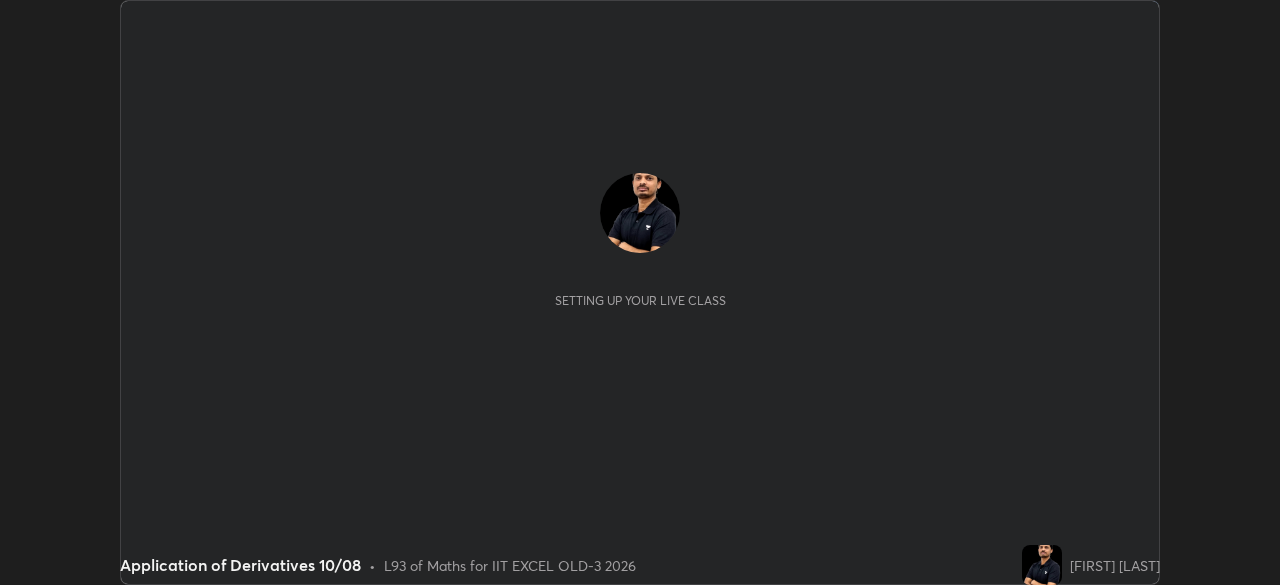 scroll, scrollTop: 0, scrollLeft: 0, axis: both 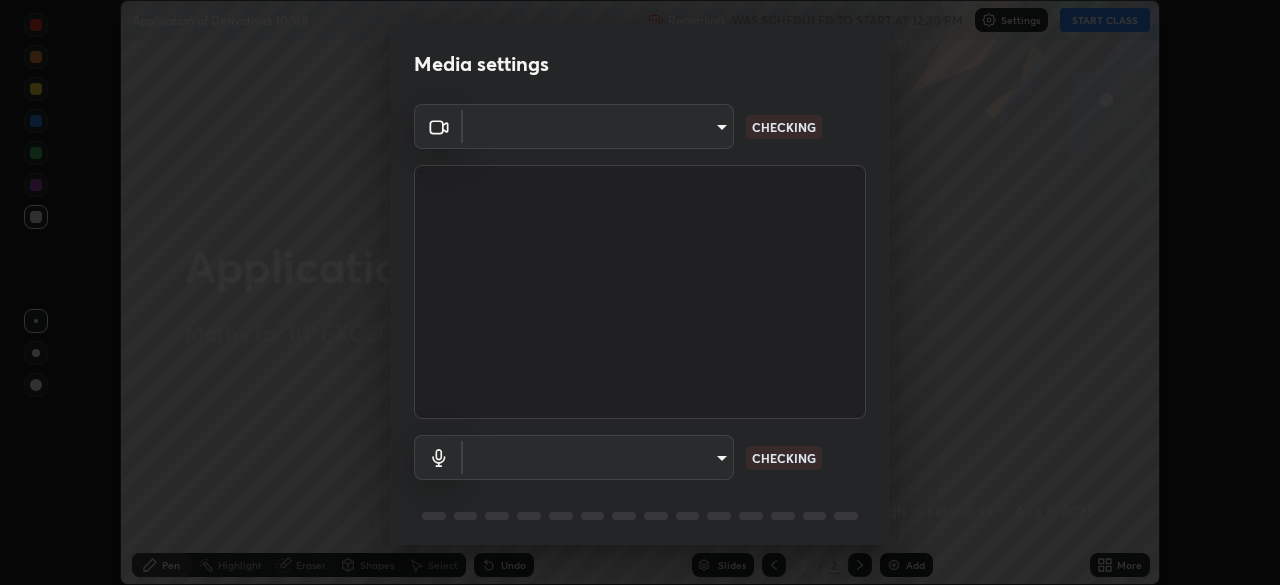 type on "548a44a52523d2997e35a3c13491b16d14ec2e678e88aab68fdaa9d4bfa060c5" 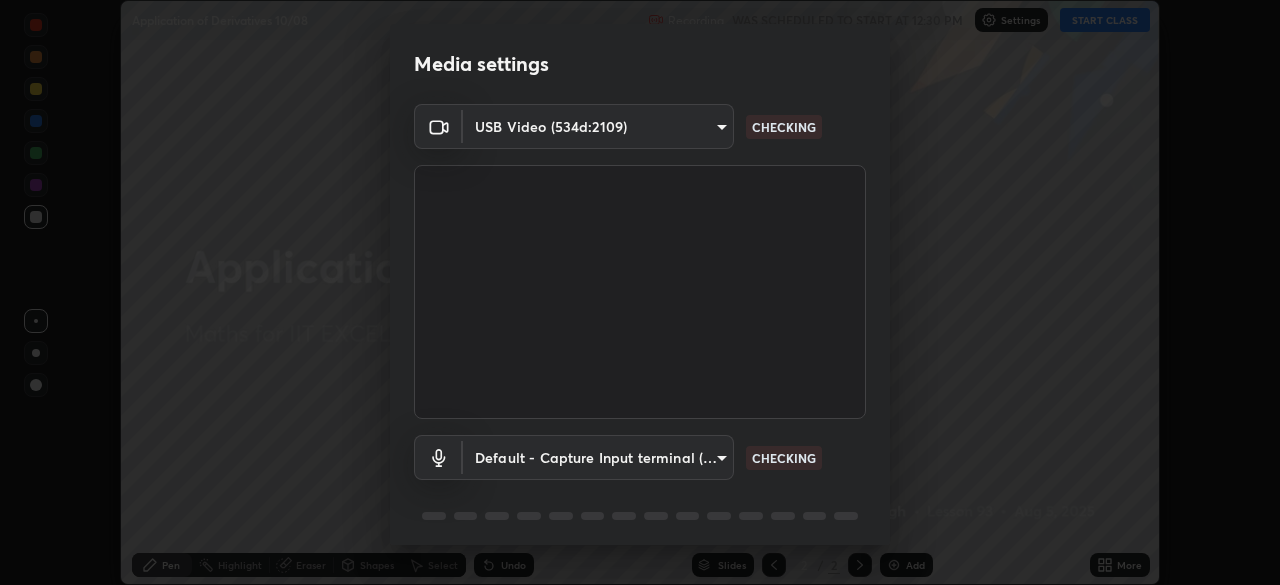 scroll, scrollTop: 71, scrollLeft: 0, axis: vertical 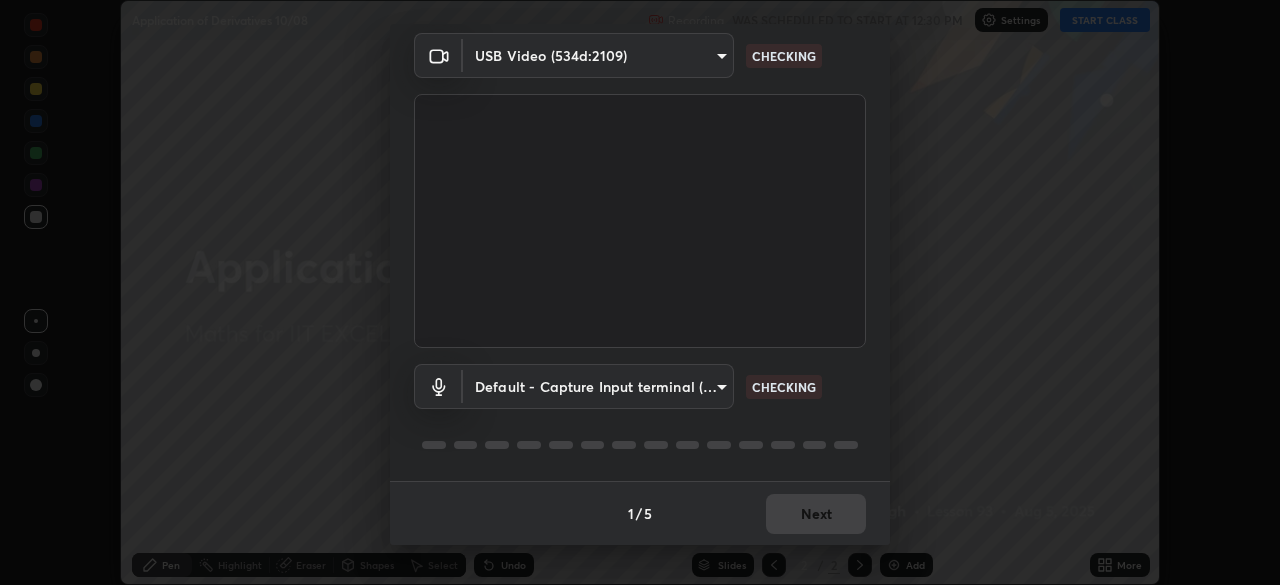 click on "Erase all Application of Derivatives 10/08 Recording WAS SCHEDULED TO START AT  12:30 PM Settings START CLASS Setting up your live class Application of Derivatives 10/08 • L93 of Maths for IIT EXCEL OLD-3 2026 [FIRST] [LAST] Pen Highlight Eraser Shapes Select Undo Slides 2 / 2 Add More No doubts shared Encourage your learners to ask a doubt for better clarity Report an issue Reason for reporting Buffering Chat not working Audio - Video sync issue Educator video quality low ​ Attach an image Report Media settings USB Video (534d:2109) 548a44a52523d2997e35a3c13491b16d14ec2e678e88aab68fdaa9d4bfa060c5 CHECKING Default - Capture Input terminal (Digital Array MIC) default CHECKING 1 / 5 Next" at bounding box center [640, 292] 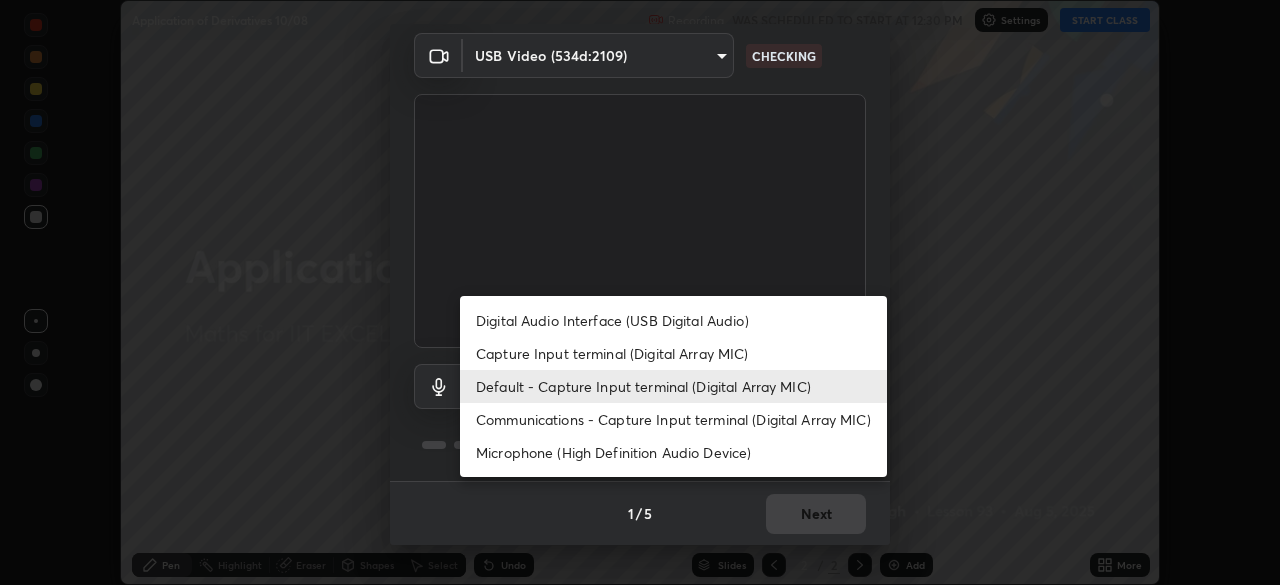 click on "Microphone (High Definition Audio Device)" at bounding box center [673, 452] 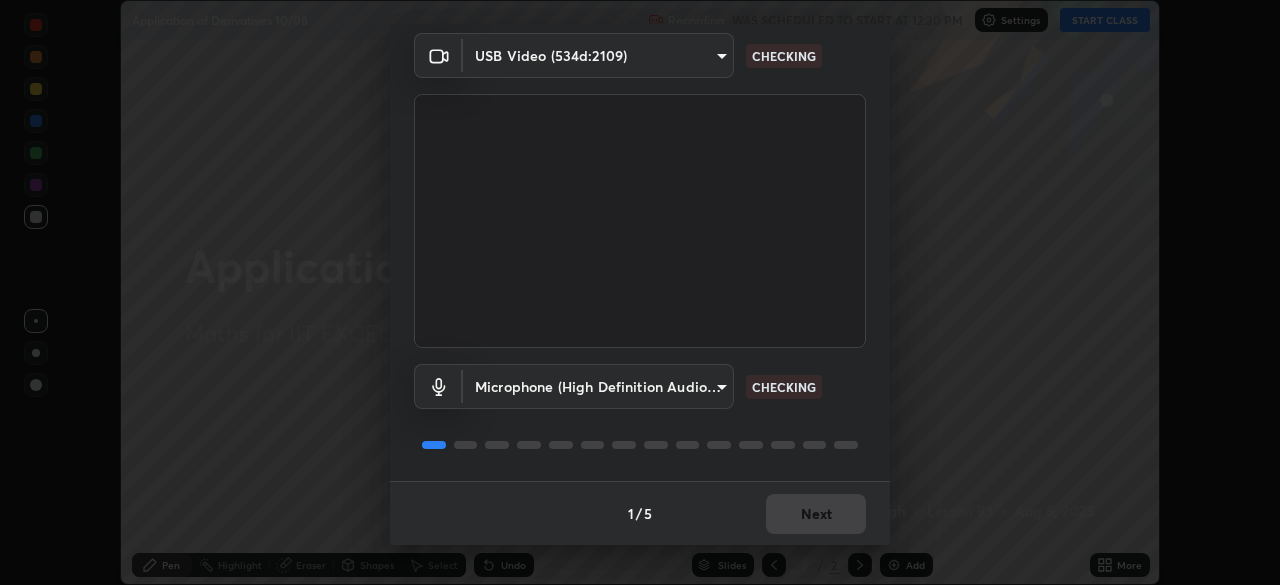 click on "Erase all Application of Derivatives 10/08 Recording WAS SCHEDULED TO START AT  12:30 PM Settings START CLASS Setting up your live class Application of Derivatives 10/08 • L93 of Maths for IIT EXCEL OLD-3 2026 [FIRST] [LAST] Pen Highlight Eraser Shapes Select Undo Slides 2 / 2 Add More No doubts shared Encourage your learners to ask a doubt for better clarity Report an issue Reason for reporting Buffering Chat not working Audio - Video sync issue Educator video quality low ​ Attach an image Report Media settings USB Video (534d:2109) 548a44a52523d2997e35a3c13491b16d14ec2e678e88aab68fdaa9d4bfa060c5 CHECKING Microphone (High Definition Audio Device) 2d11ab4bd1f52d71bee79b0d17b1838066ec08d6612a5171e228adbd4af92ba5 CHECKING 1 / 5 Next" at bounding box center (640, 292) 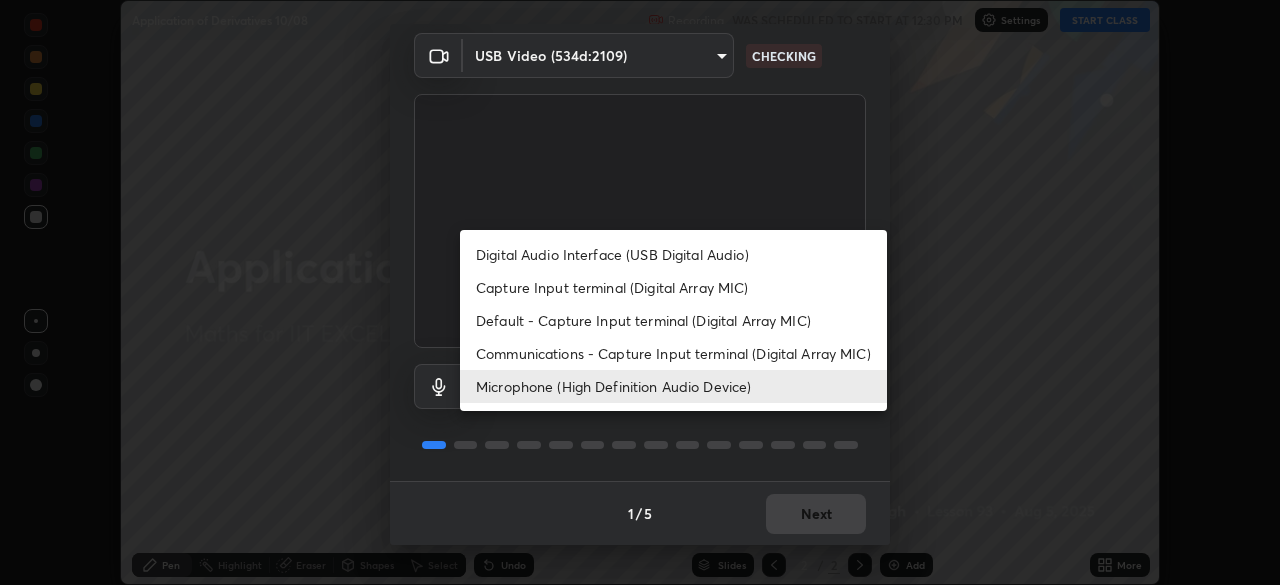 click on "Default - Capture Input terminal (Digital Array MIC)" at bounding box center (673, 320) 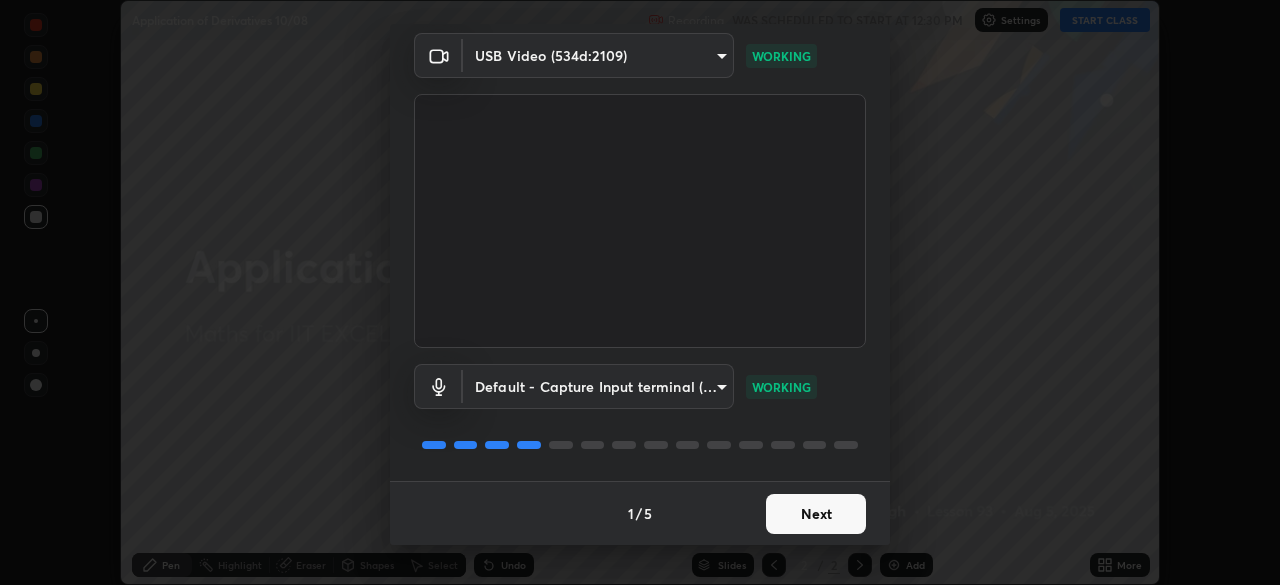 click on "Next" at bounding box center (816, 514) 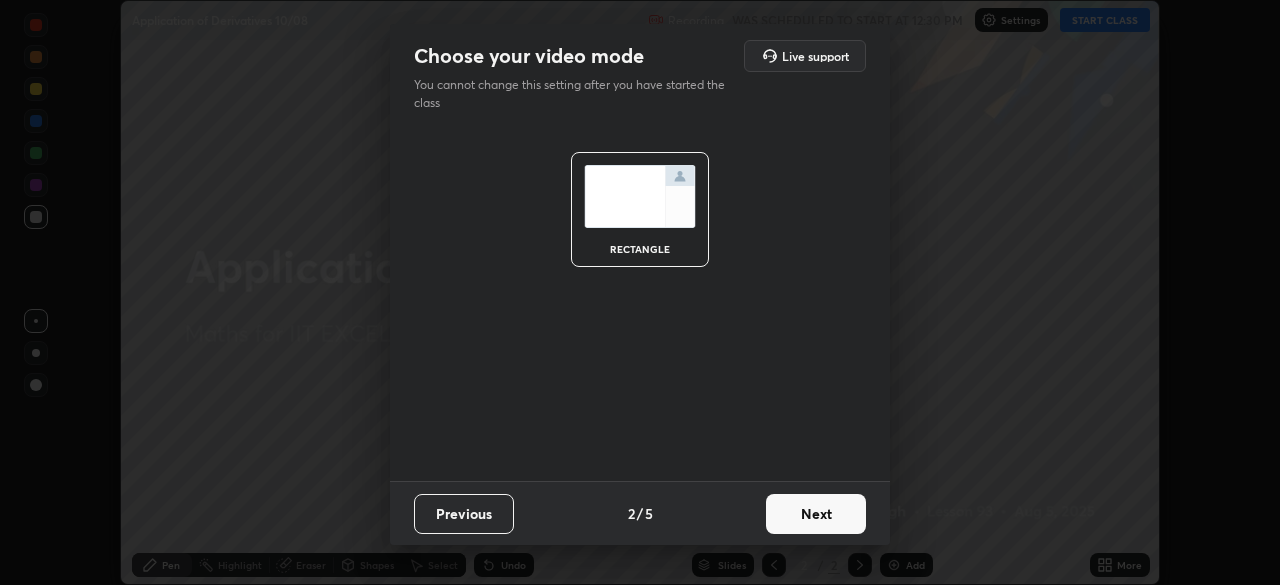 scroll, scrollTop: 0, scrollLeft: 0, axis: both 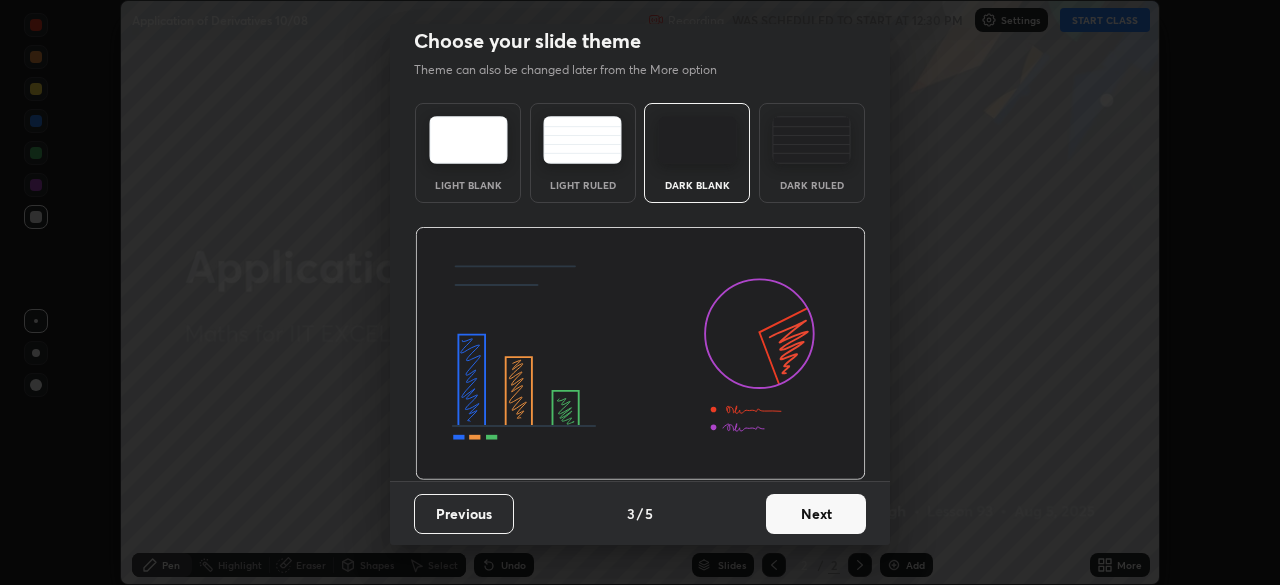 click on "Next" at bounding box center [816, 514] 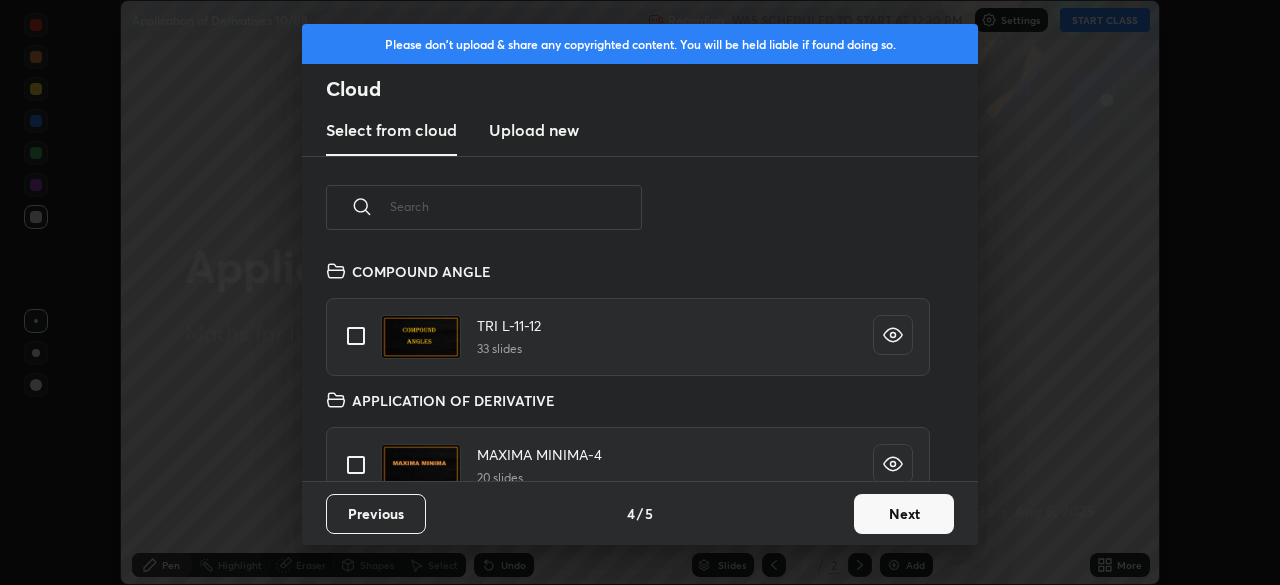 scroll, scrollTop: 7, scrollLeft: 11, axis: both 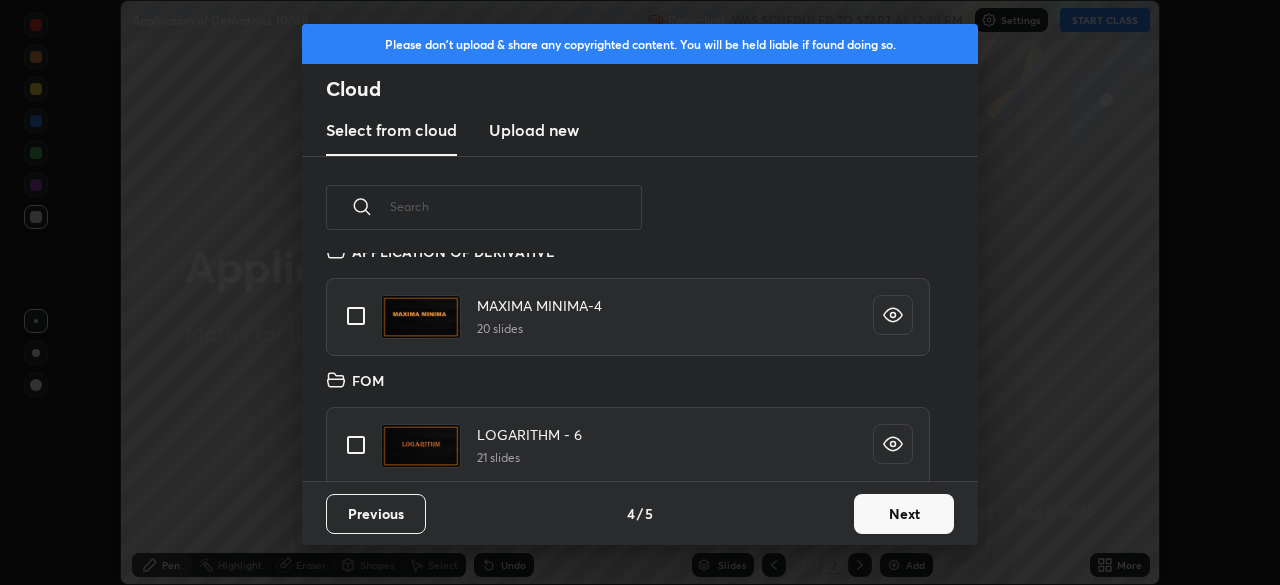 click at bounding box center [356, 316] 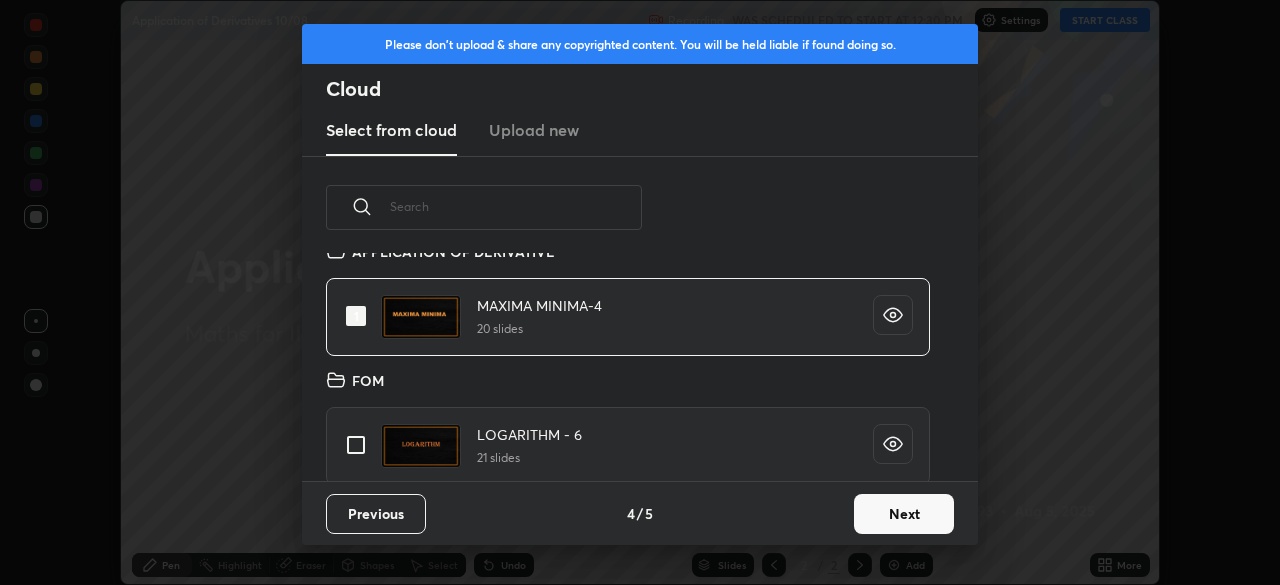 click on "Next" at bounding box center [904, 514] 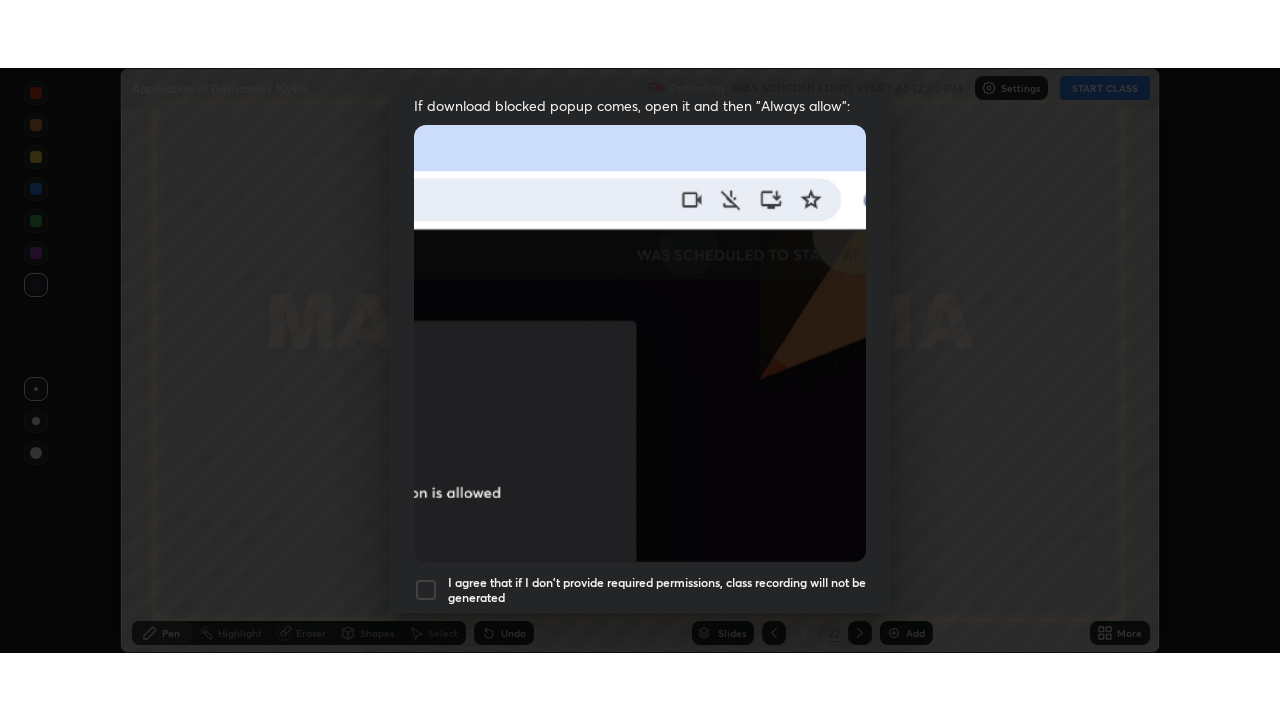scroll, scrollTop: 479, scrollLeft: 0, axis: vertical 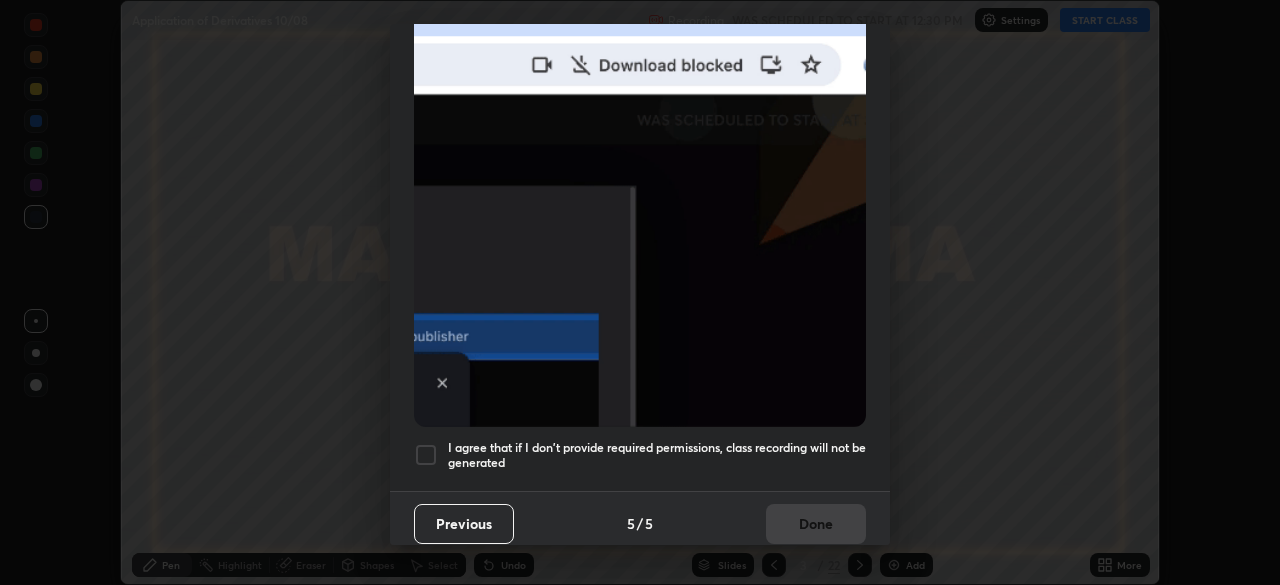 click at bounding box center [426, 455] 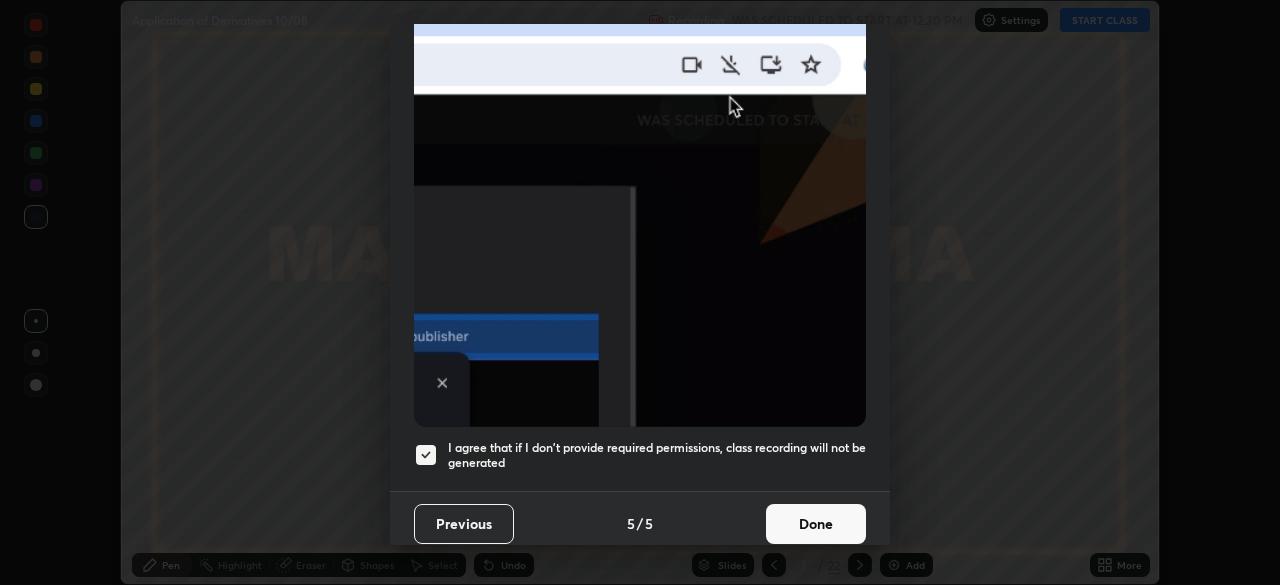 click on "Done" at bounding box center (816, 524) 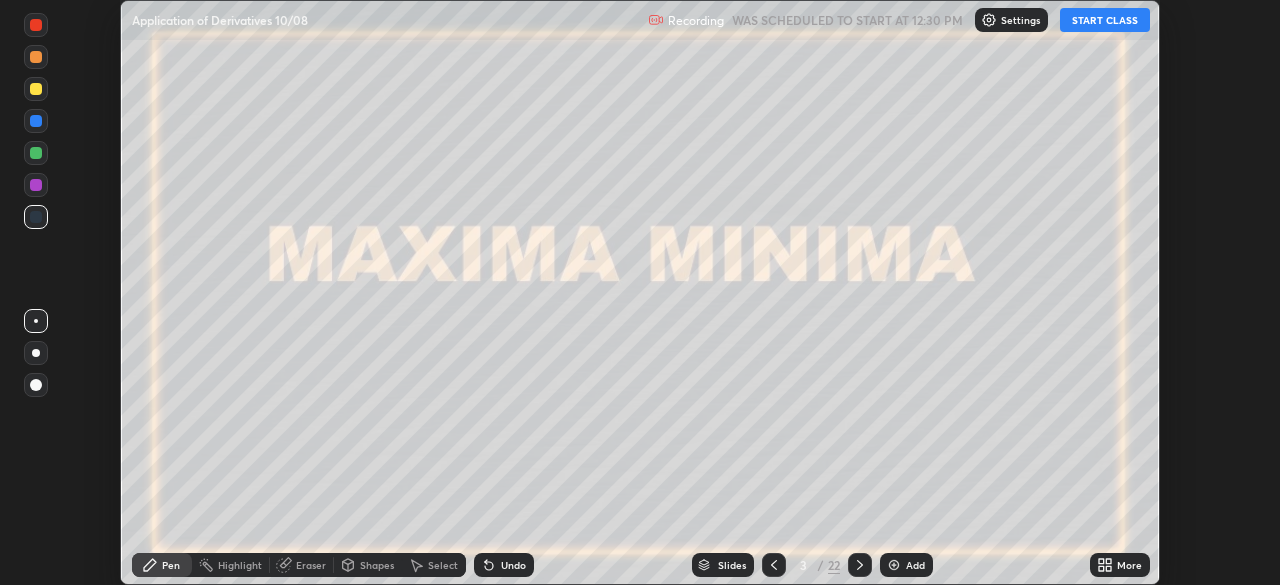 click 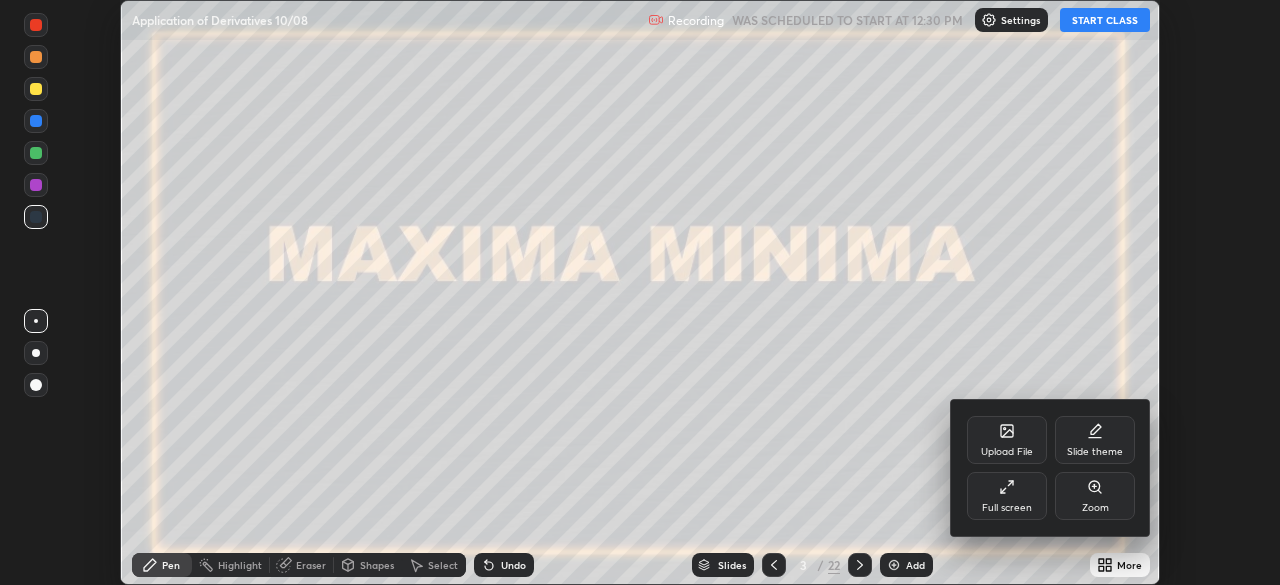 click 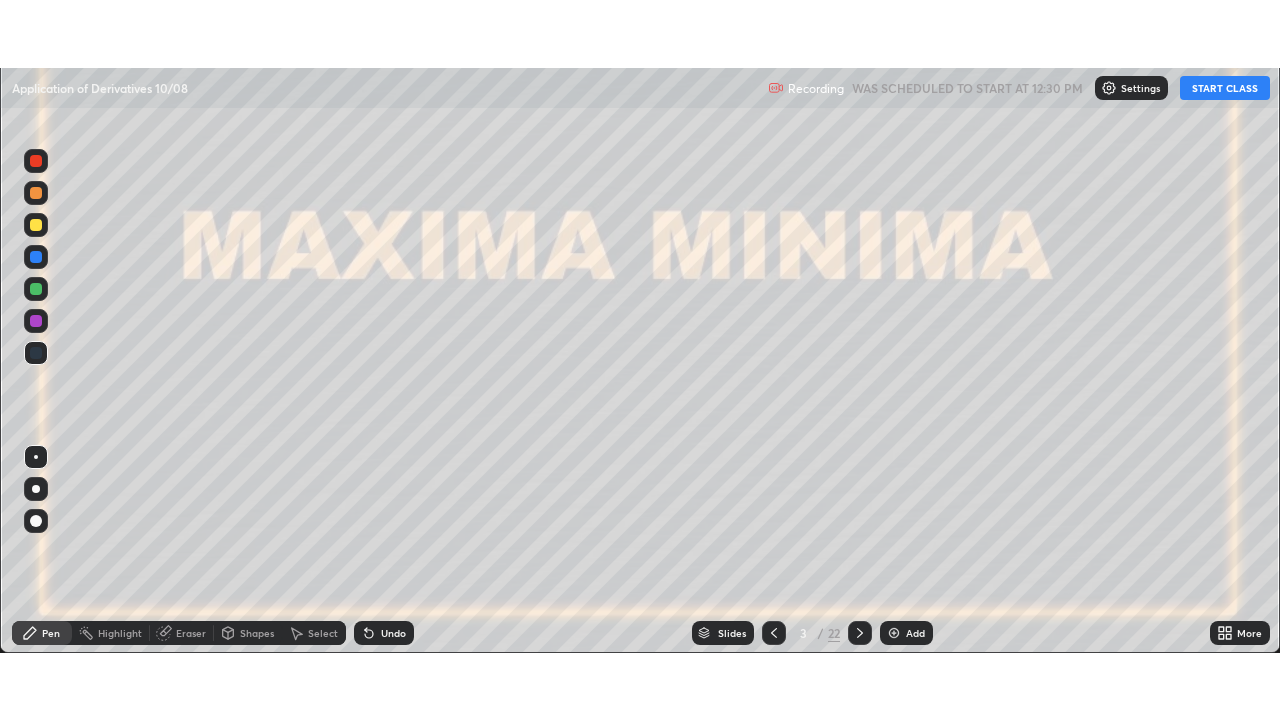 scroll, scrollTop: 99280, scrollLeft: 98720, axis: both 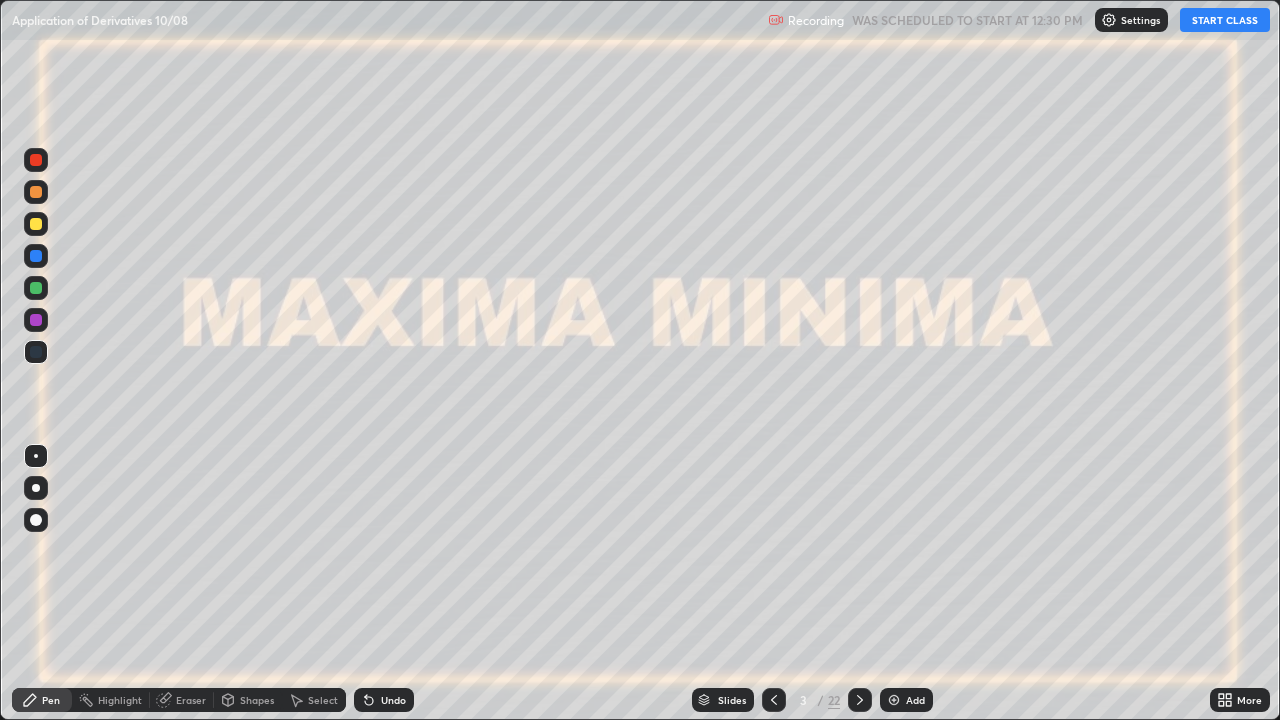click on "START CLASS" at bounding box center (1225, 20) 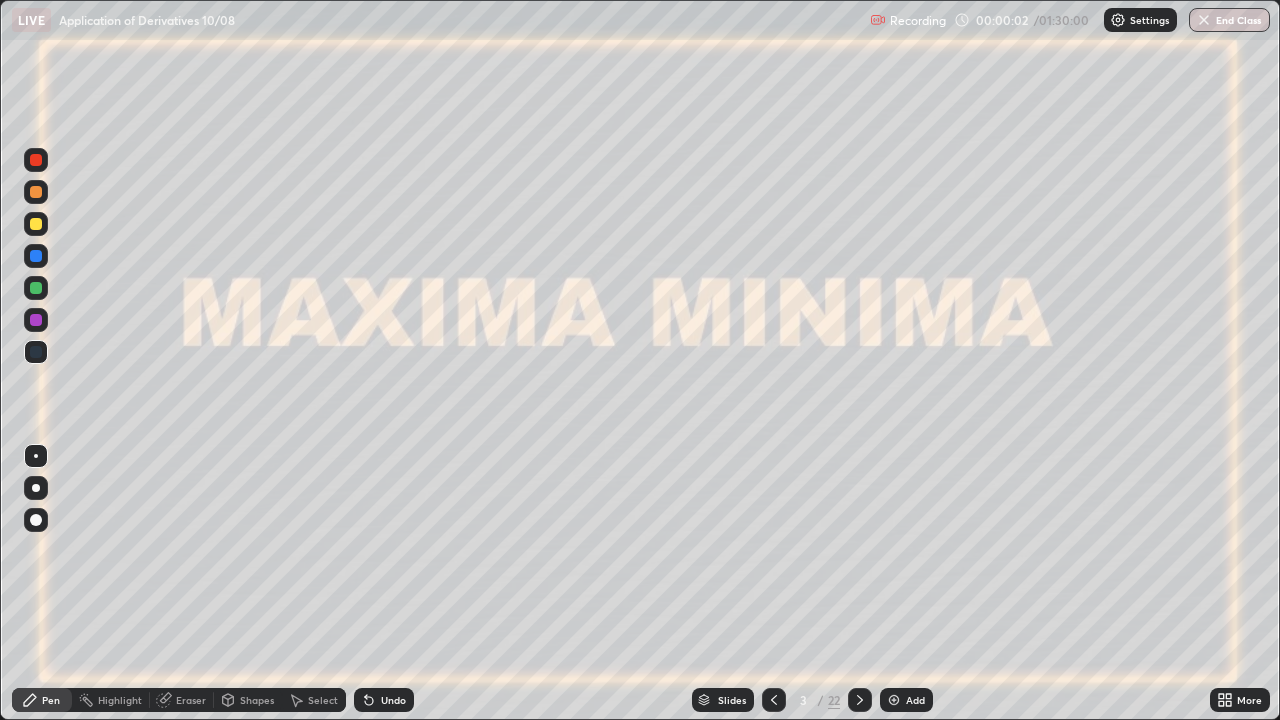 click 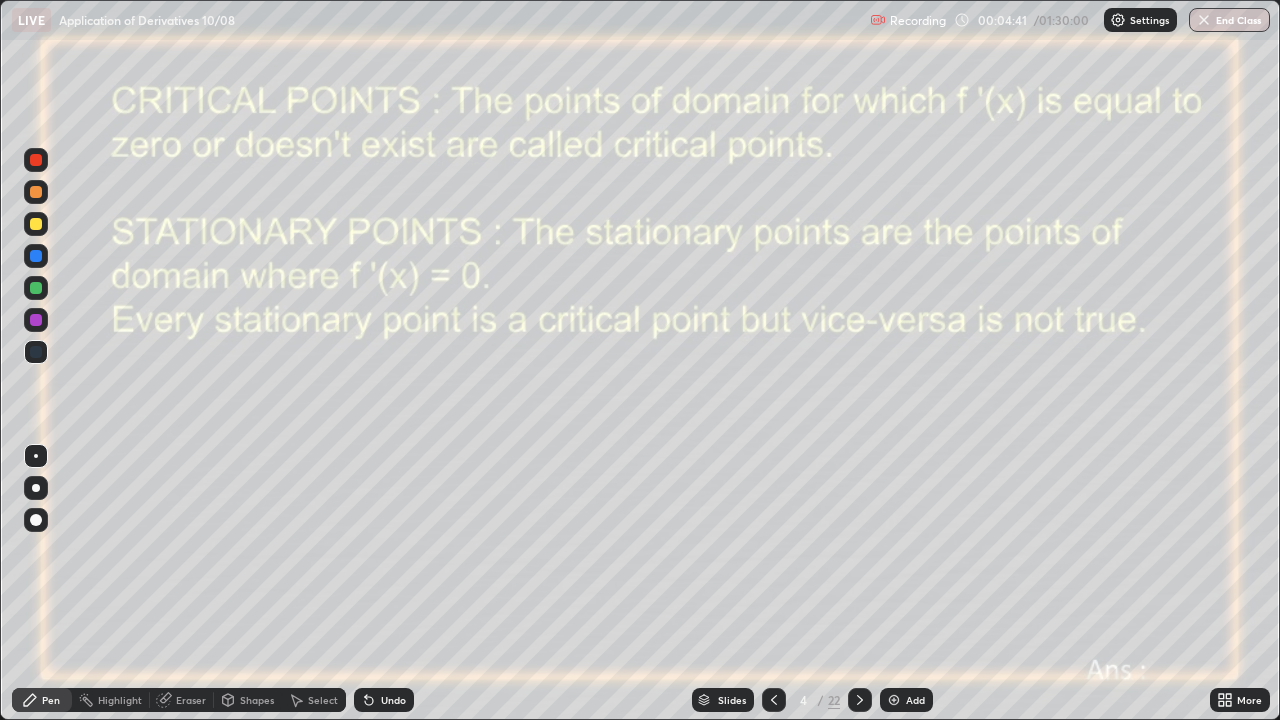 click on "Slides" at bounding box center [732, 700] 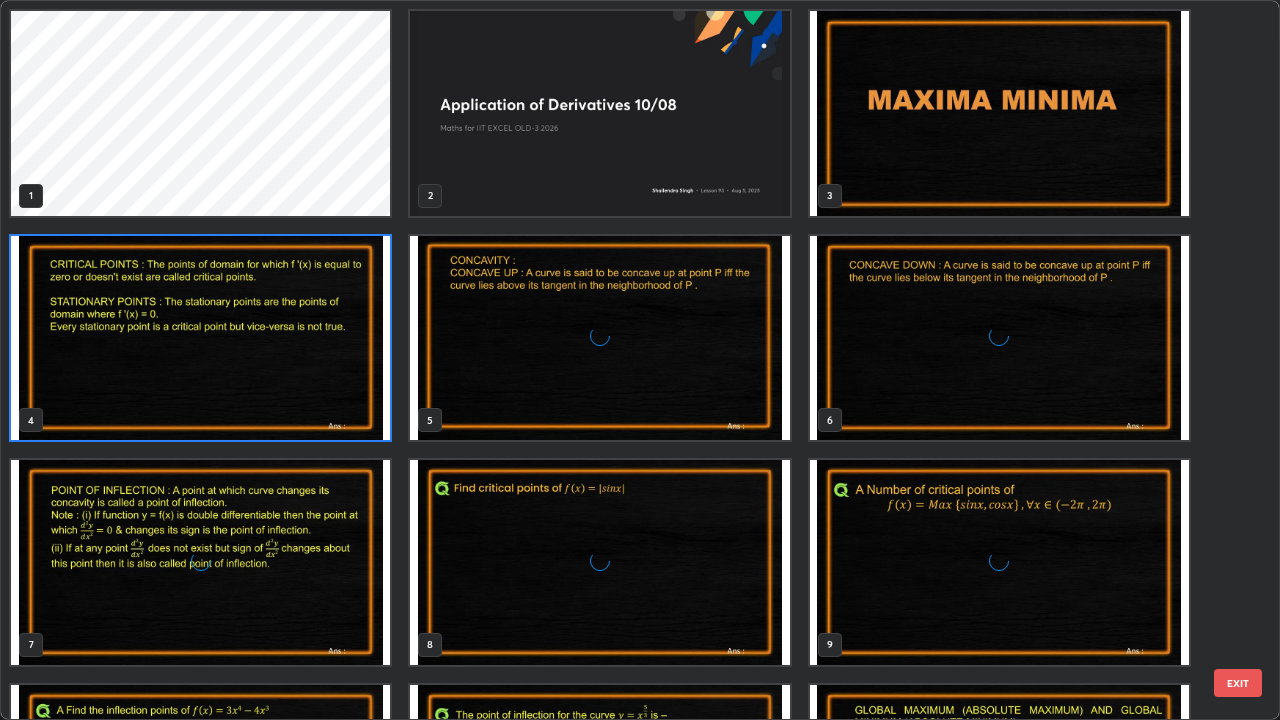 scroll, scrollTop: 7, scrollLeft: 11, axis: both 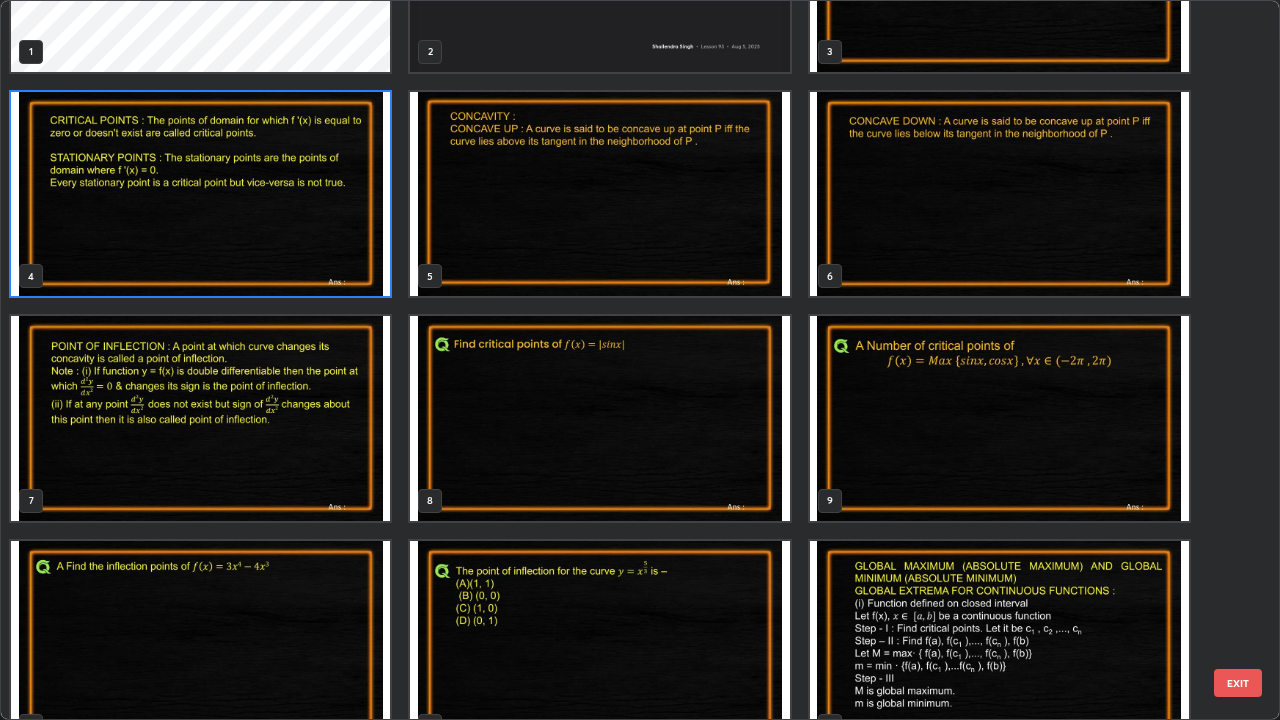 click at bounding box center (599, 418) 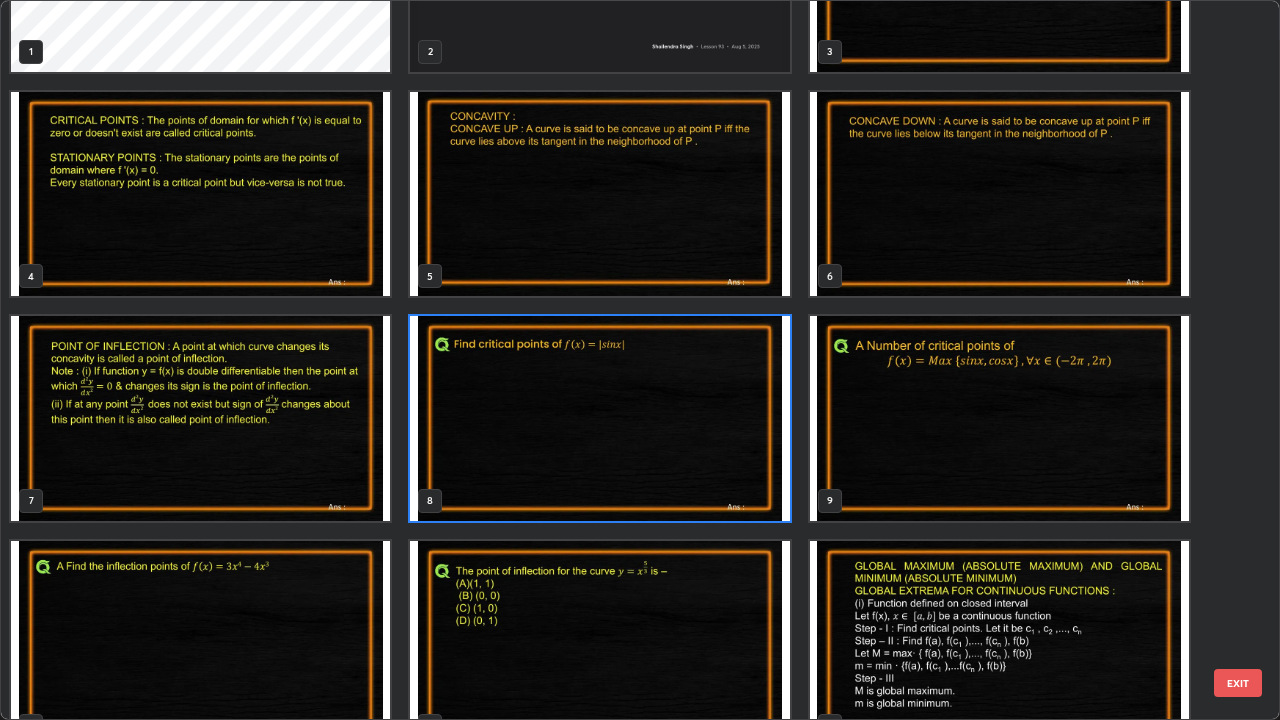 click at bounding box center [599, 418] 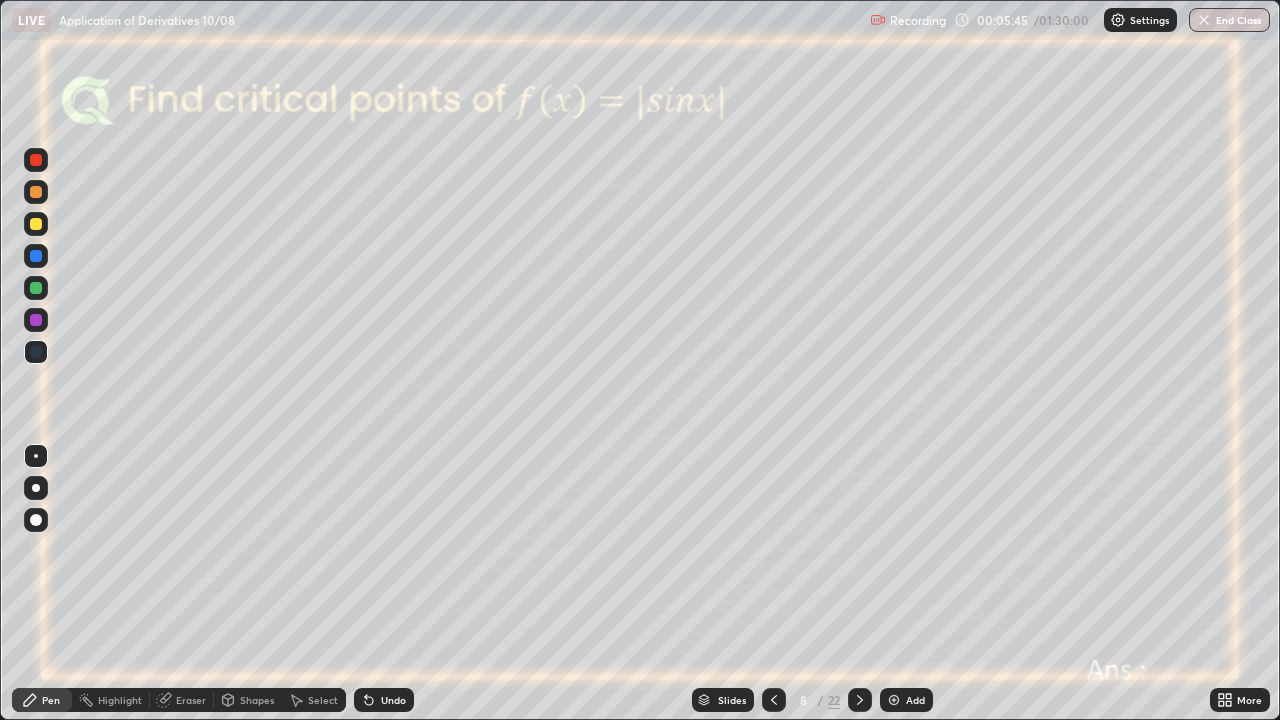 click at bounding box center [36, 288] 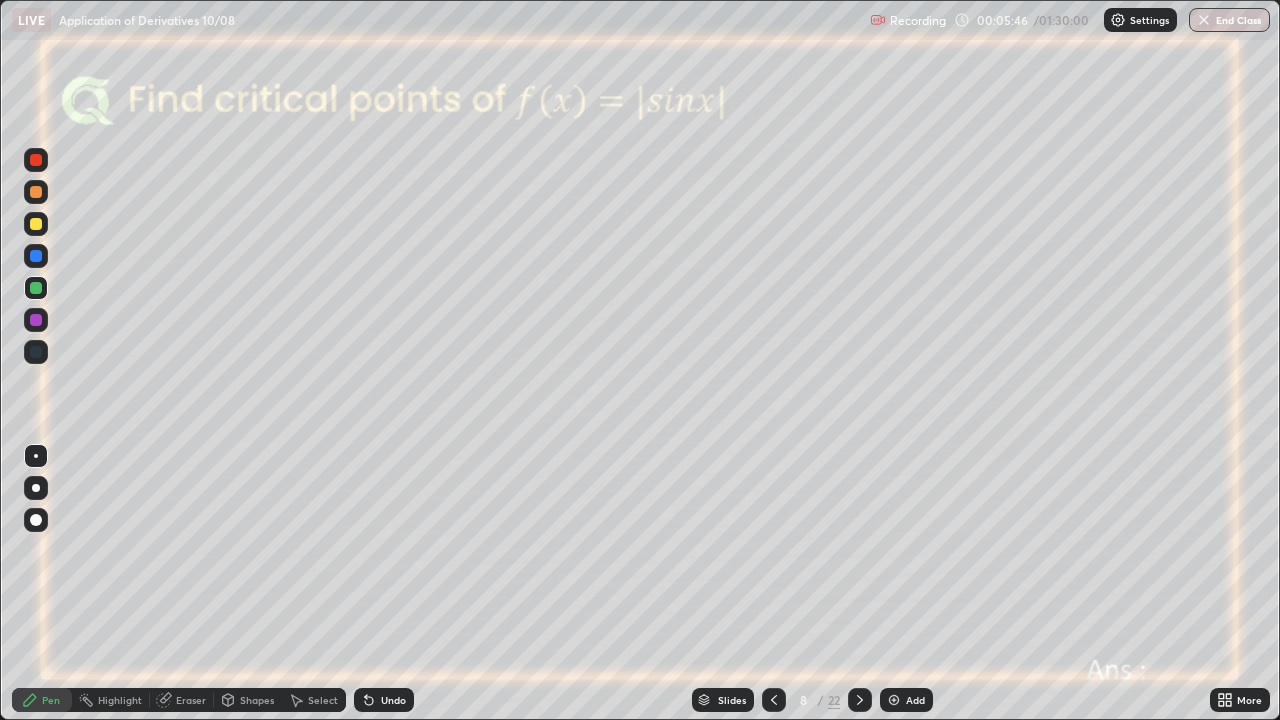 click on "Shapes" at bounding box center [257, 700] 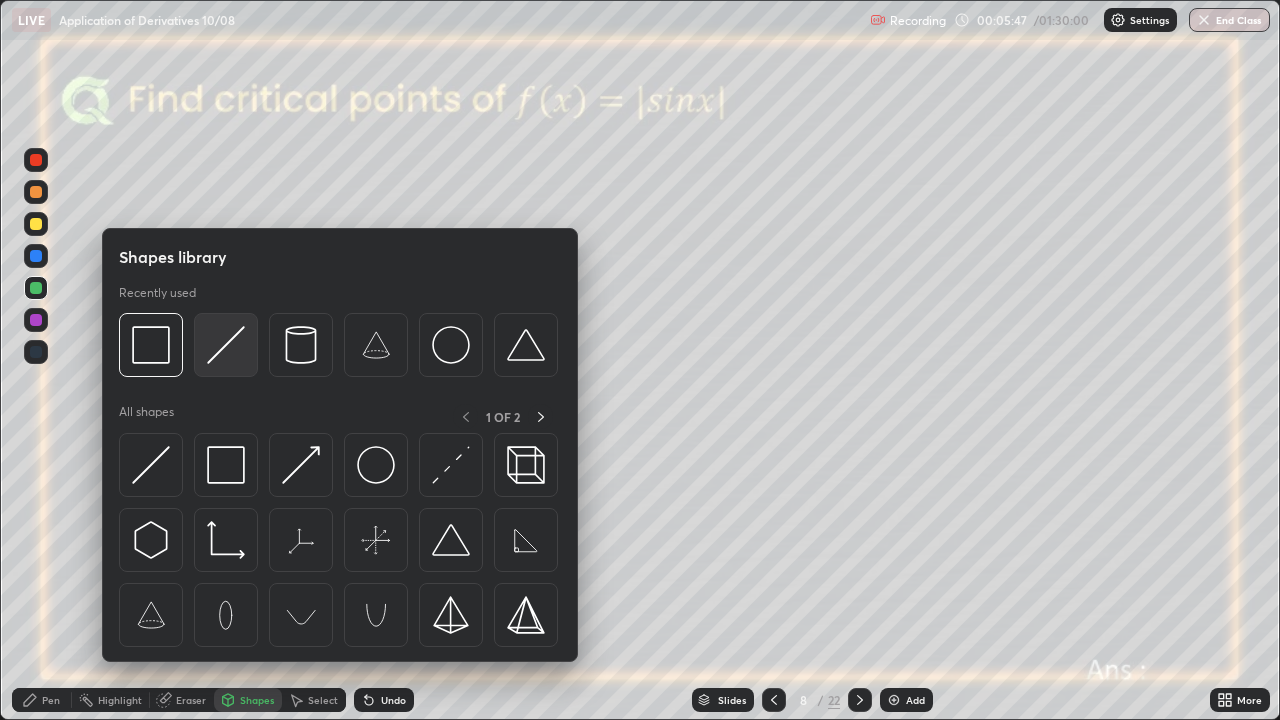 click at bounding box center (226, 345) 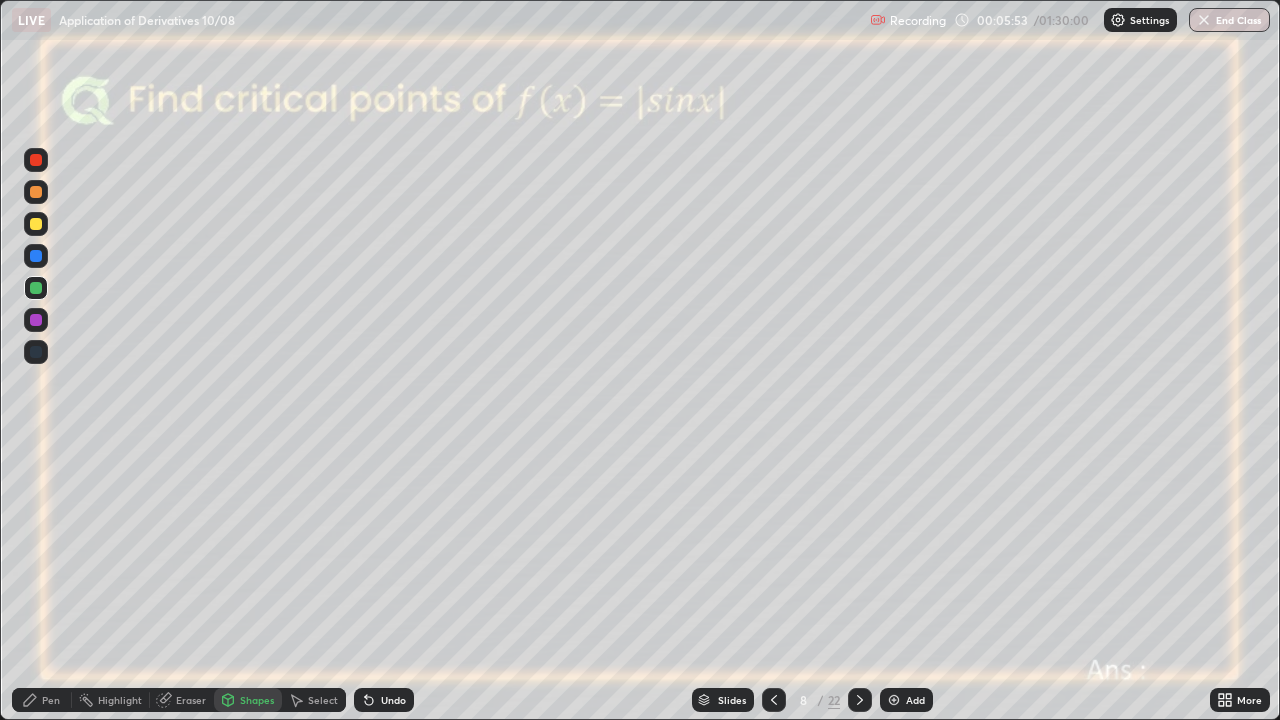 click at bounding box center [36, 320] 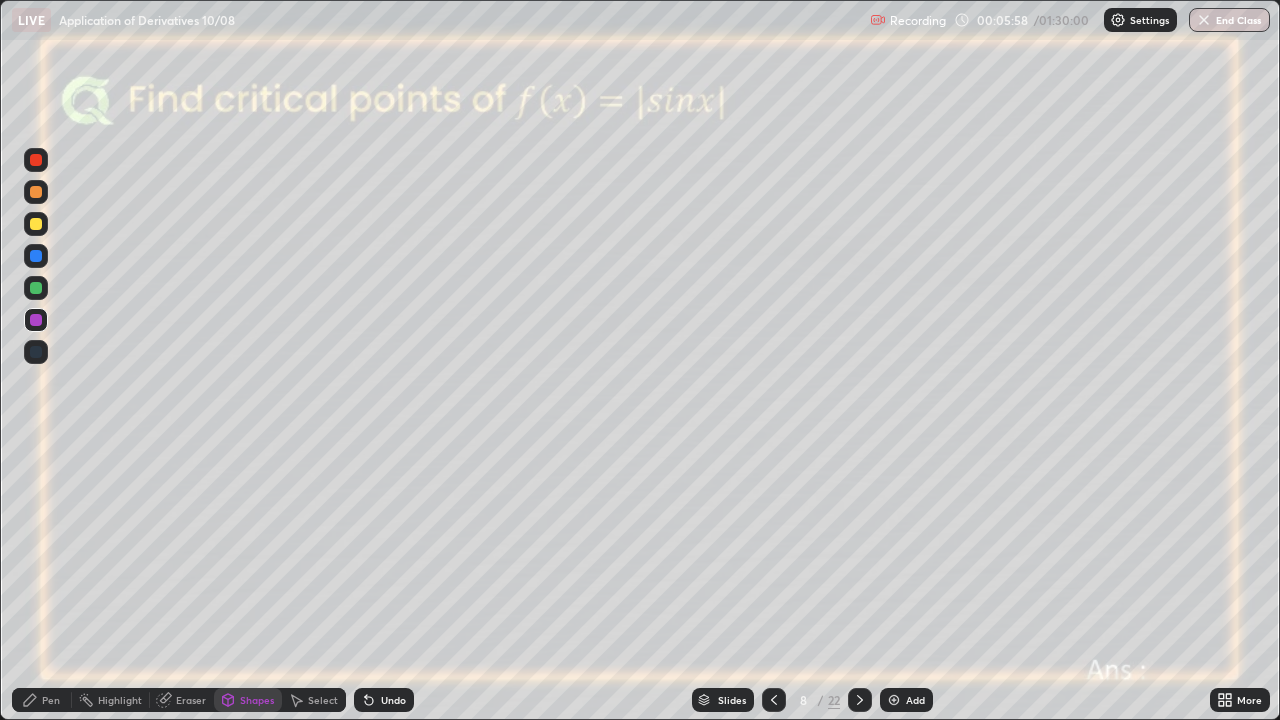 click on "Pen" at bounding box center (42, 700) 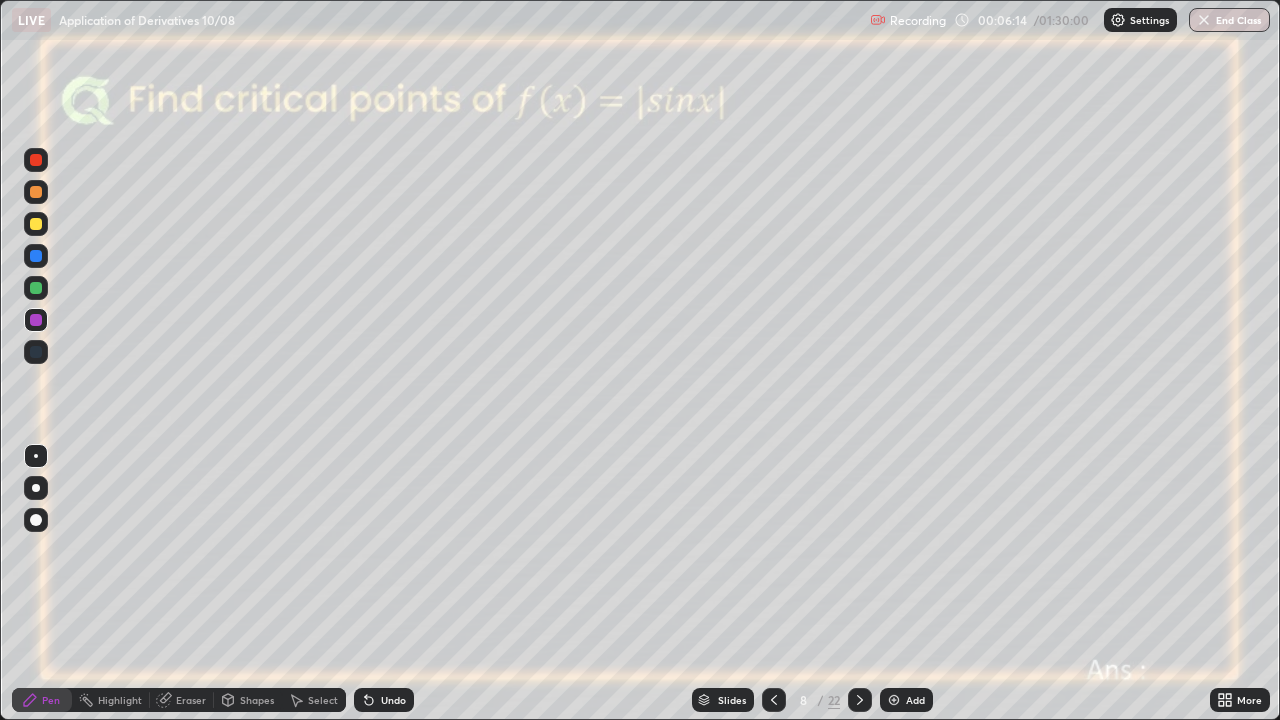 click at bounding box center [36, 288] 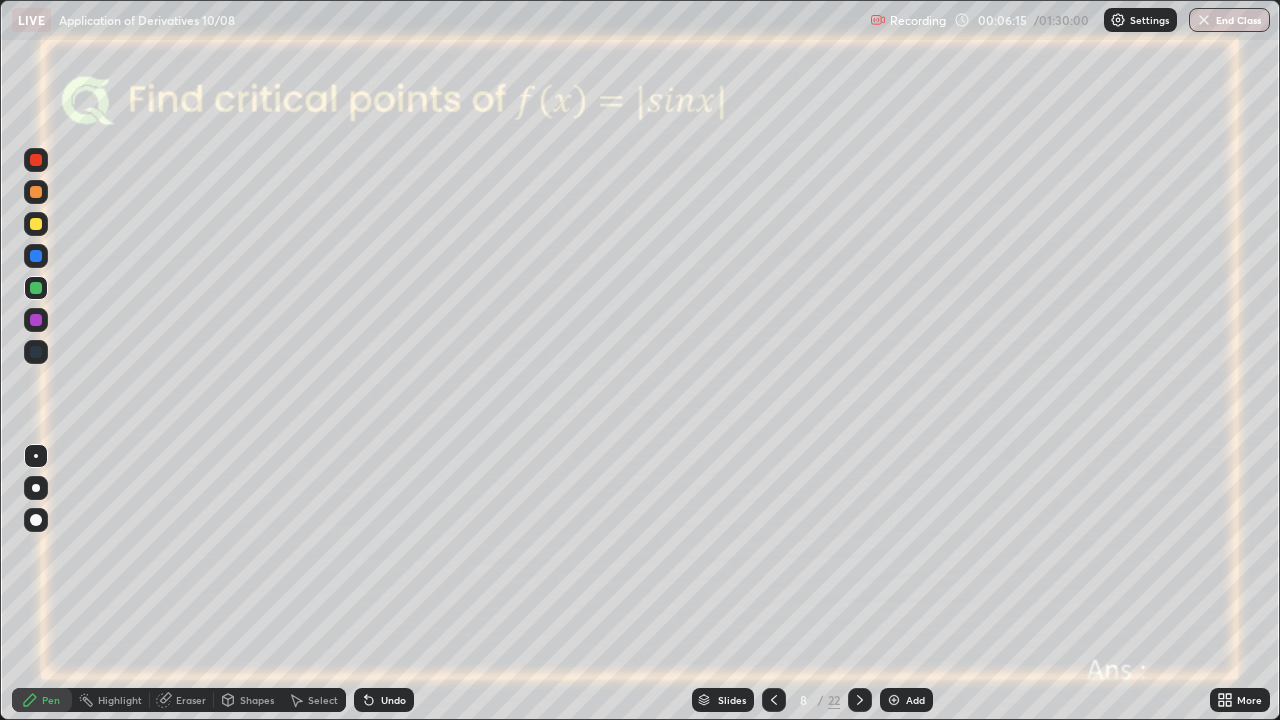 click at bounding box center (36, 224) 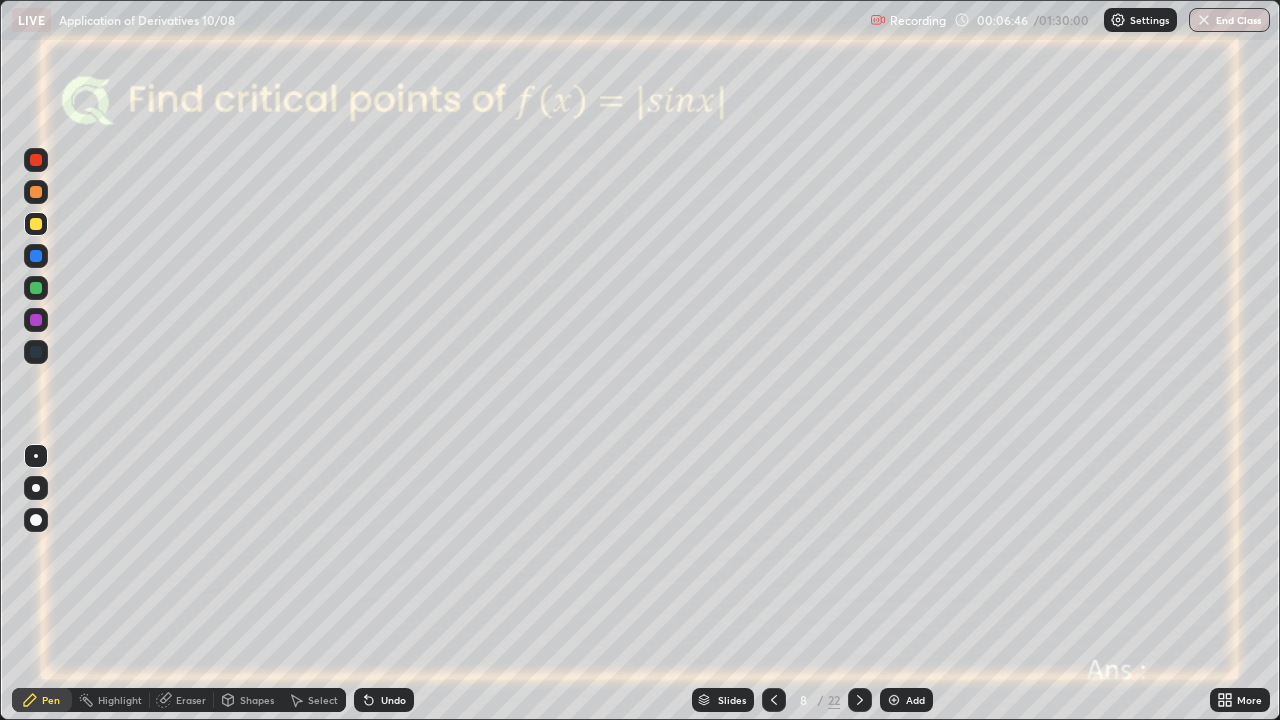 click at bounding box center [36, 320] 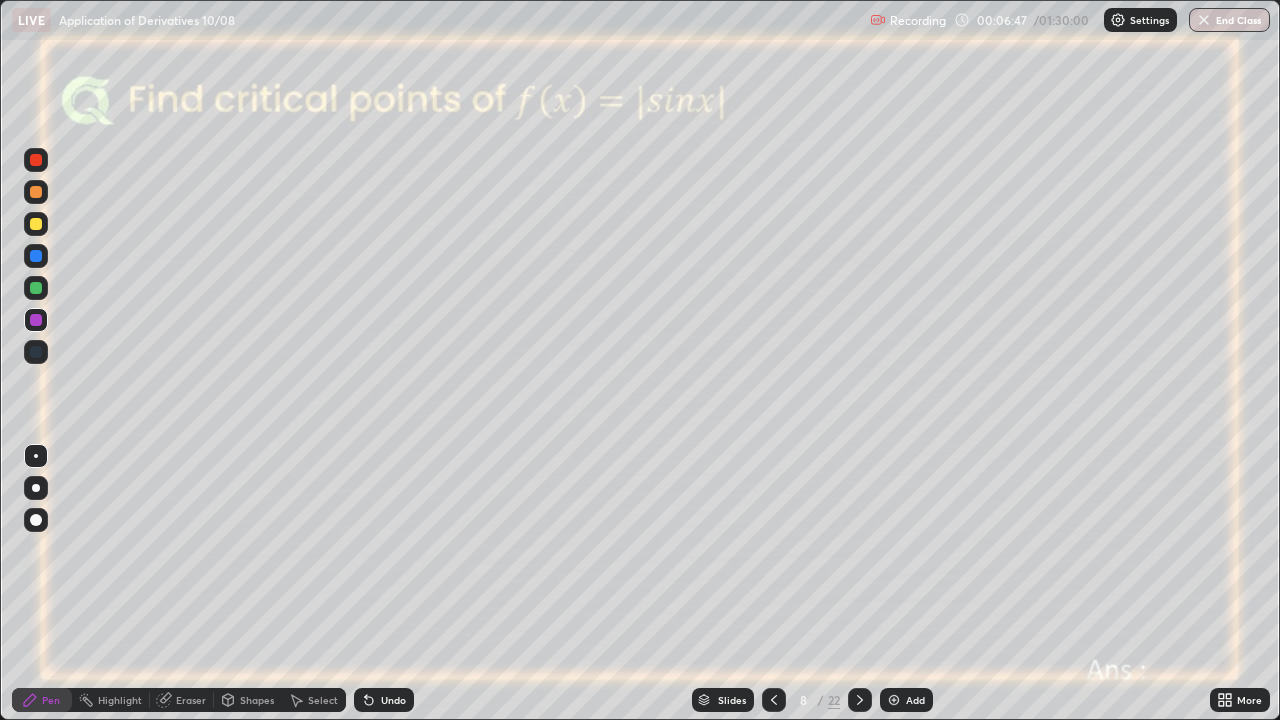 click at bounding box center (36, 256) 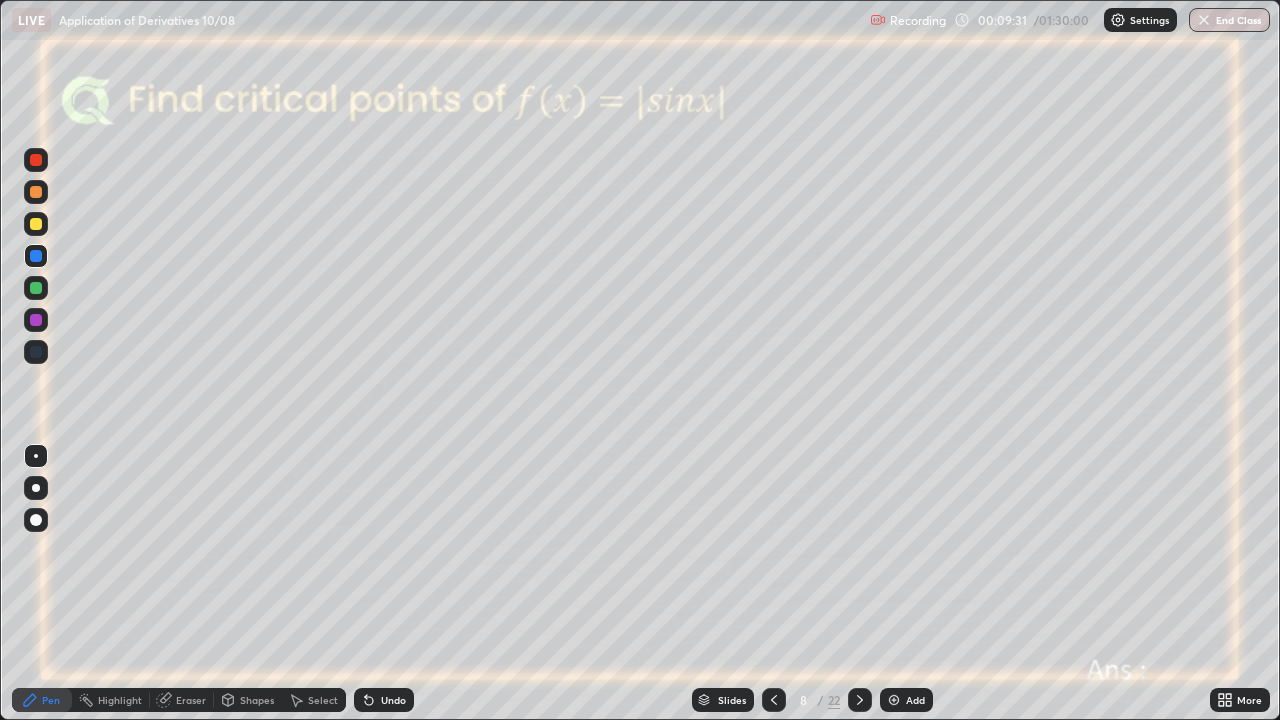 click 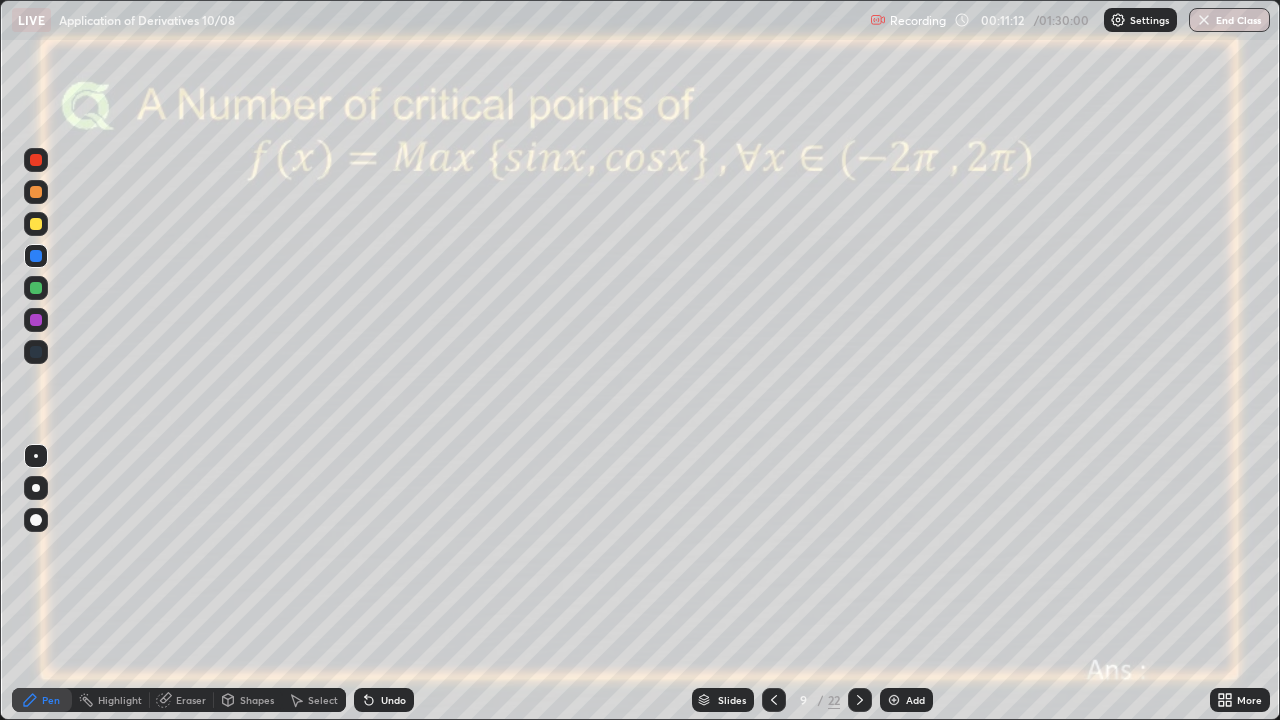 click at bounding box center (36, 320) 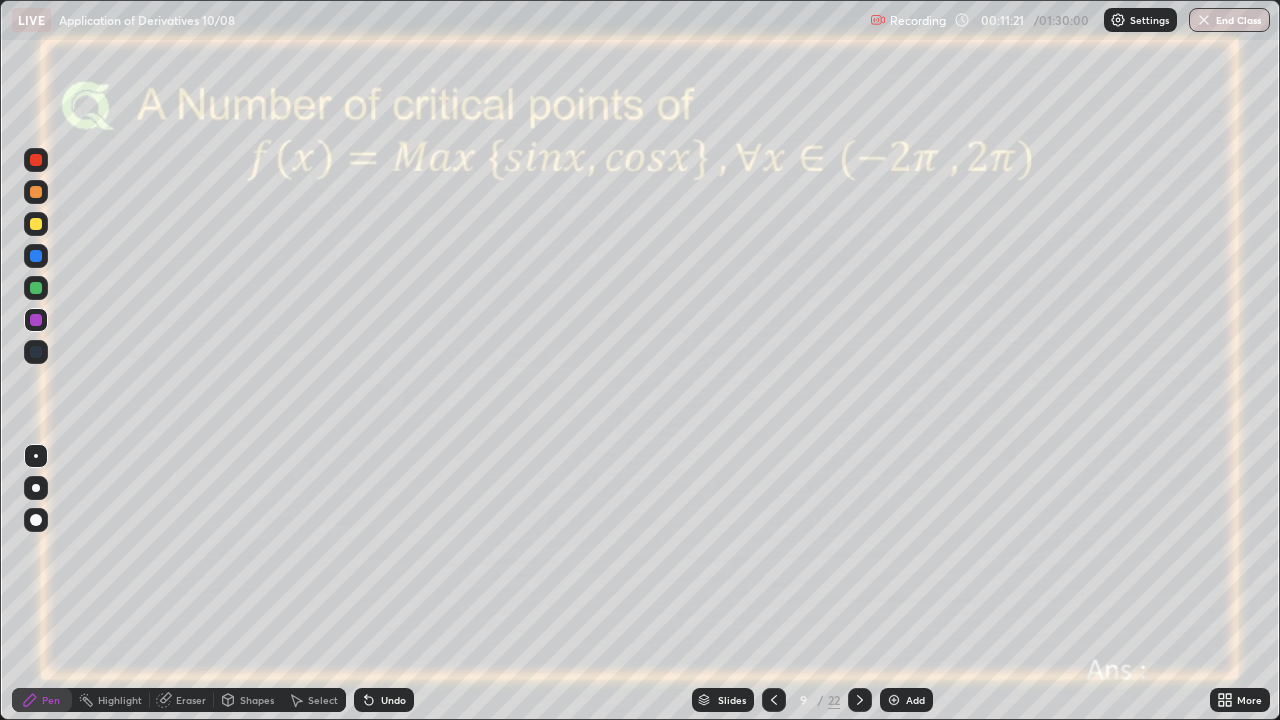 click at bounding box center [36, 288] 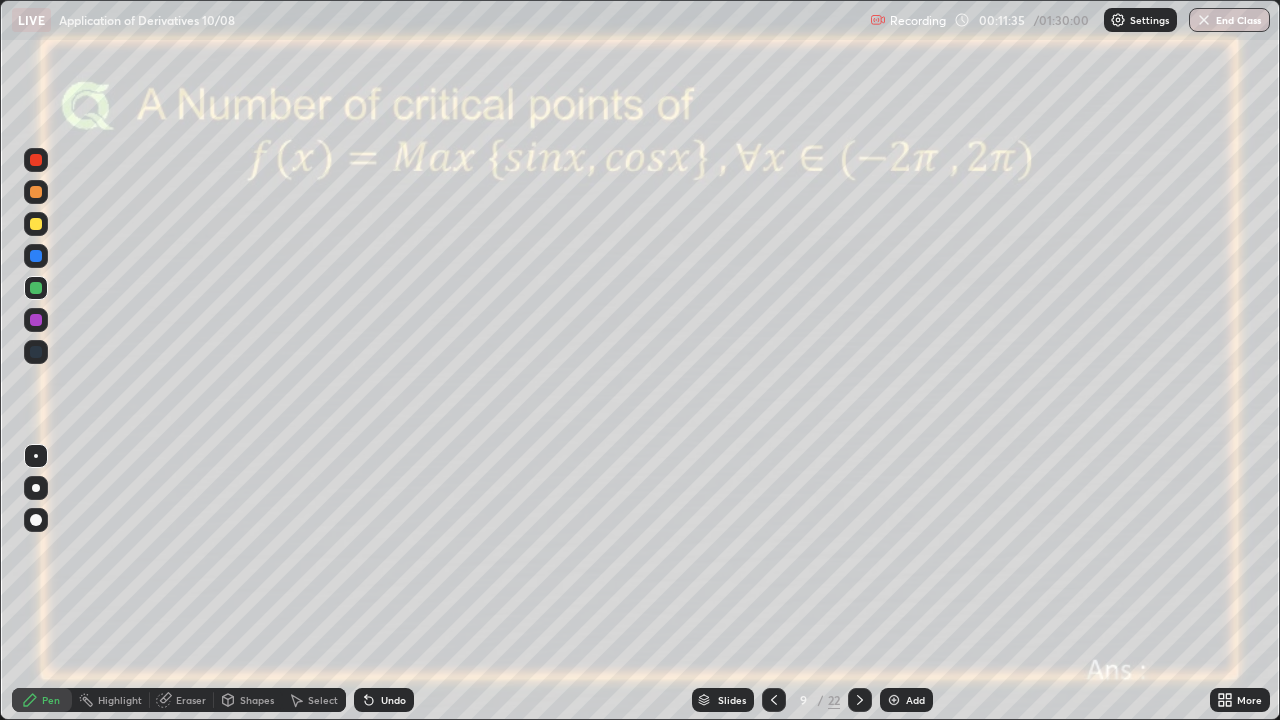 click at bounding box center (36, 224) 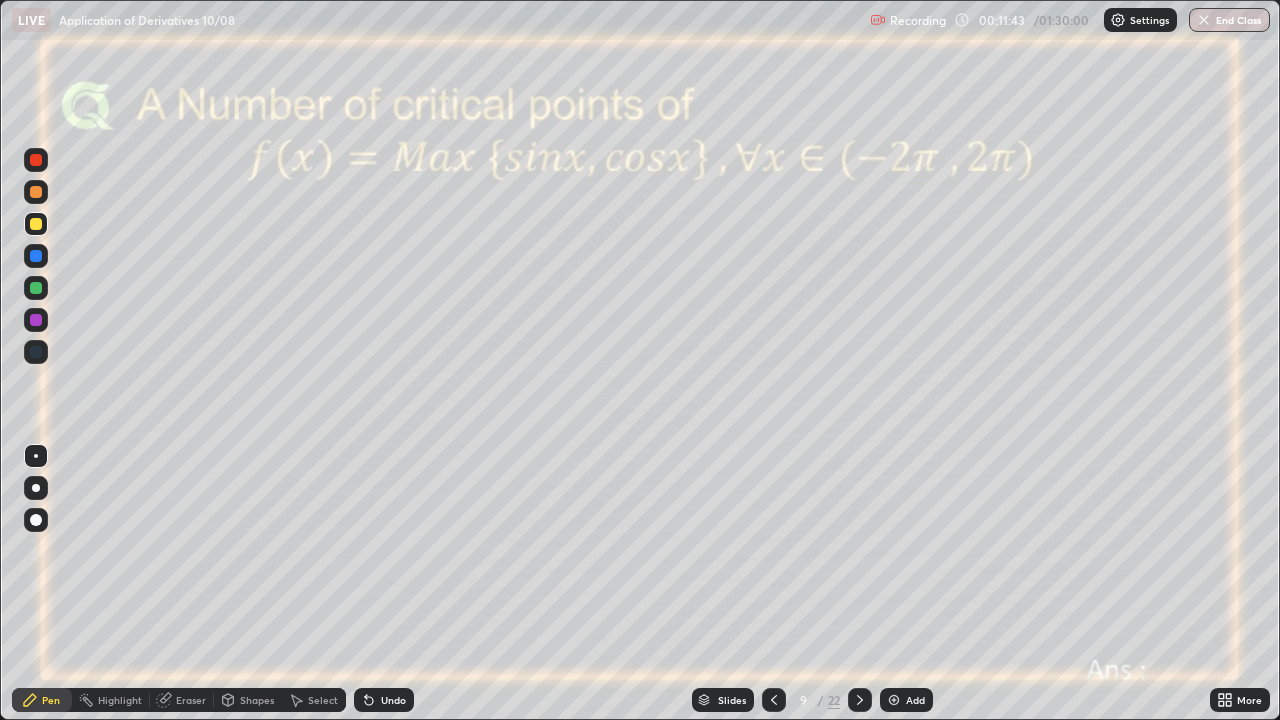 click 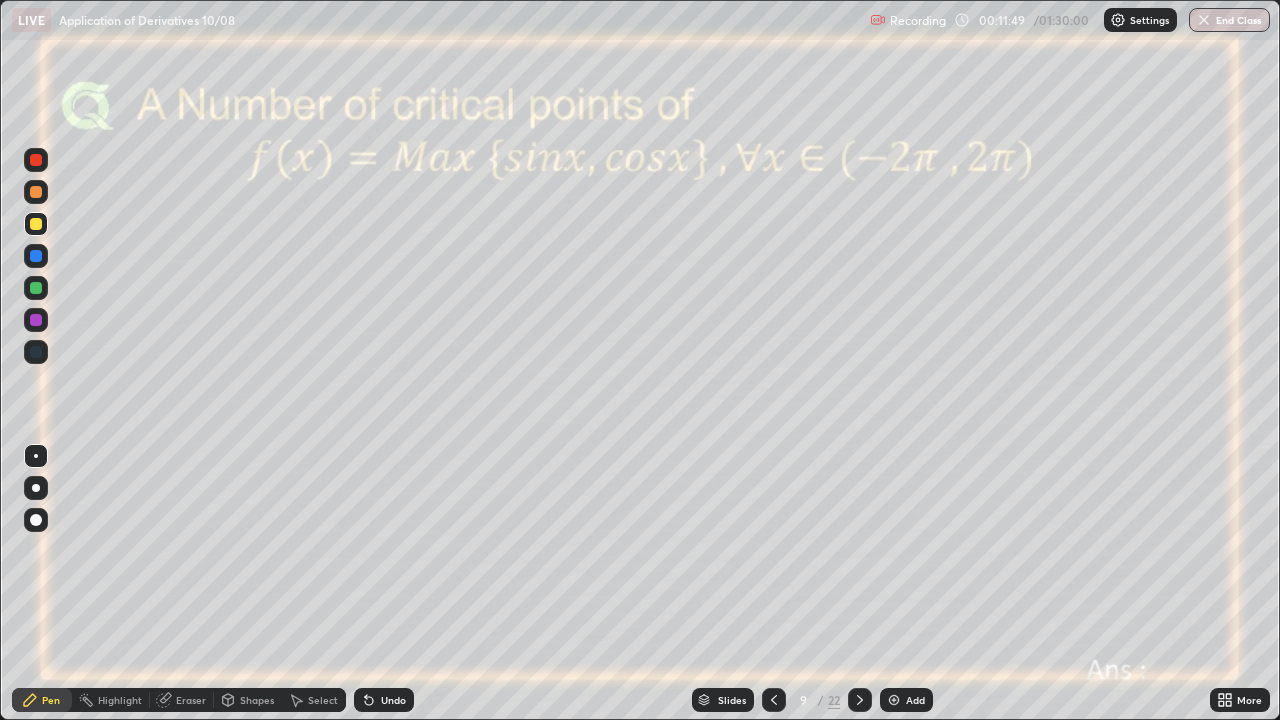 click on "Undo" at bounding box center [393, 700] 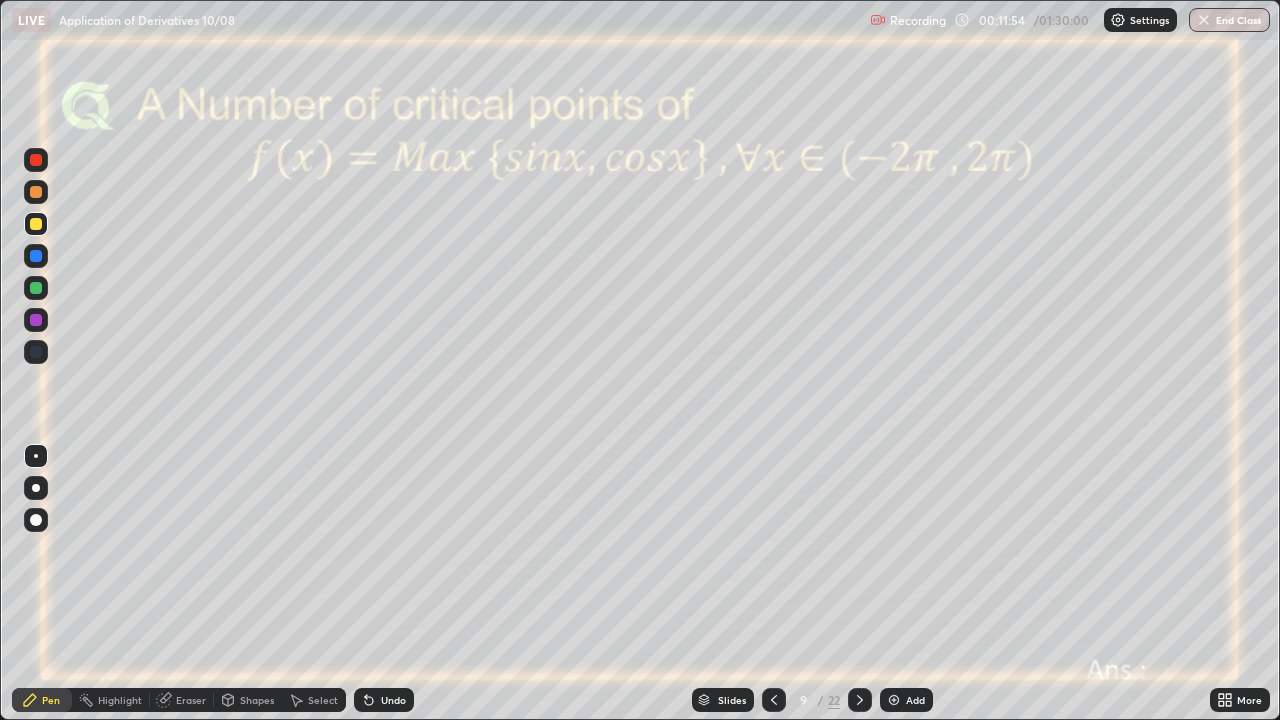 click on "Eraser" at bounding box center (191, 700) 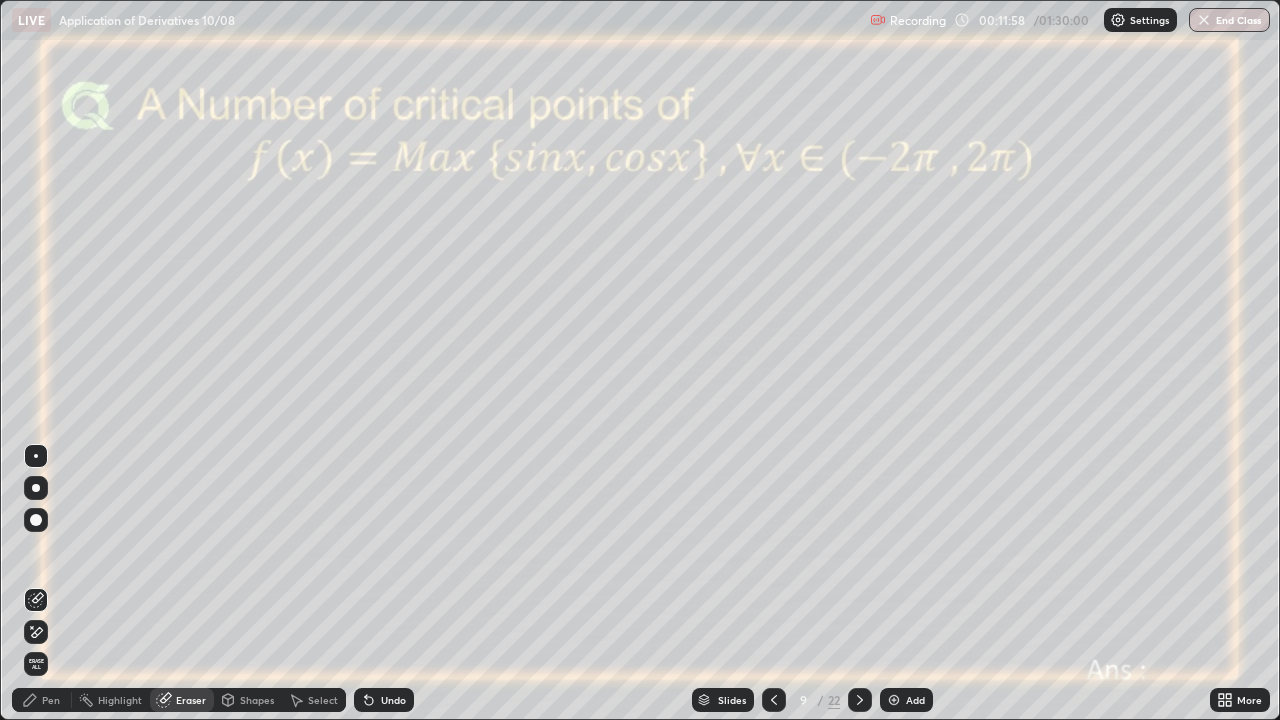 click on "Pen" at bounding box center [42, 700] 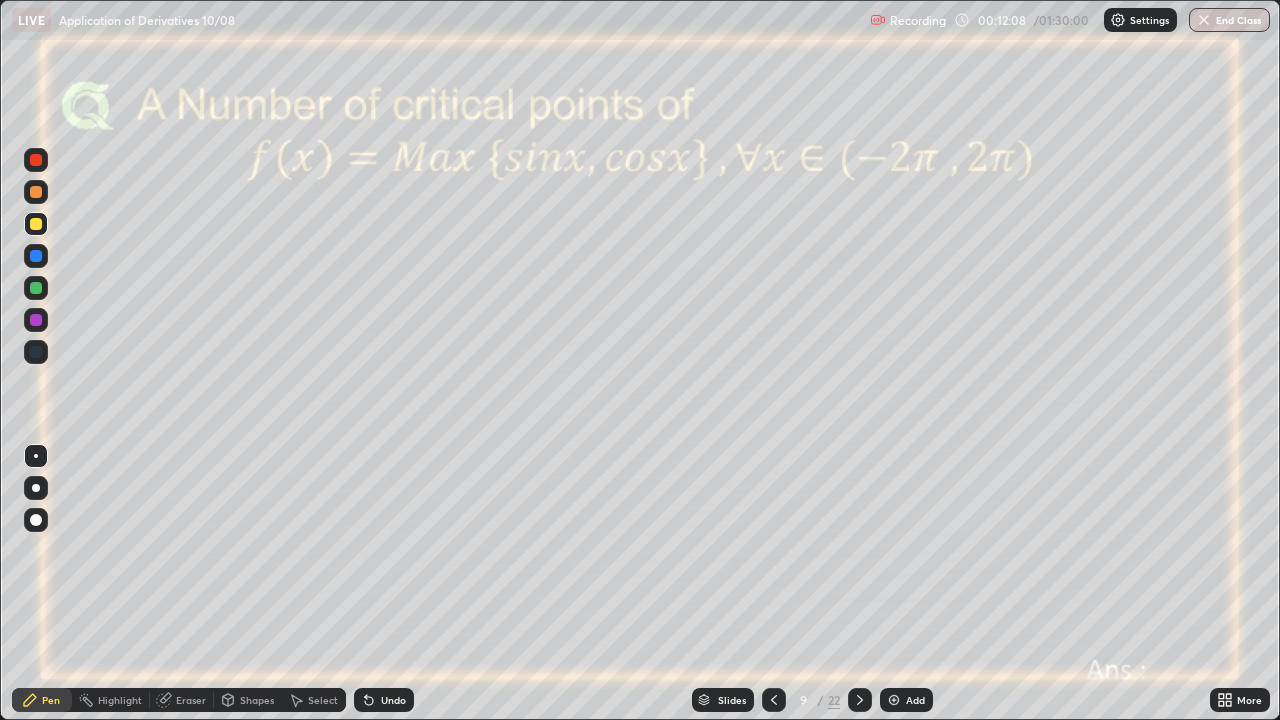 click on "Eraser" at bounding box center (182, 700) 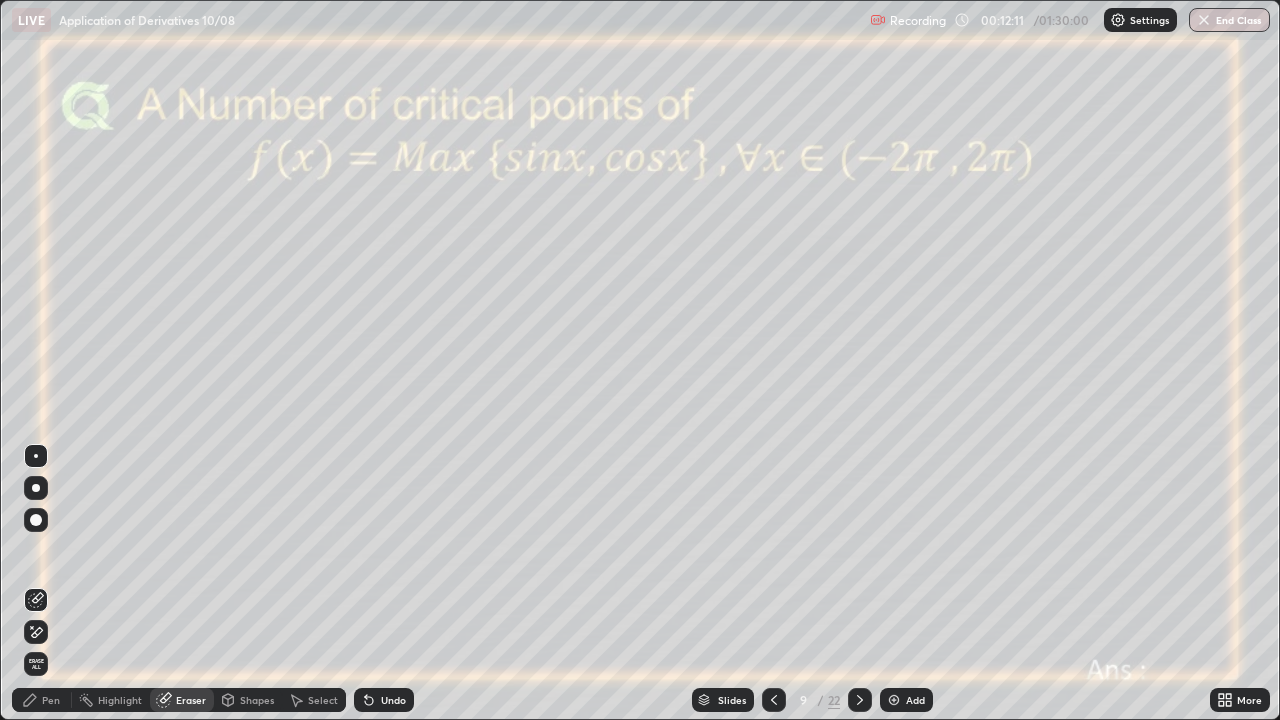 click on "Pen" at bounding box center (51, 700) 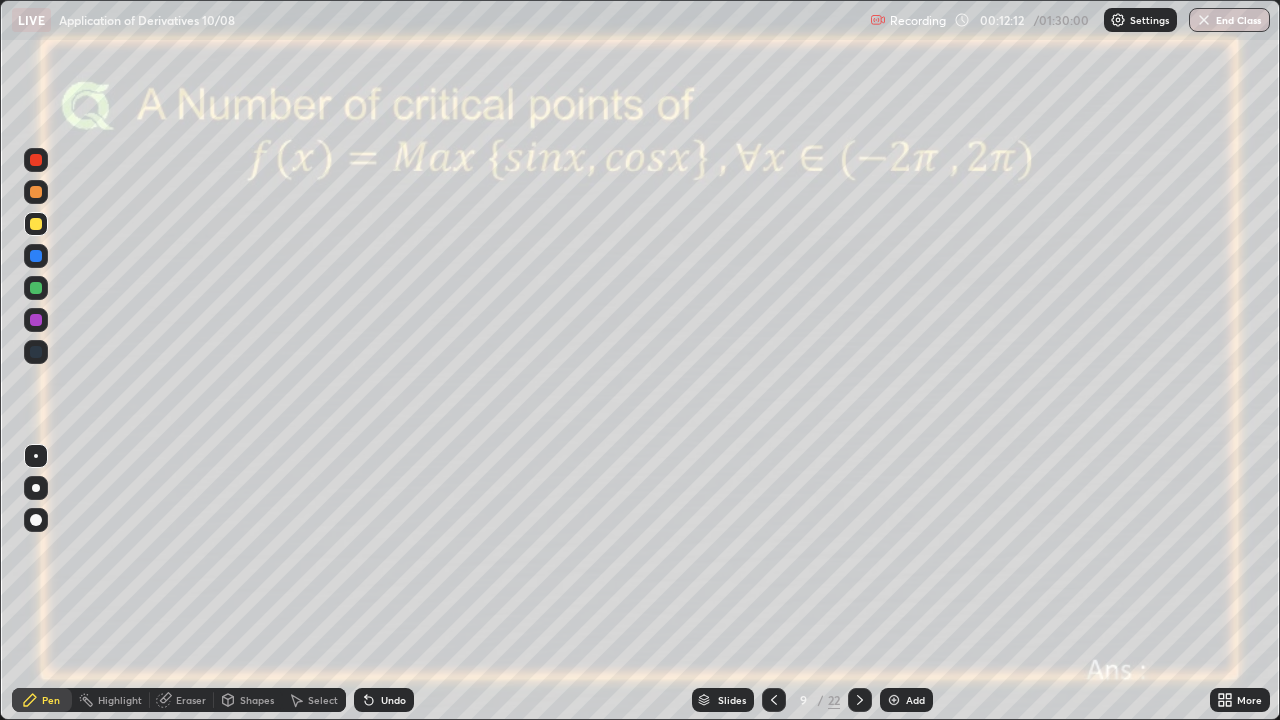 click at bounding box center (36, 288) 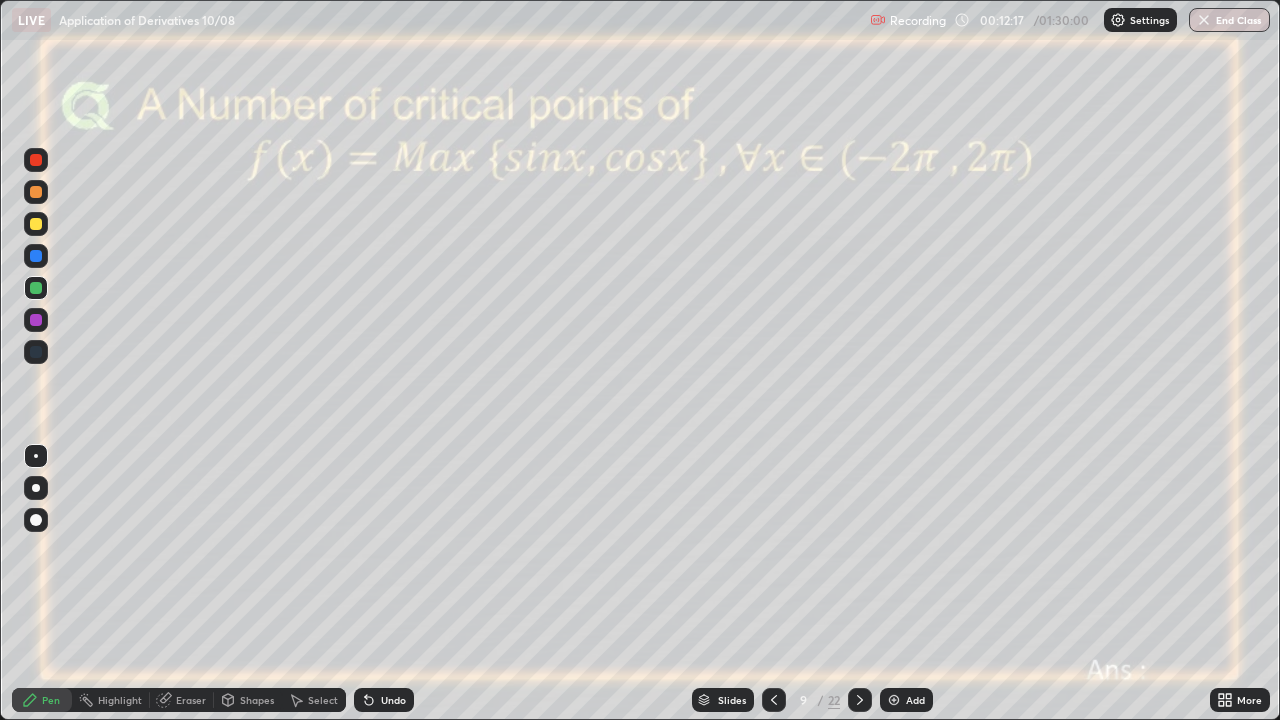 click at bounding box center (36, 224) 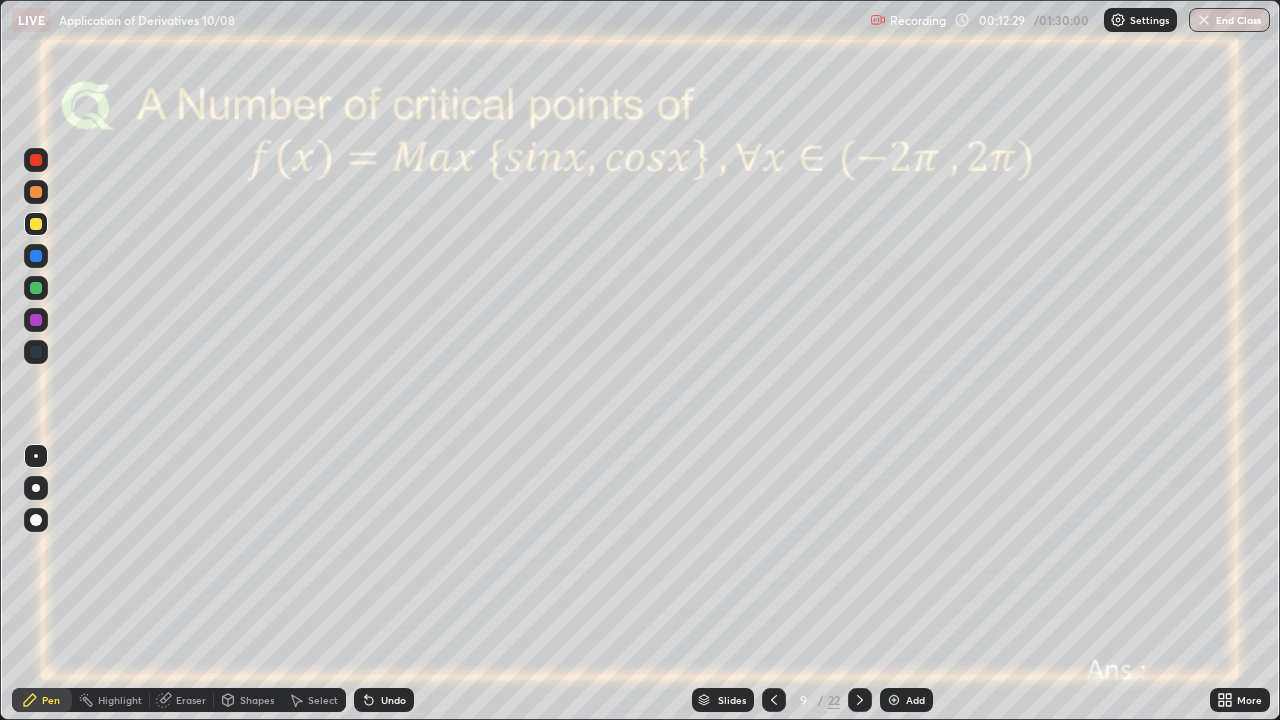 click at bounding box center (36, 160) 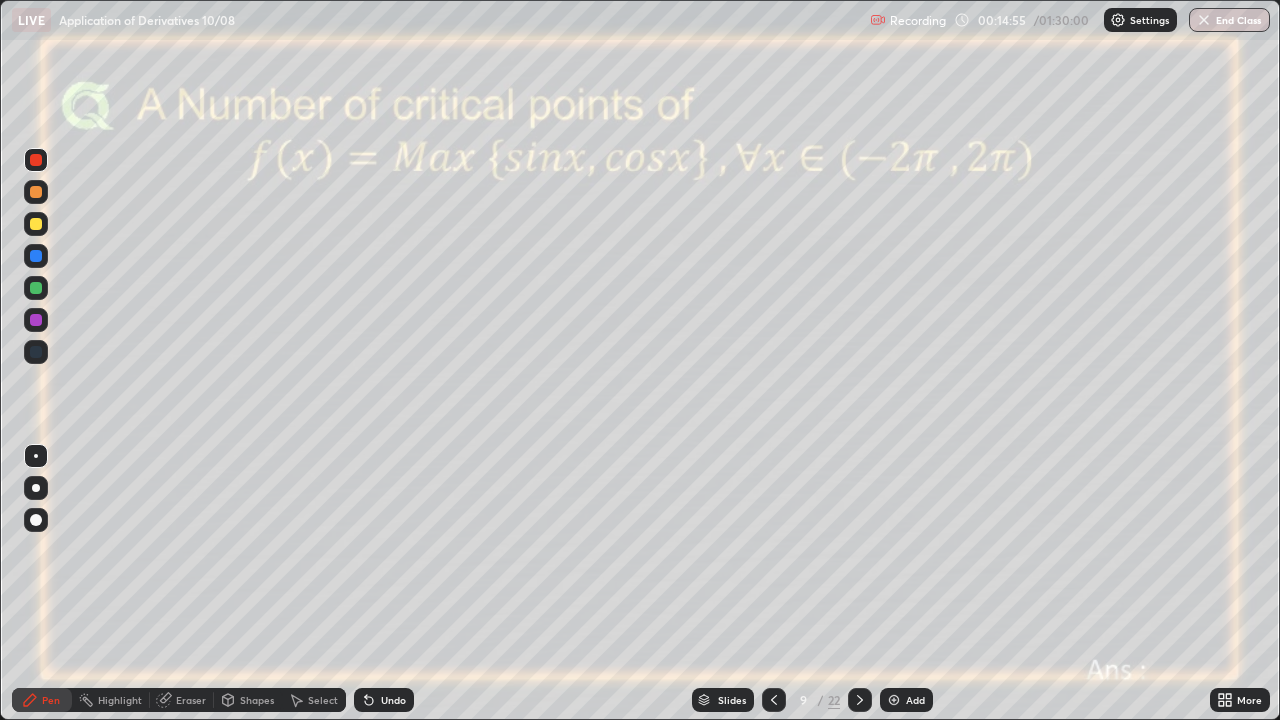 click 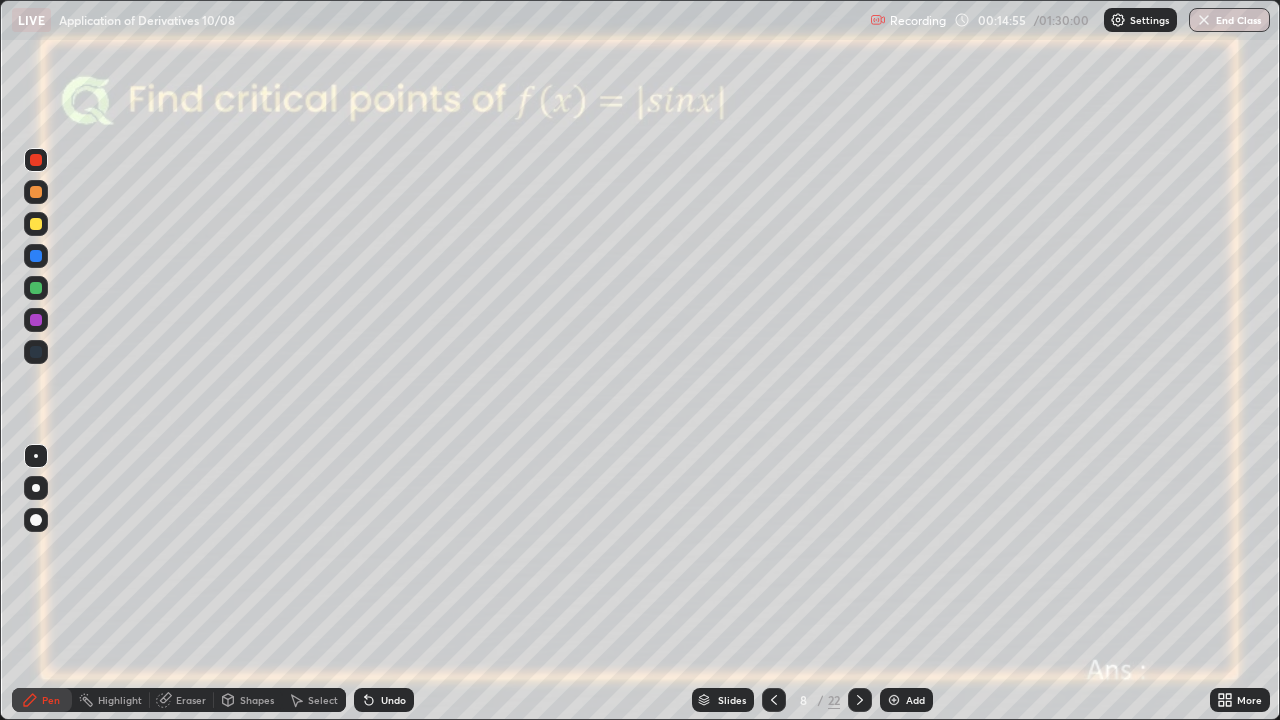 click 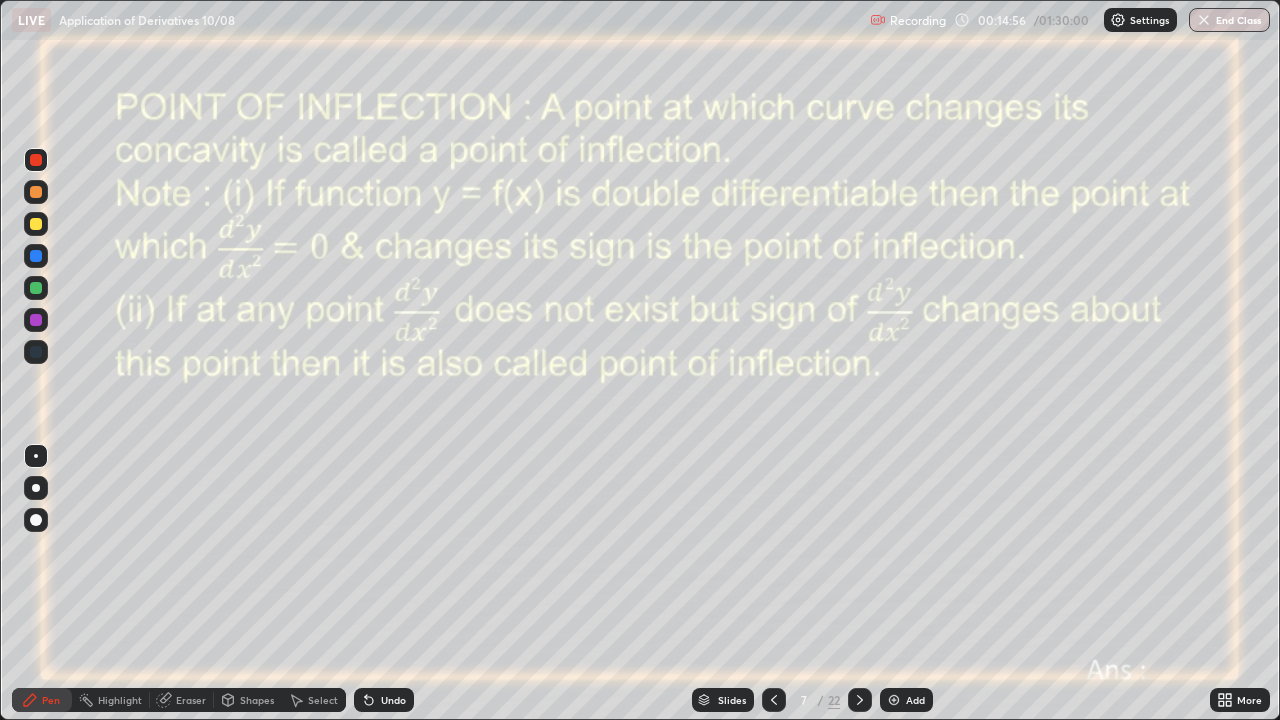 click 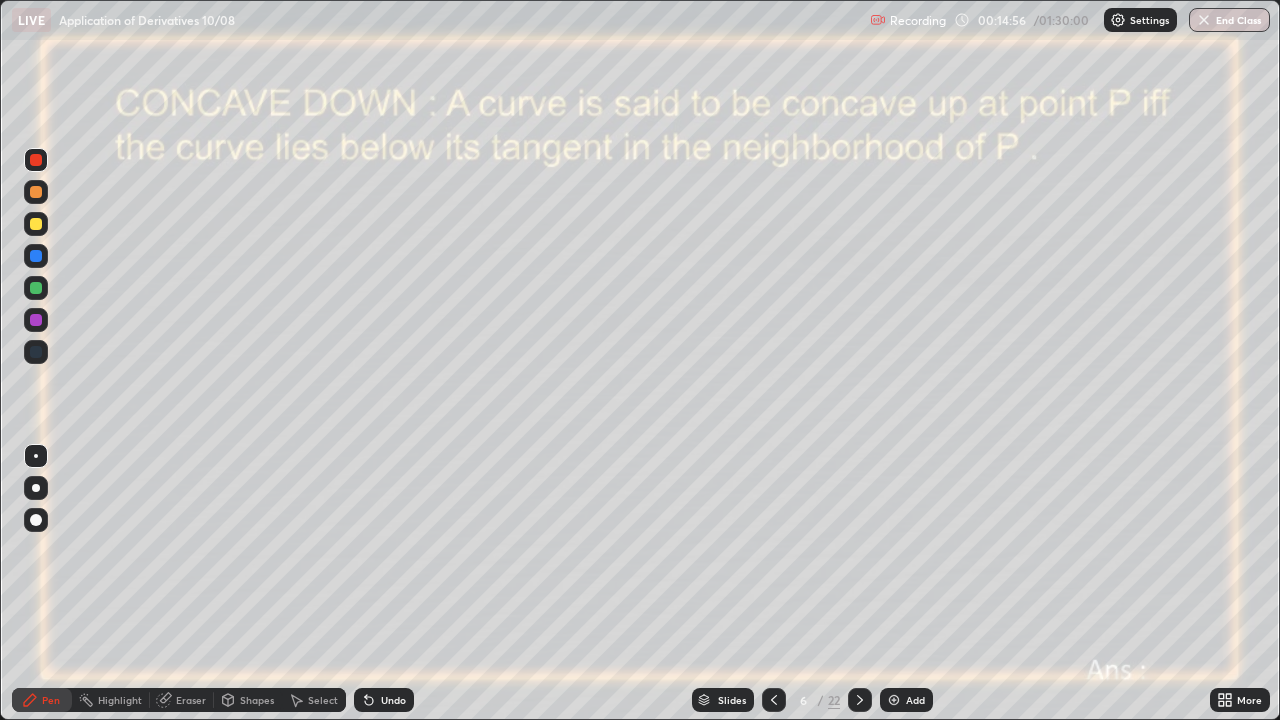 click 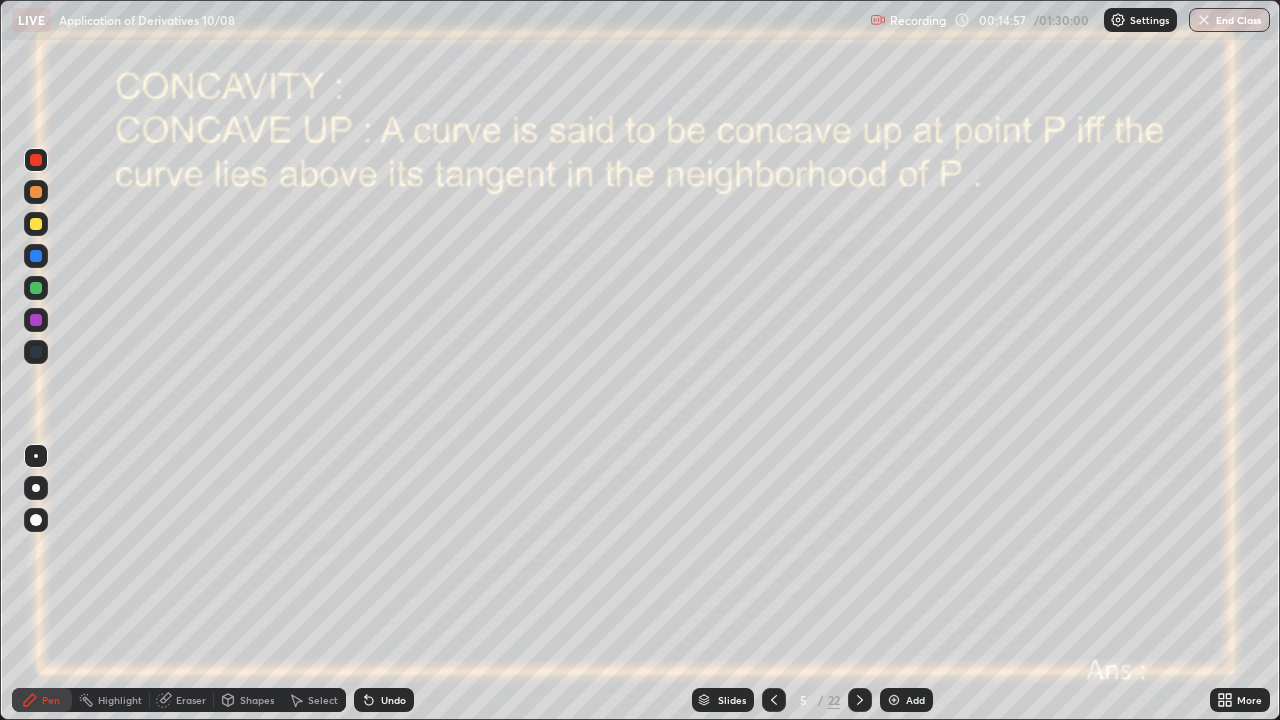 click at bounding box center [774, 700] 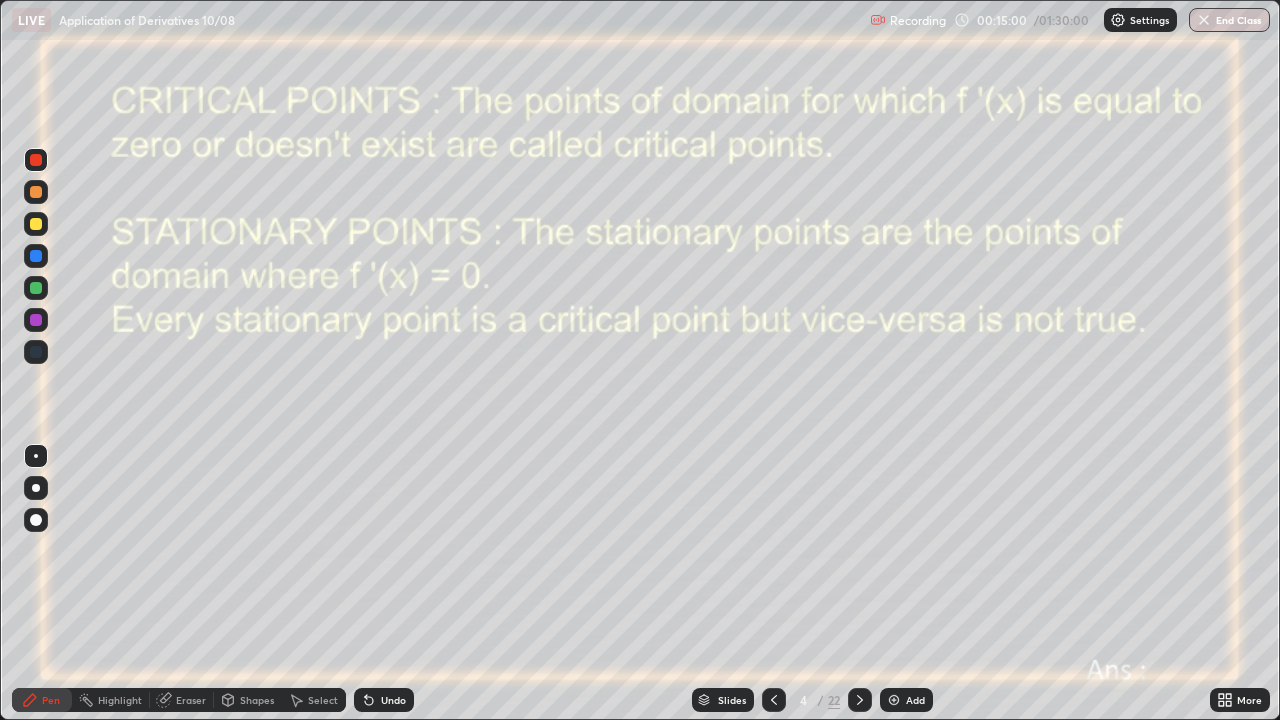click 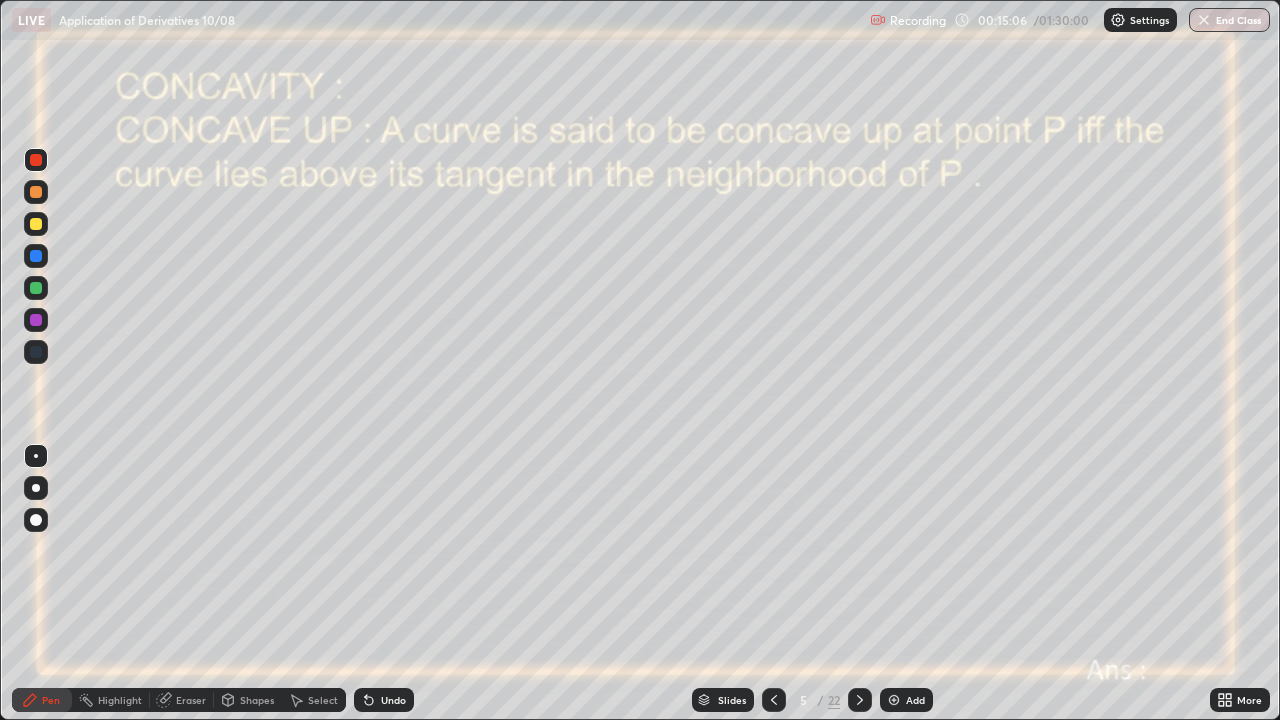 click at bounding box center [36, 256] 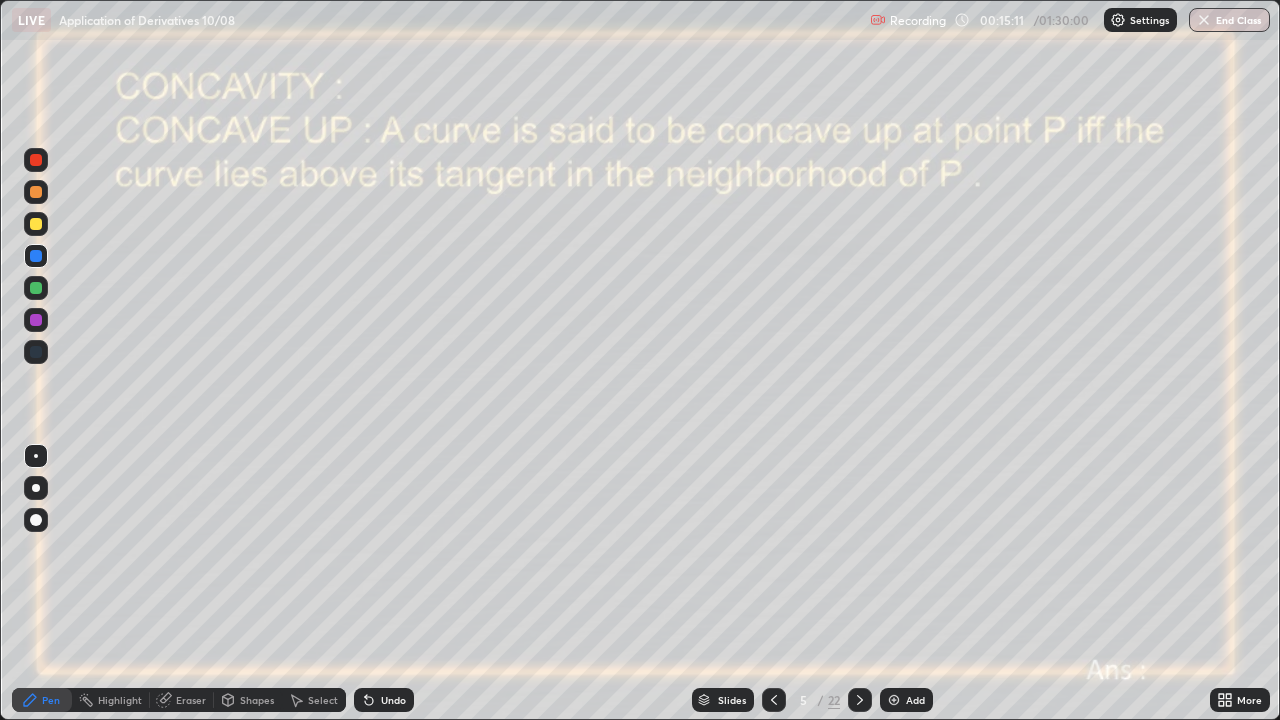 click at bounding box center (36, 224) 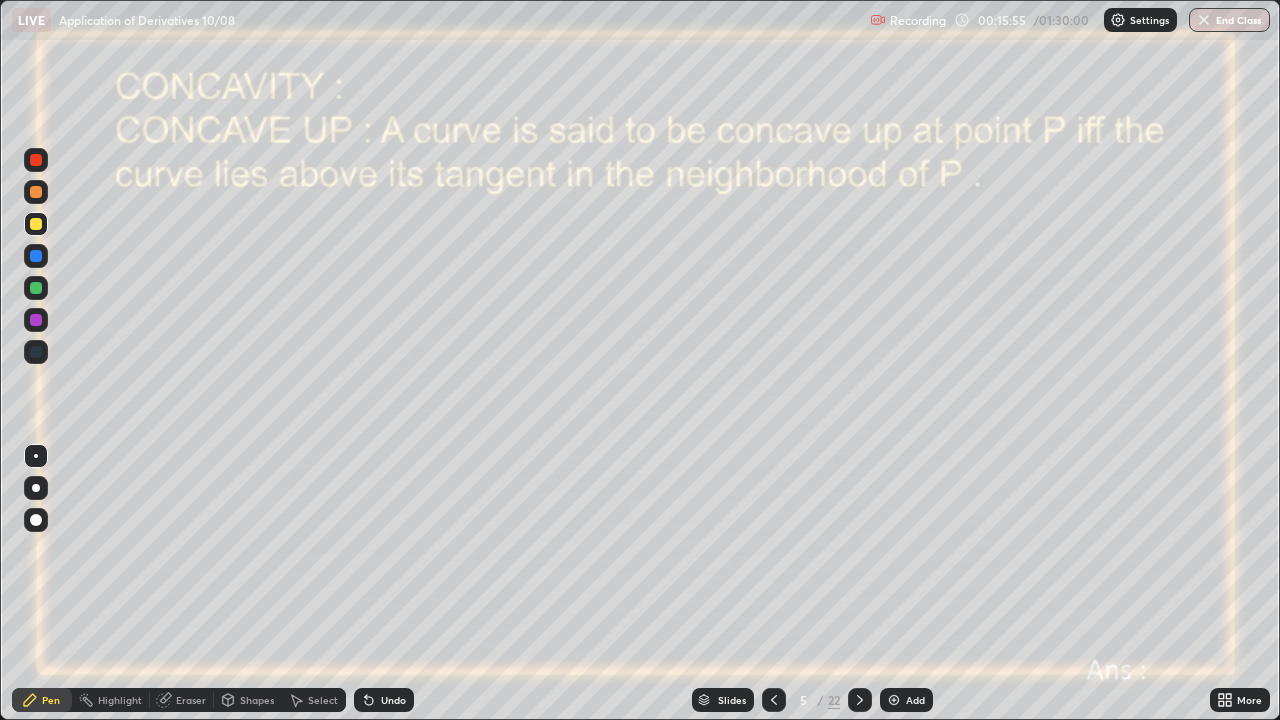 click on "Shapes" at bounding box center (248, 700) 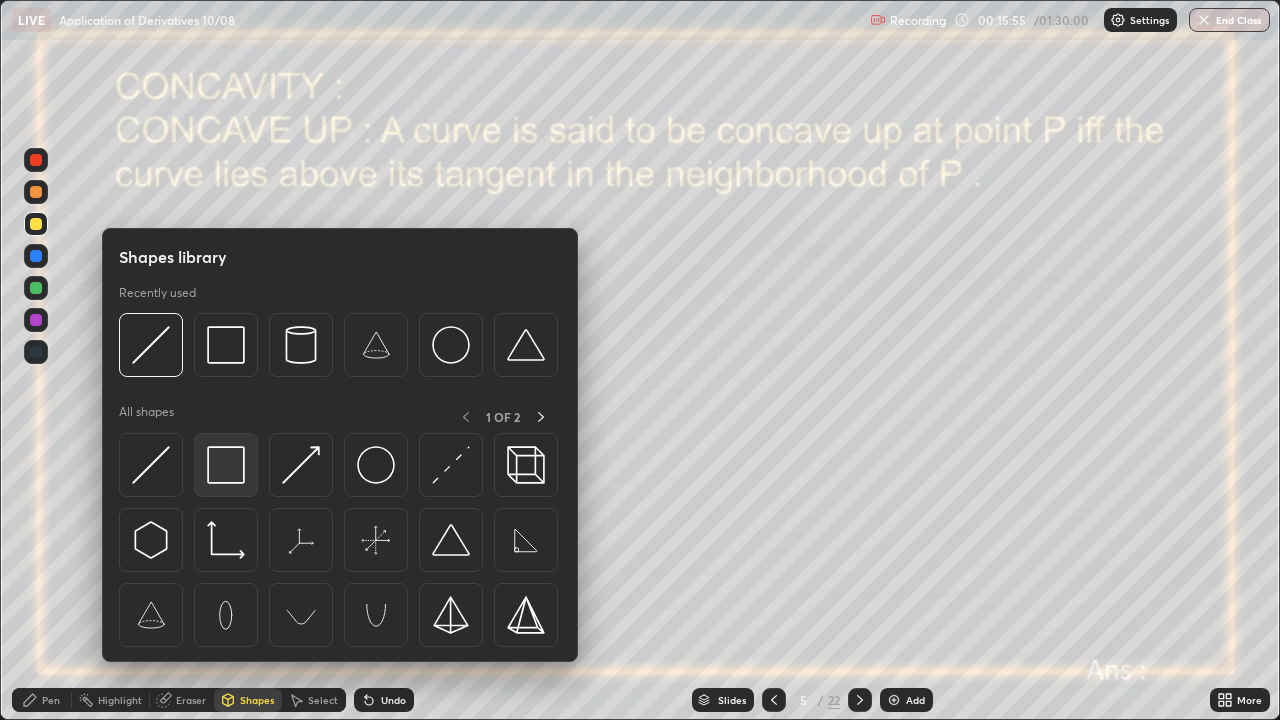 click at bounding box center (226, 465) 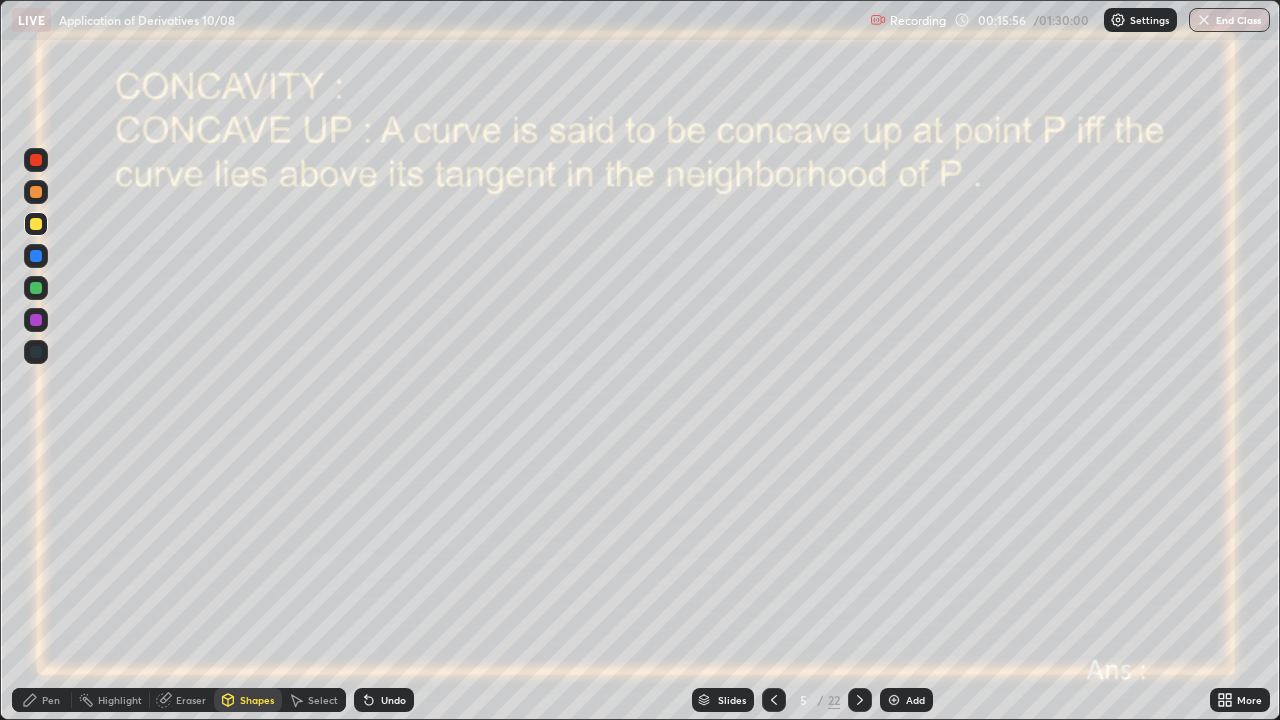 click at bounding box center (36, 288) 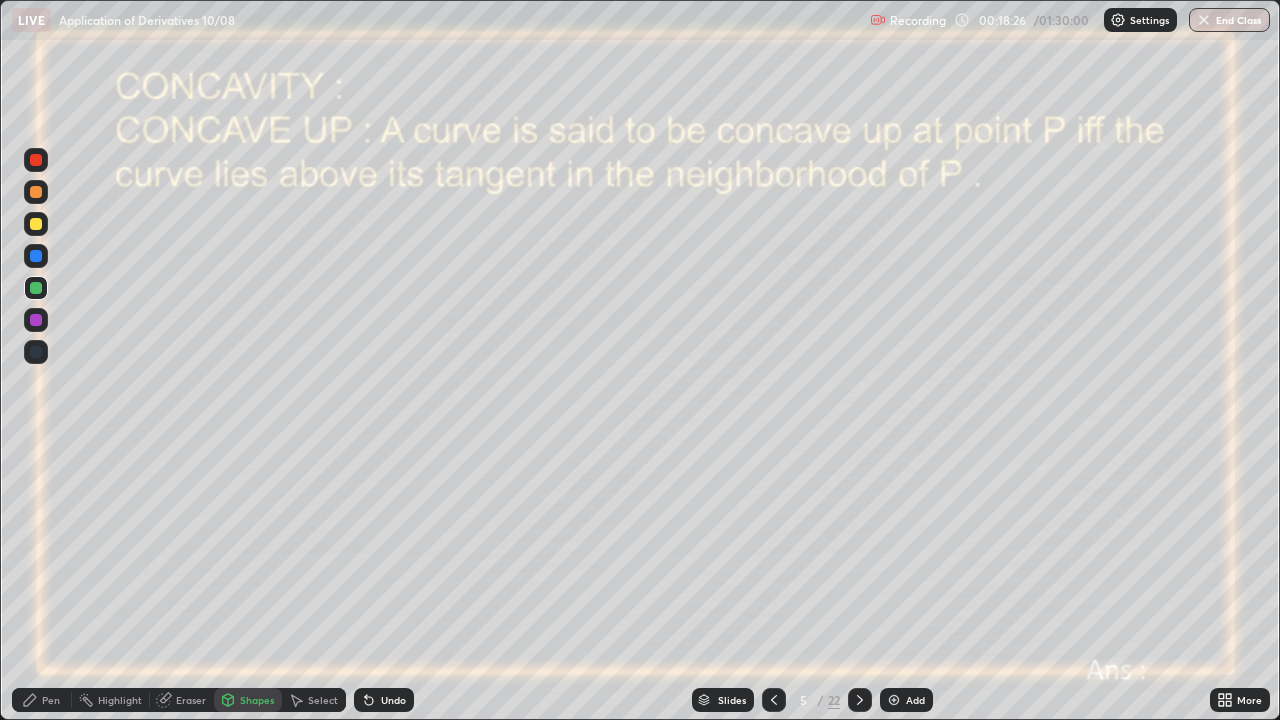 click 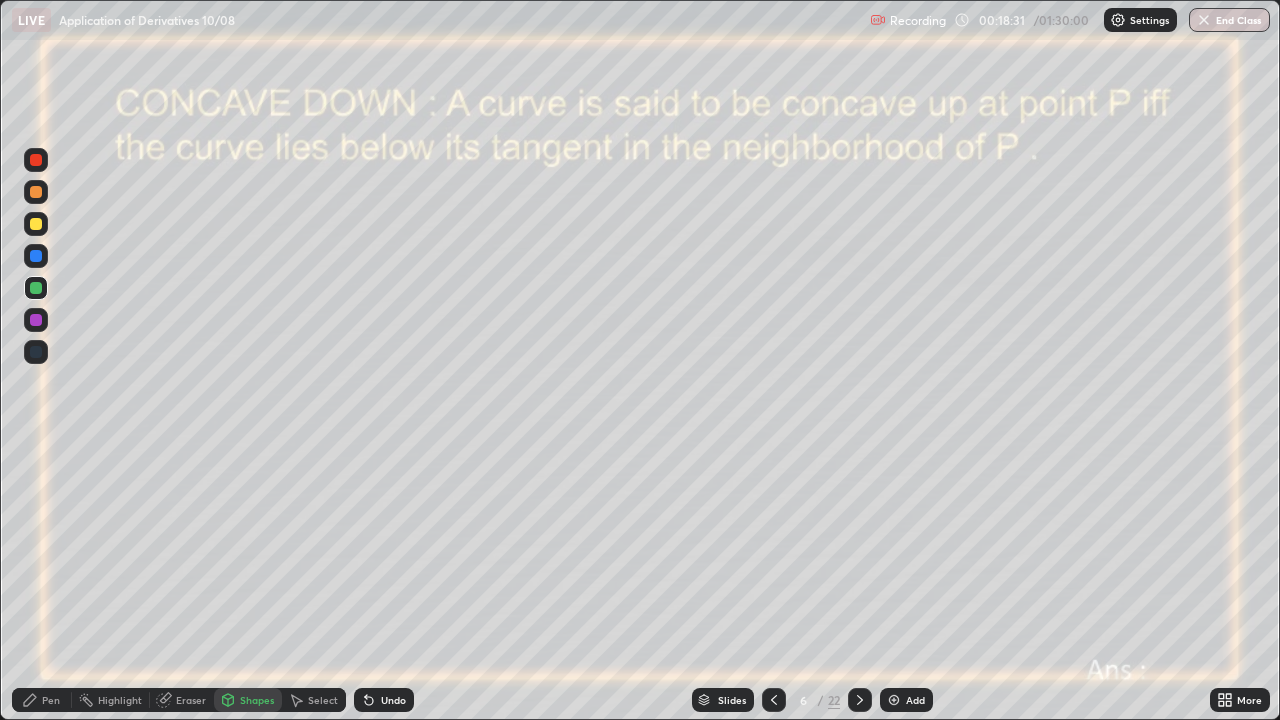 click on "Pen" at bounding box center [51, 700] 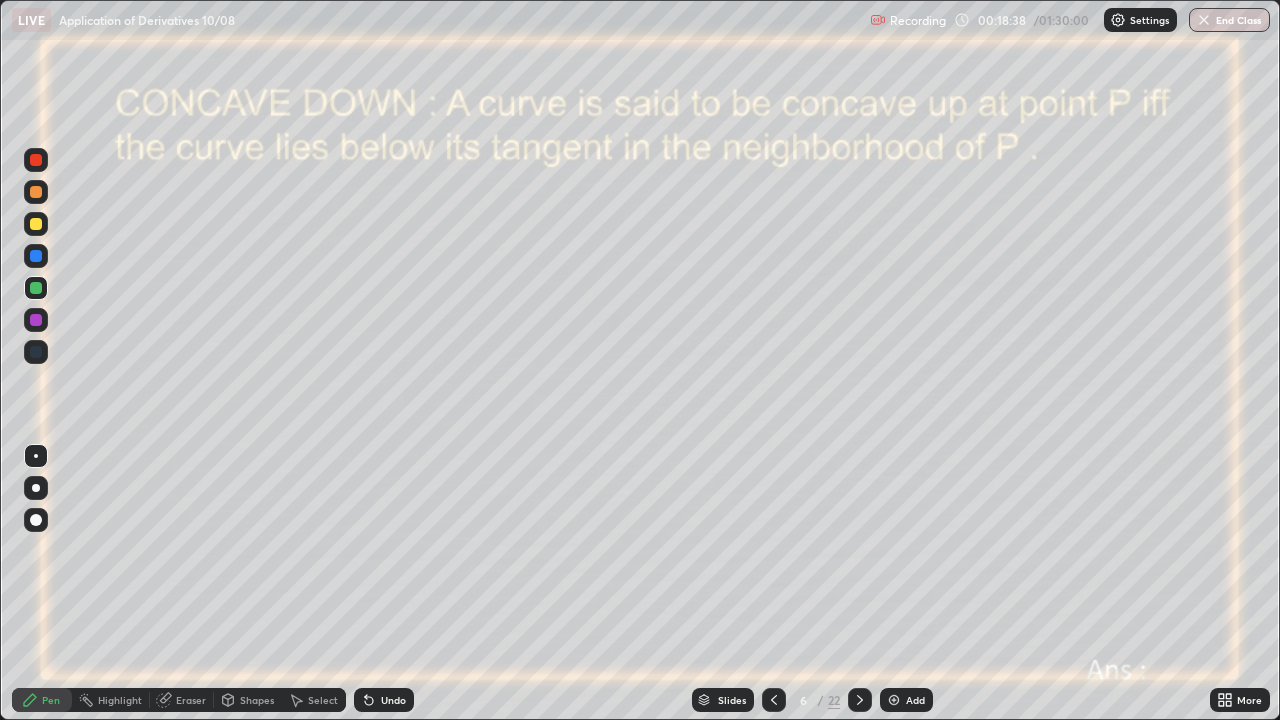 click at bounding box center (36, 256) 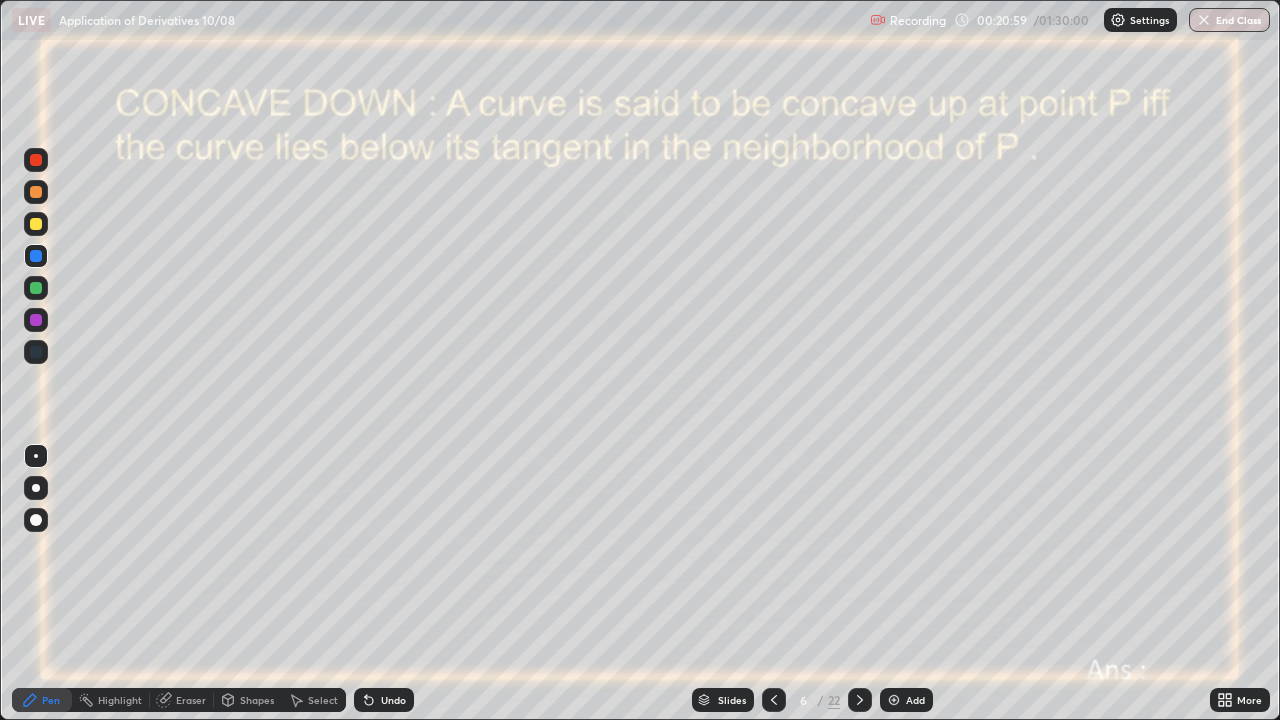 click 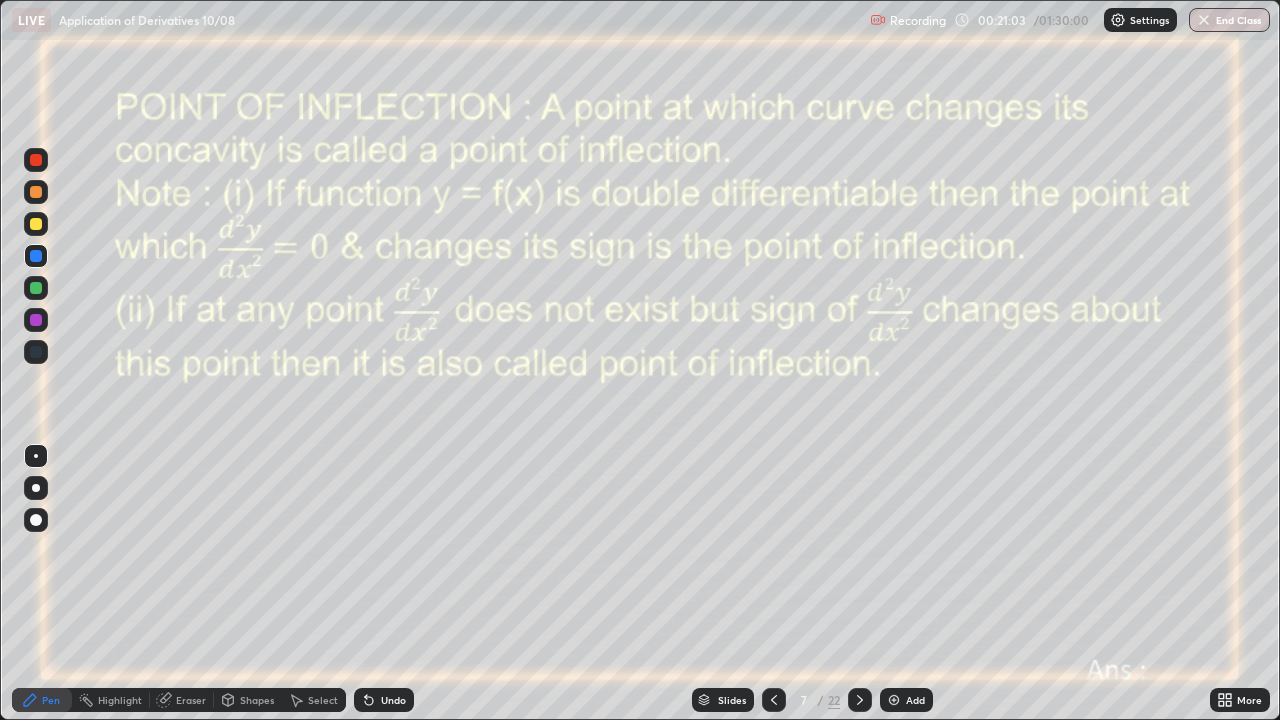 click at bounding box center (894, 700) 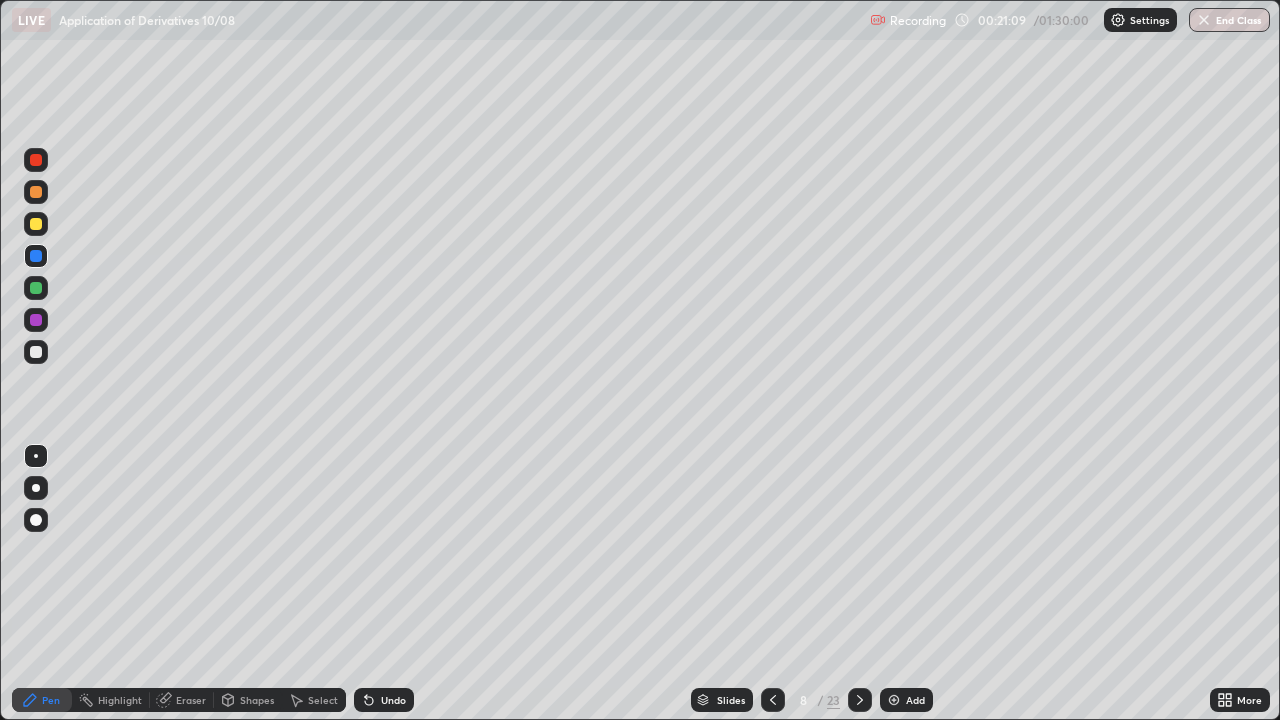 click at bounding box center (36, 224) 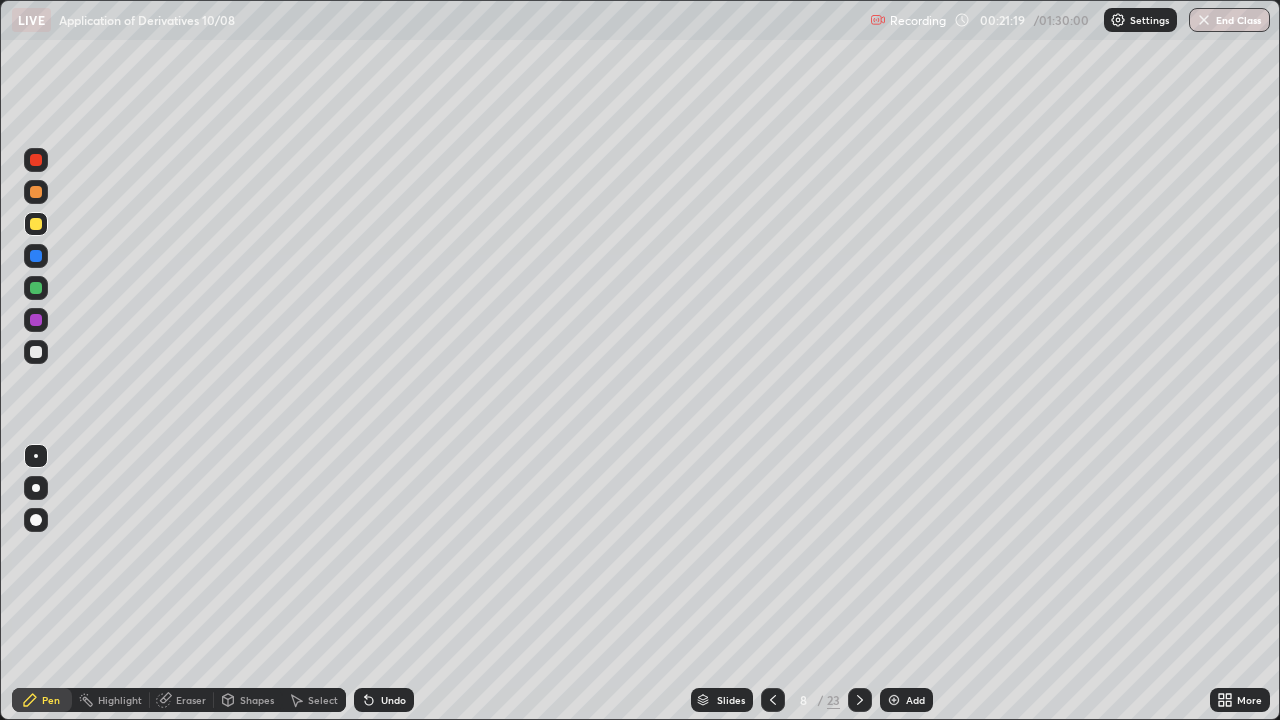 click 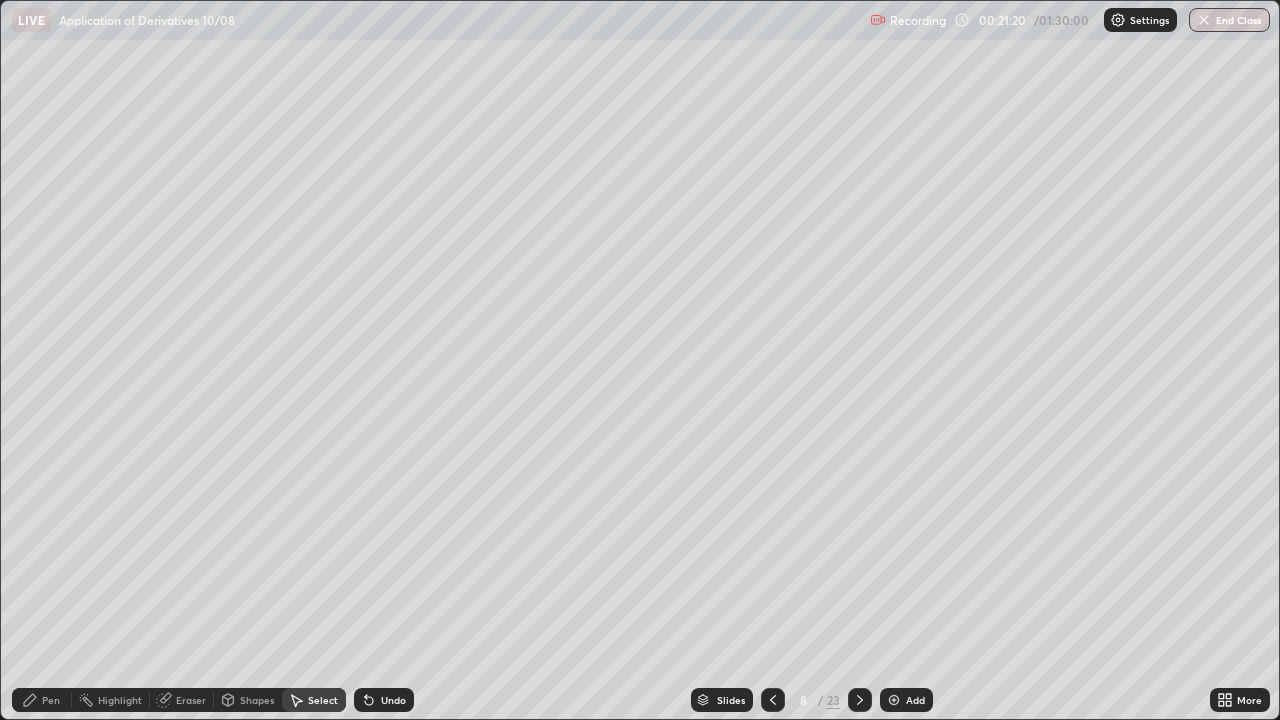 click on "Pen" at bounding box center (51, 700) 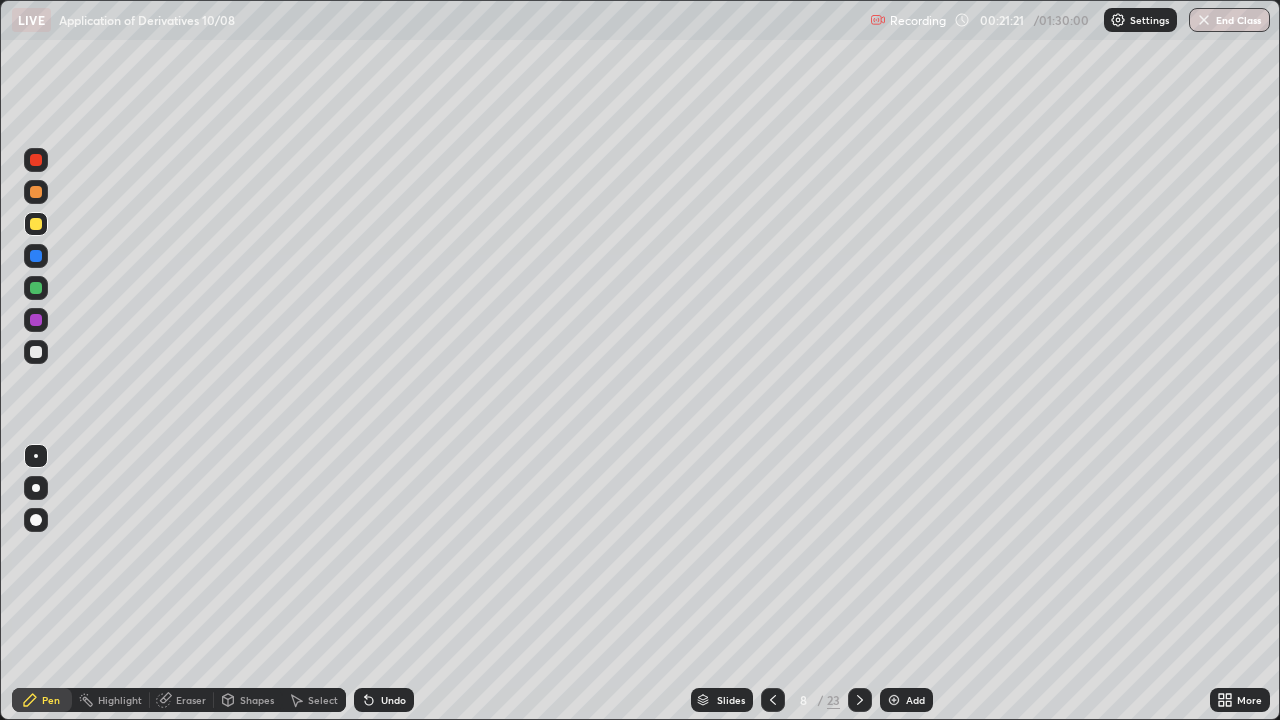 click at bounding box center (36, 352) 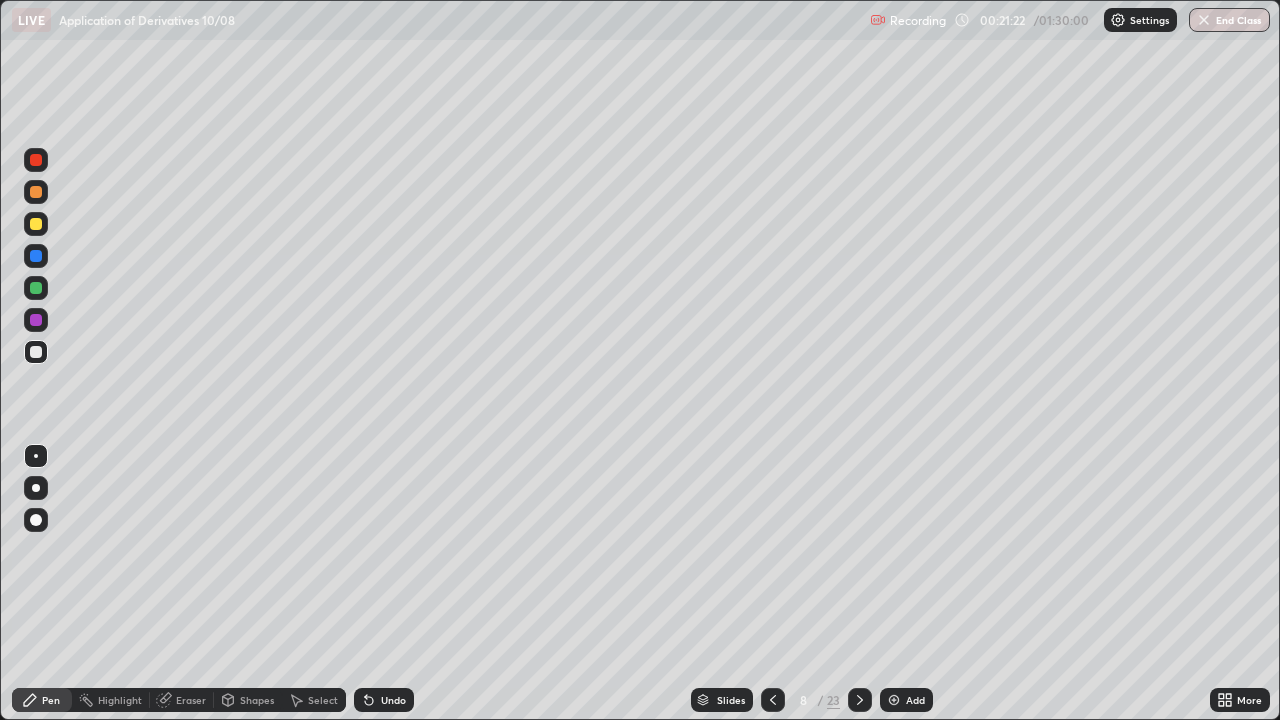 click 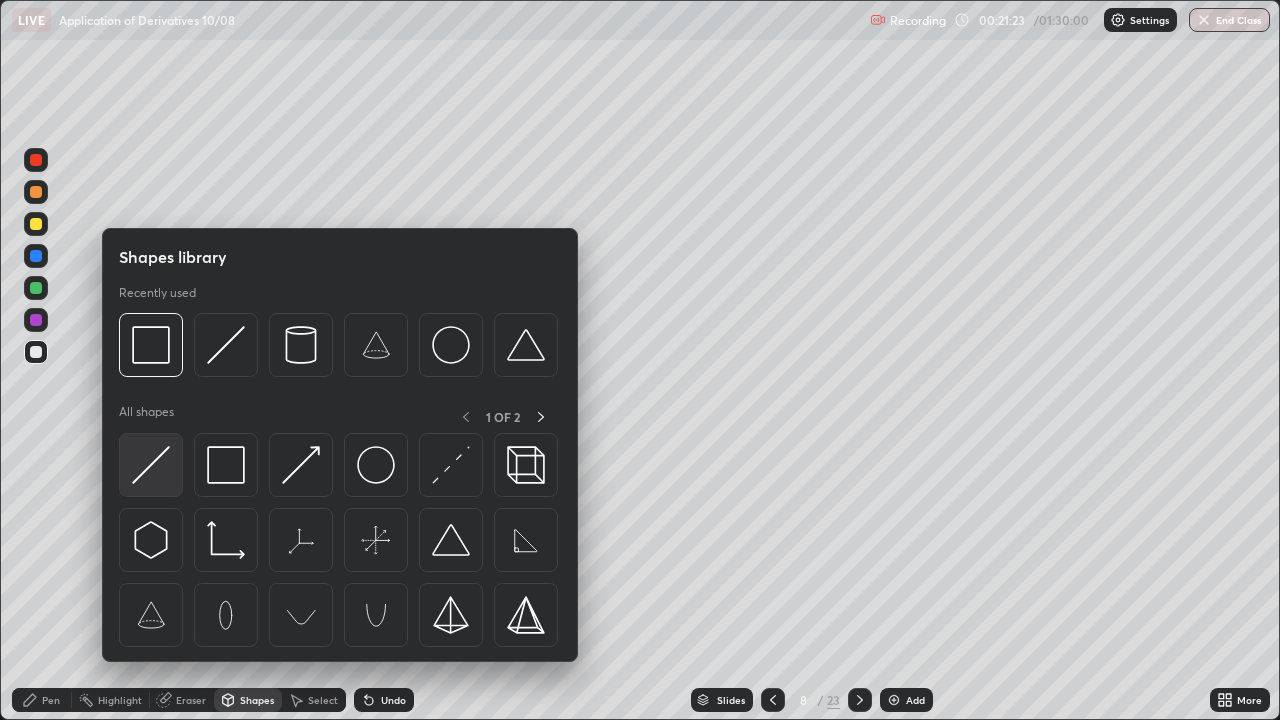 click at bounding box center (151, 465) 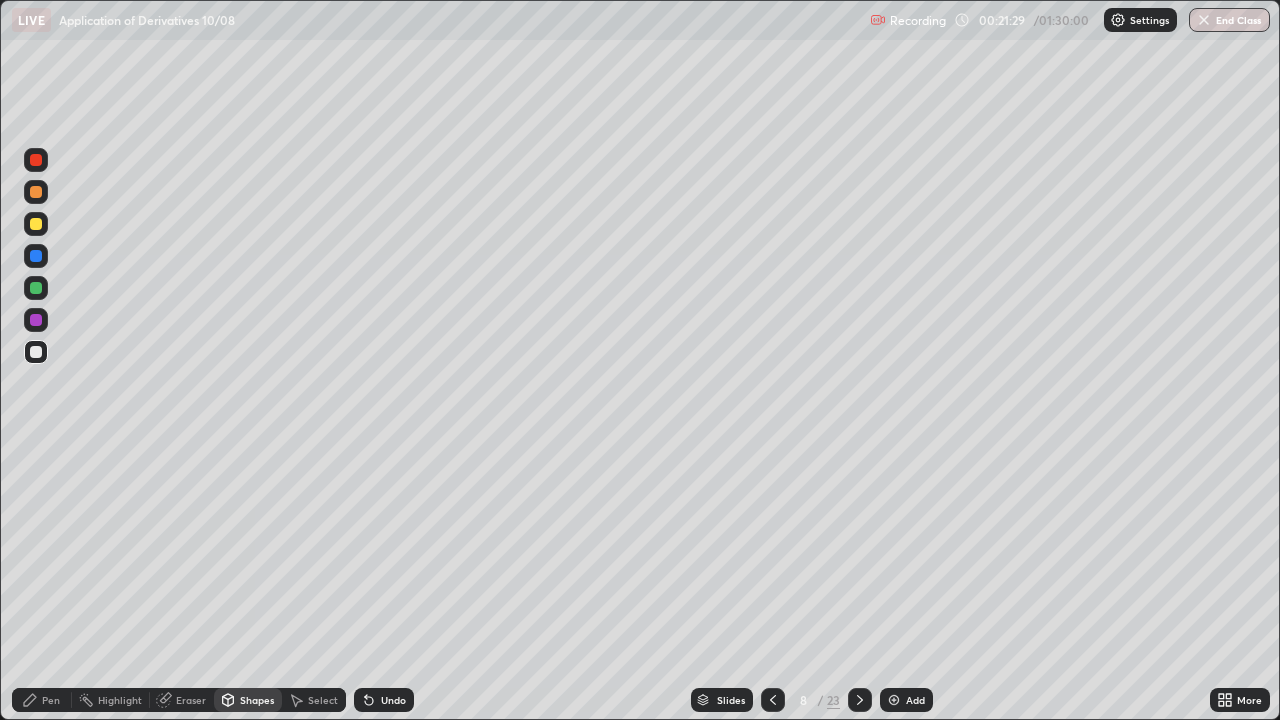 click on "Pen" at bounding box center [51, 700] 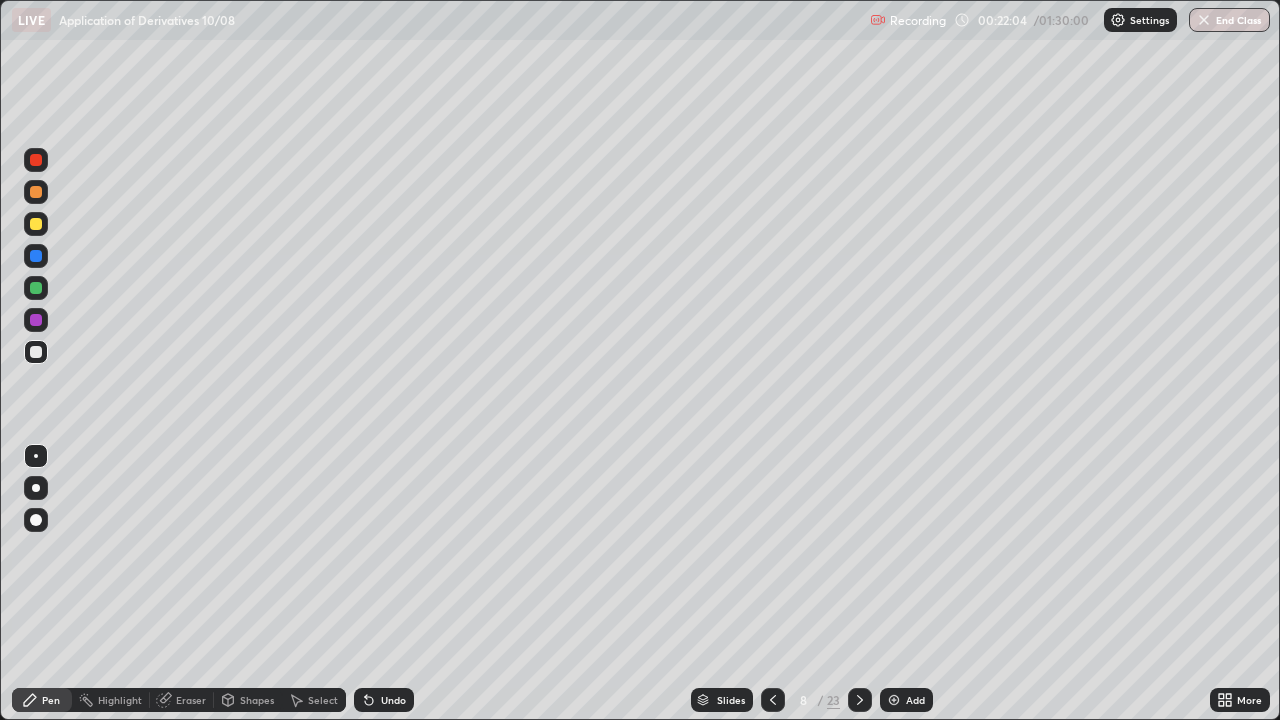 click on "Undo" at bounding box center (393, 700) 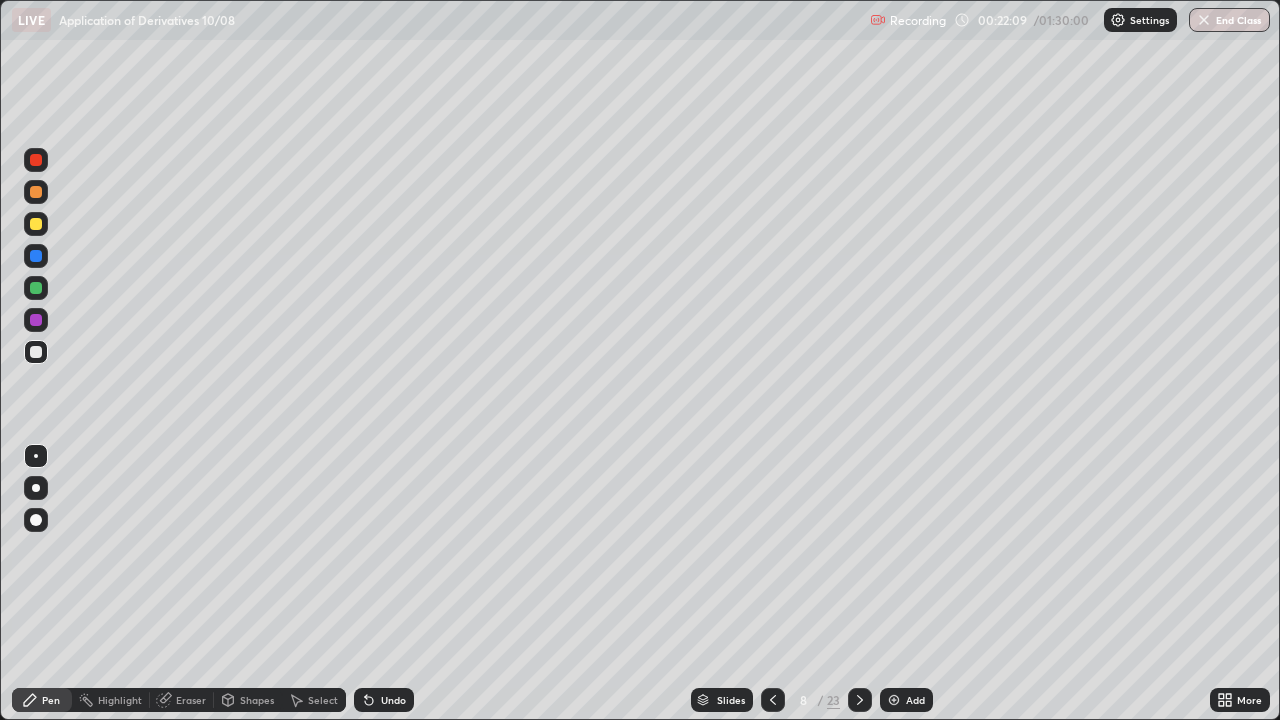 click 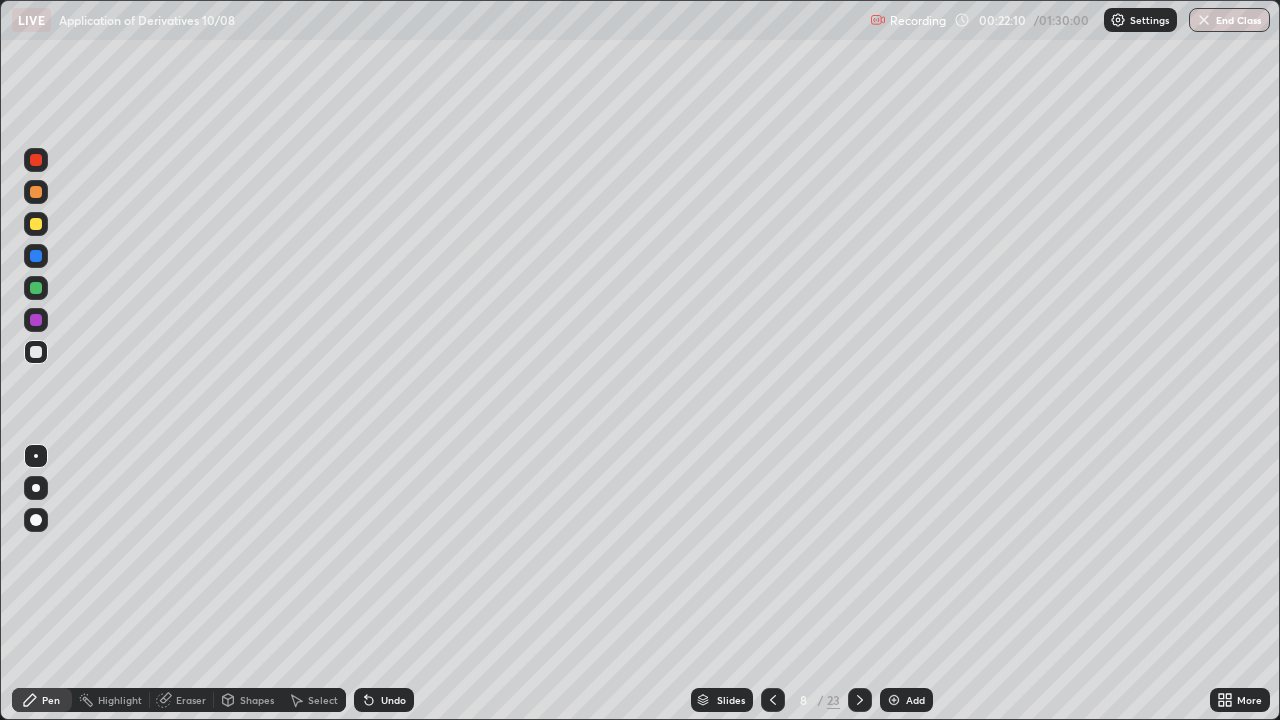 click at bounding box center (36, 320) 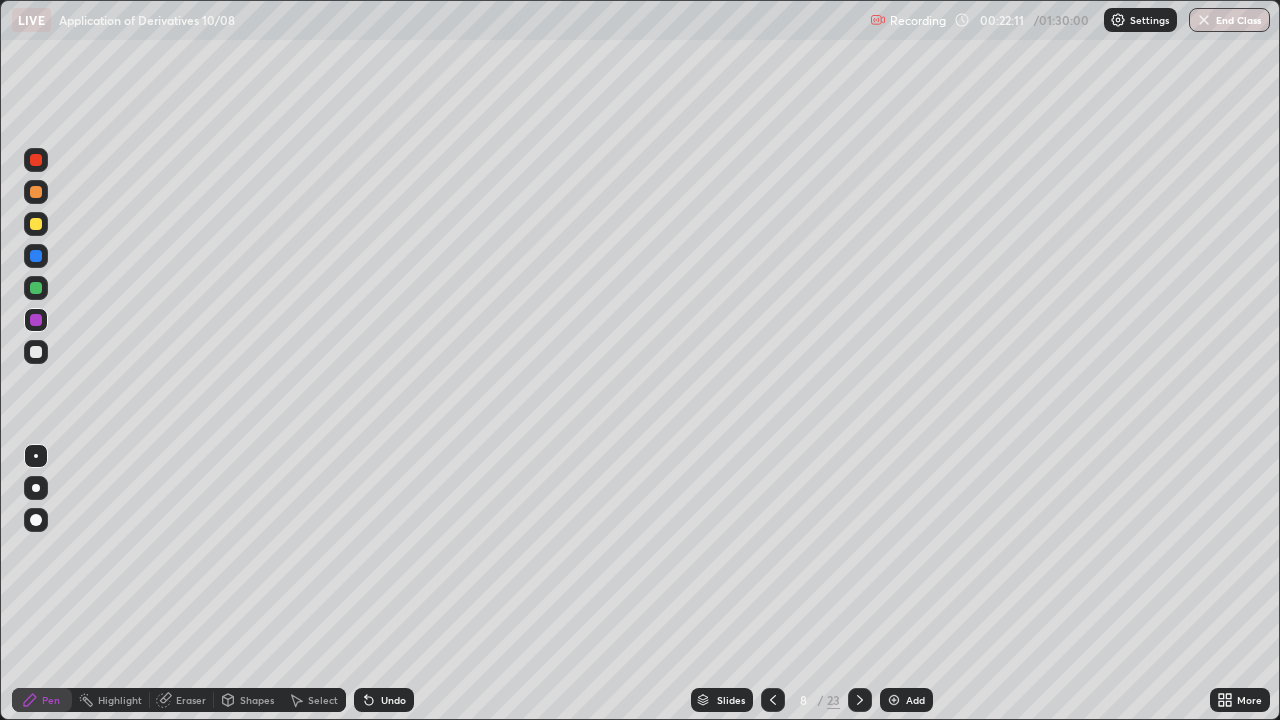 click 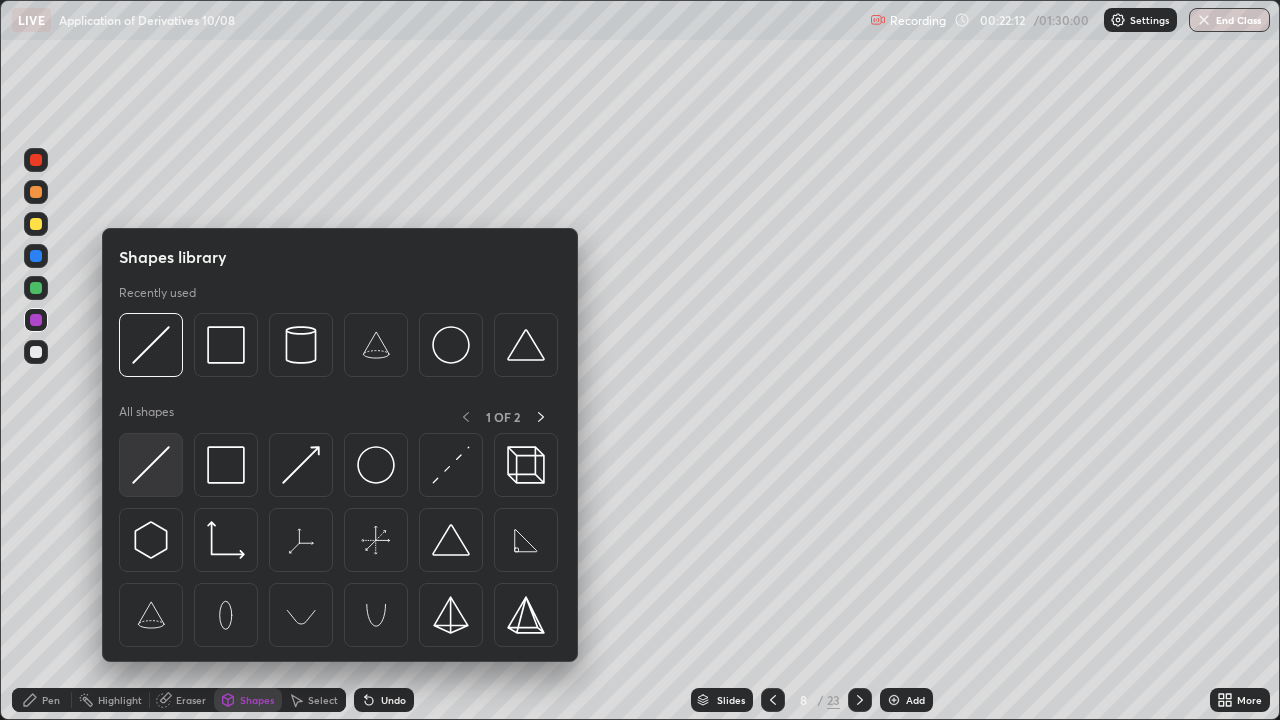 click at bounding box center [151, 465] 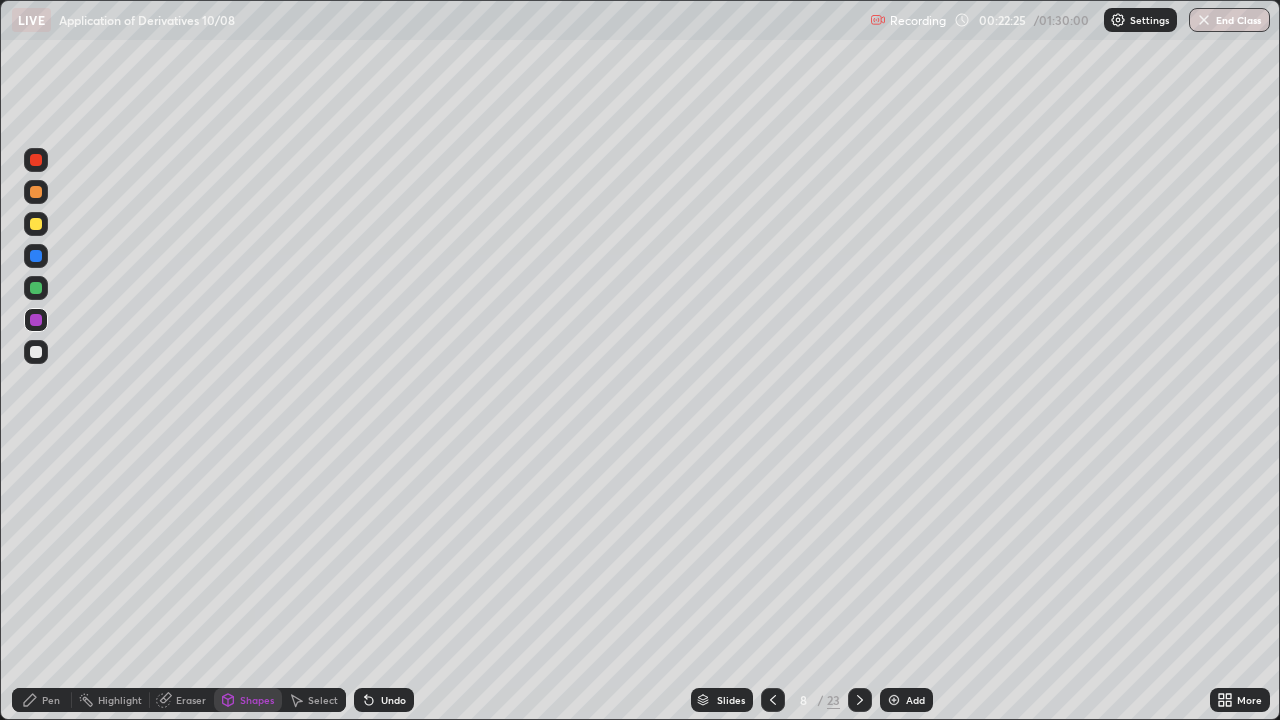 click on "Pen" at bounding box center (42, 700) 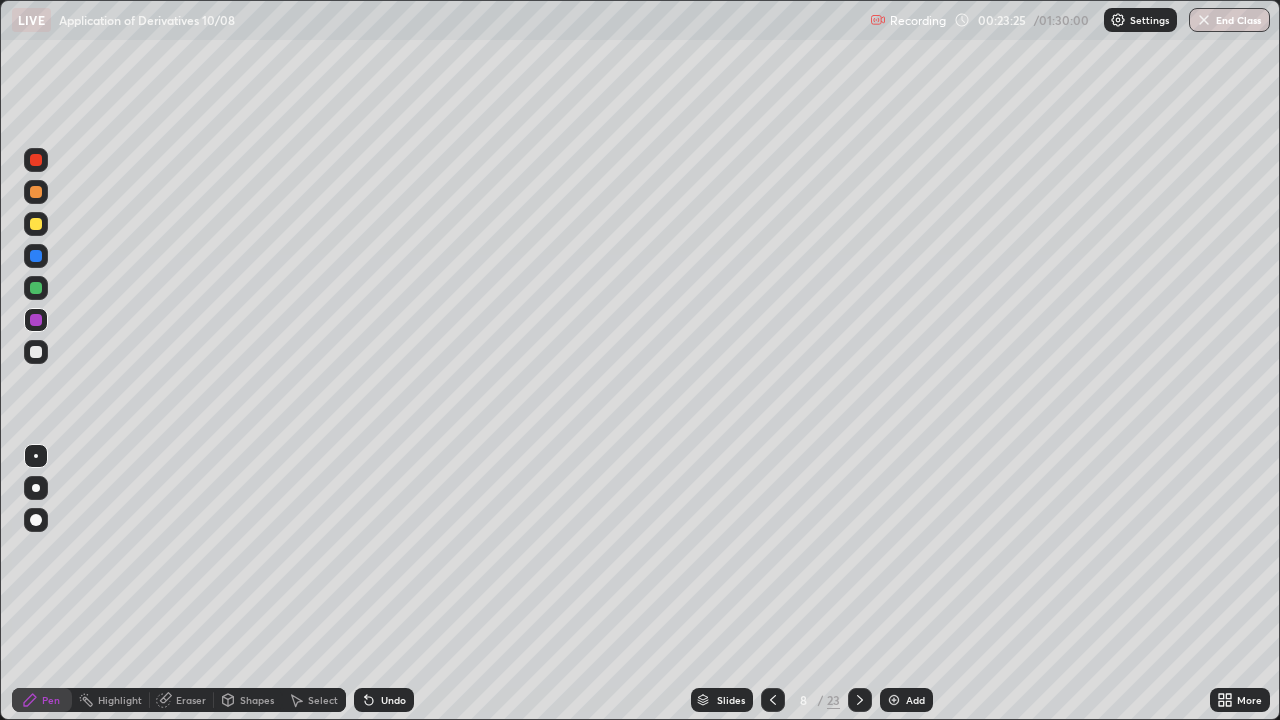 click at bounding box center [894, 700] 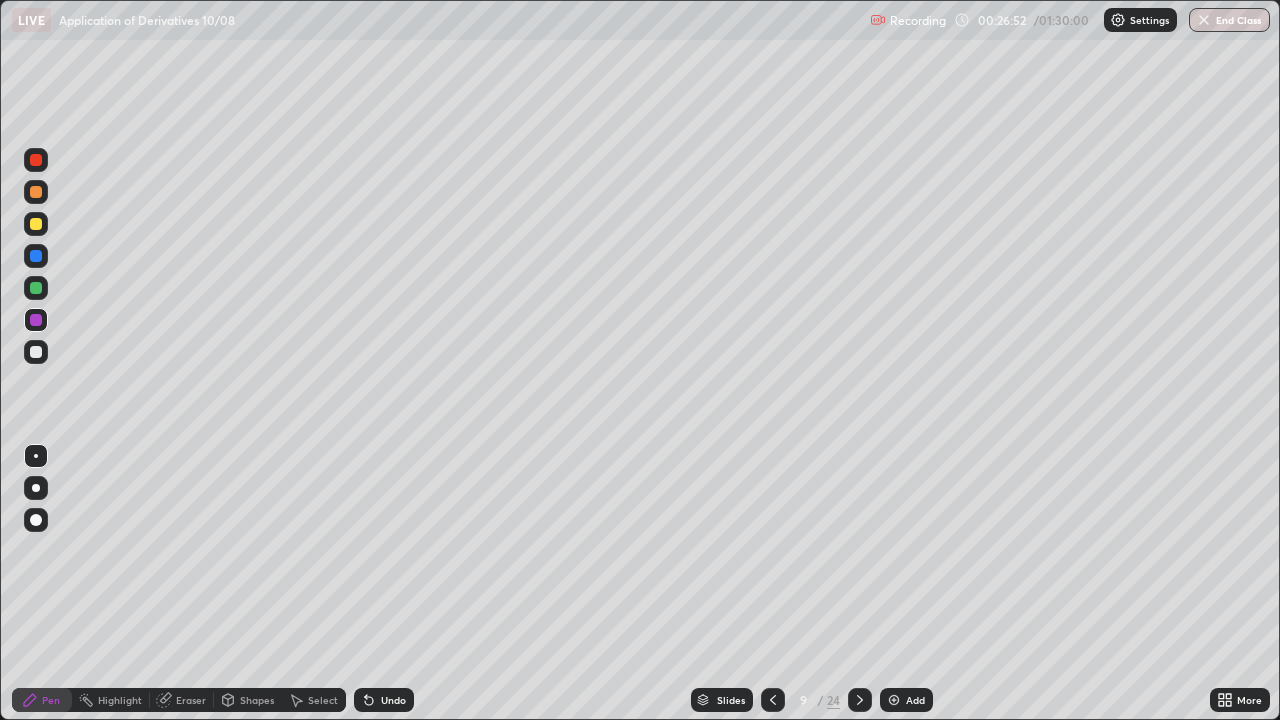 click at bounding box center [894, 700] 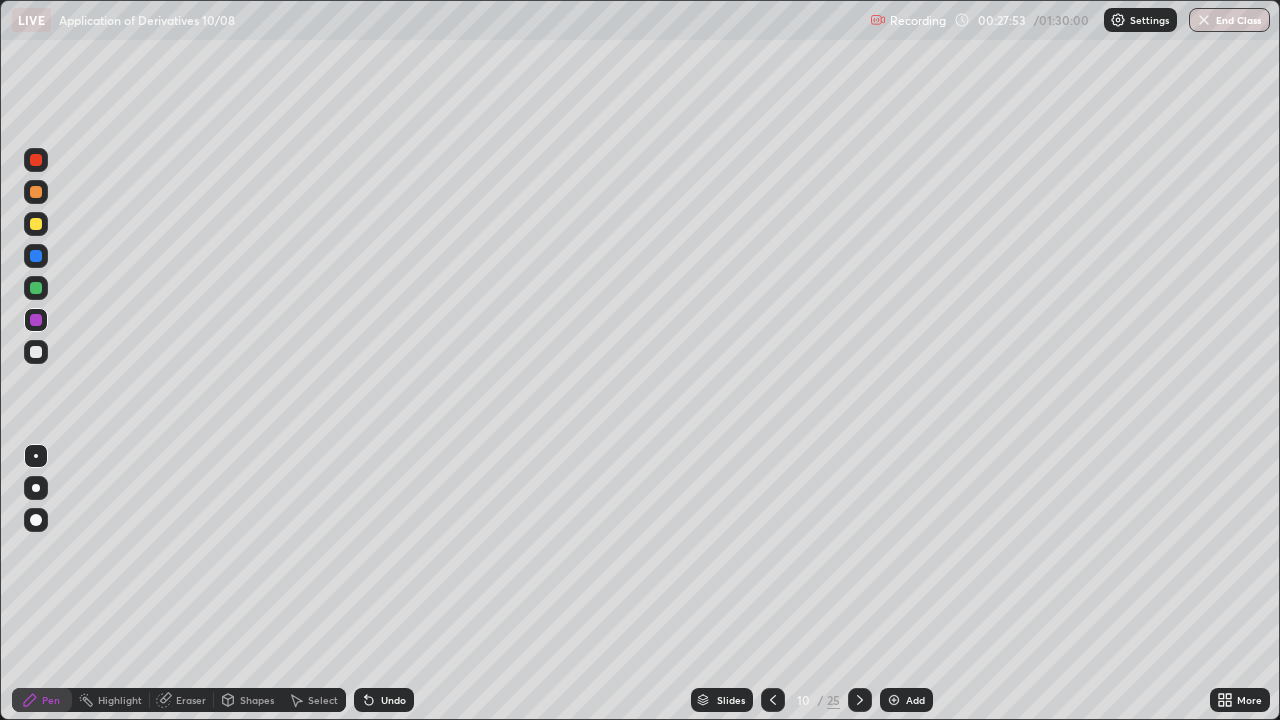 click 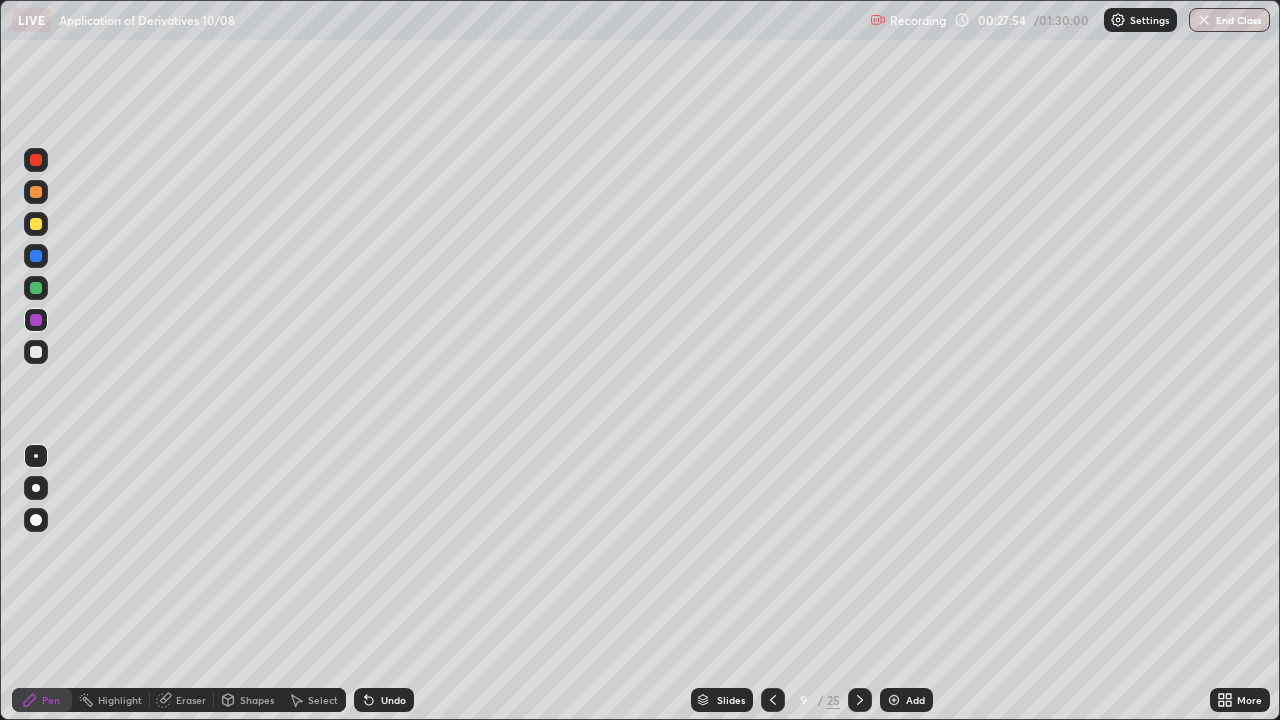 click 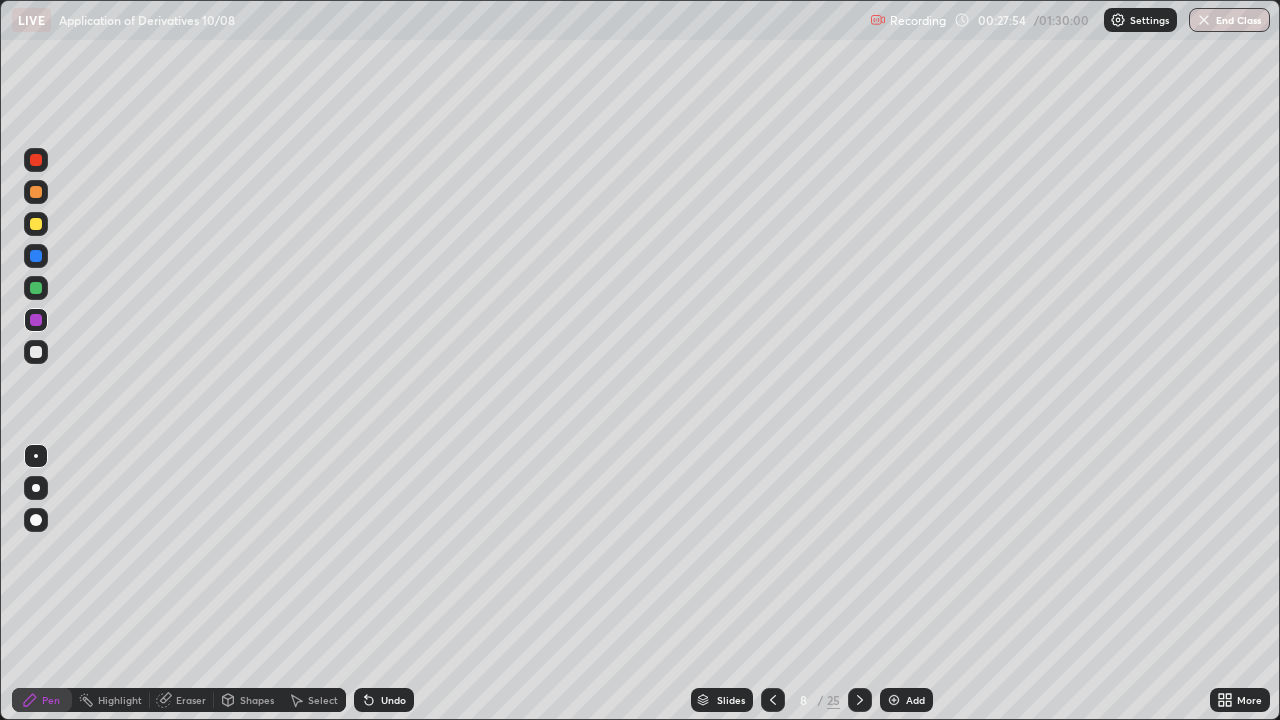 click 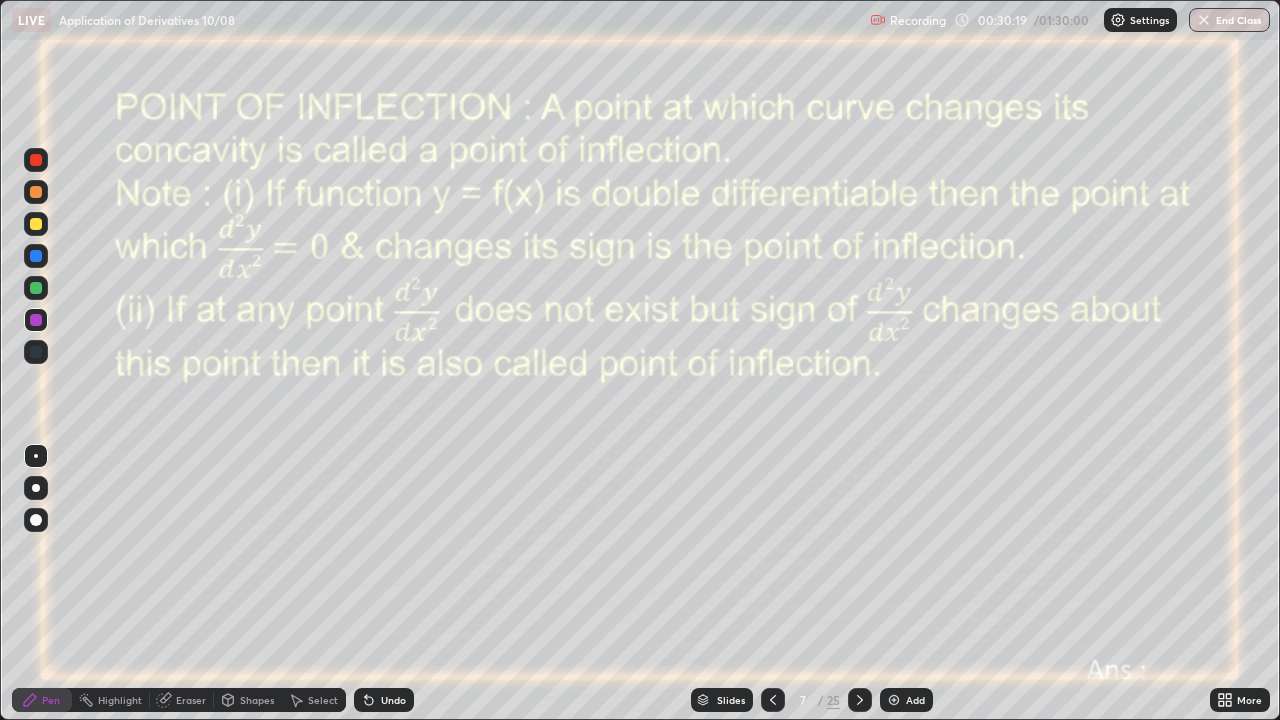 click 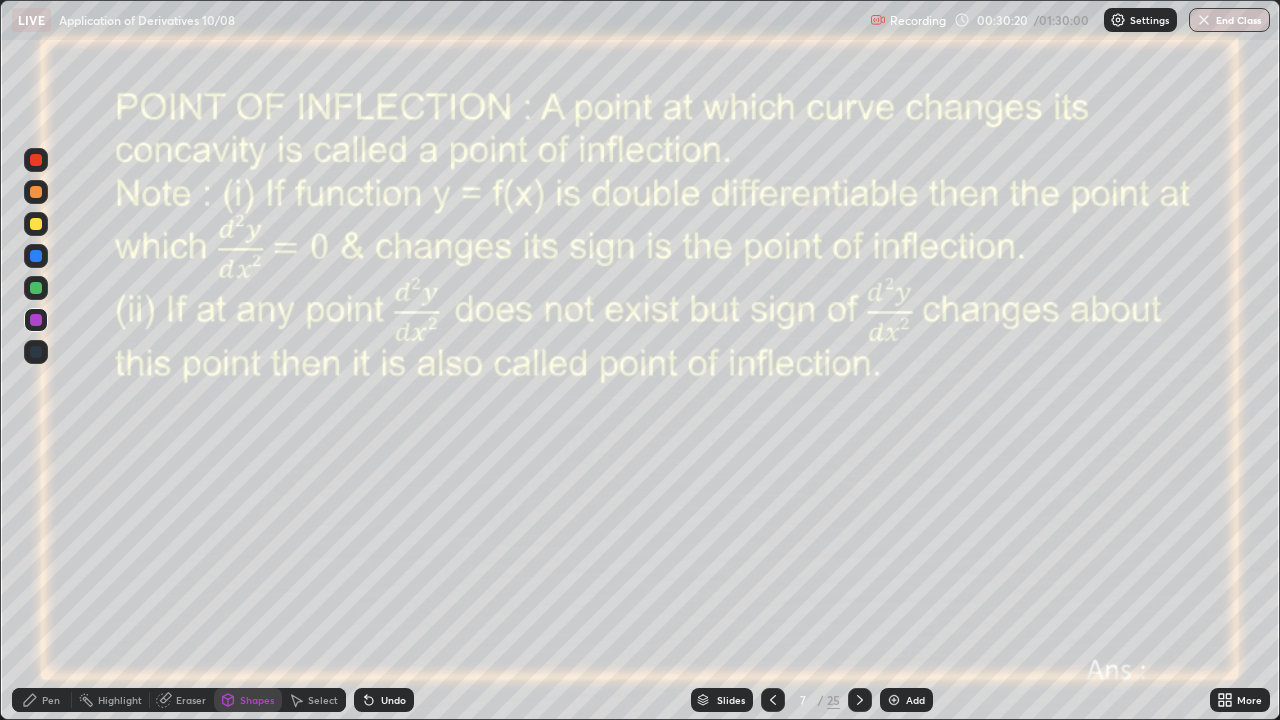 click at bounding box center (36, 320) 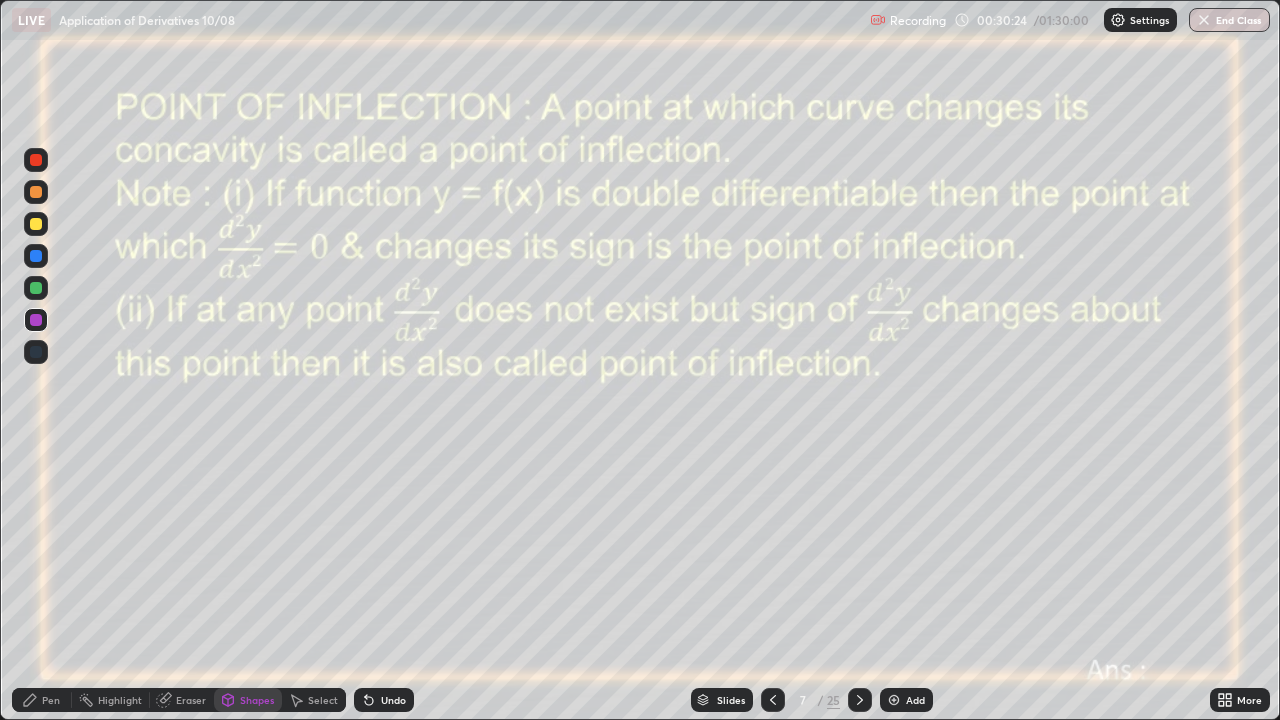 click on "Shapes" at bounding box center [248, 700] 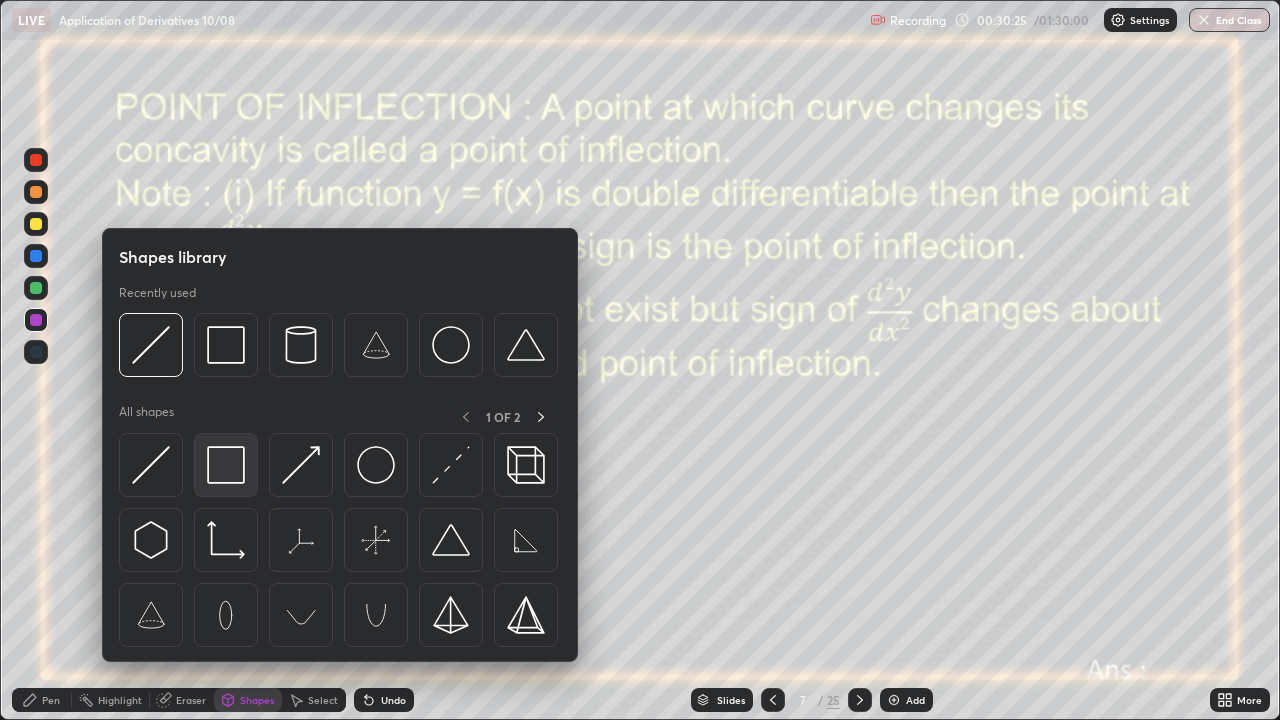 click at bounding box center (226, 465) 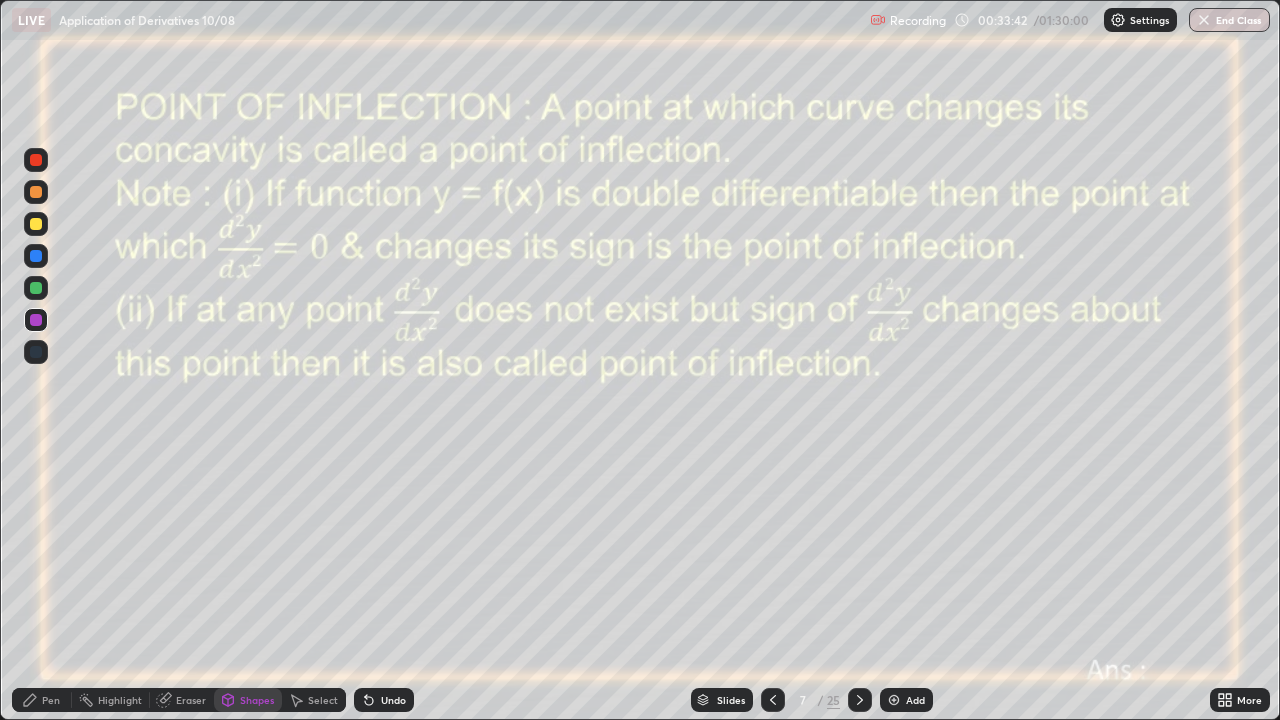click 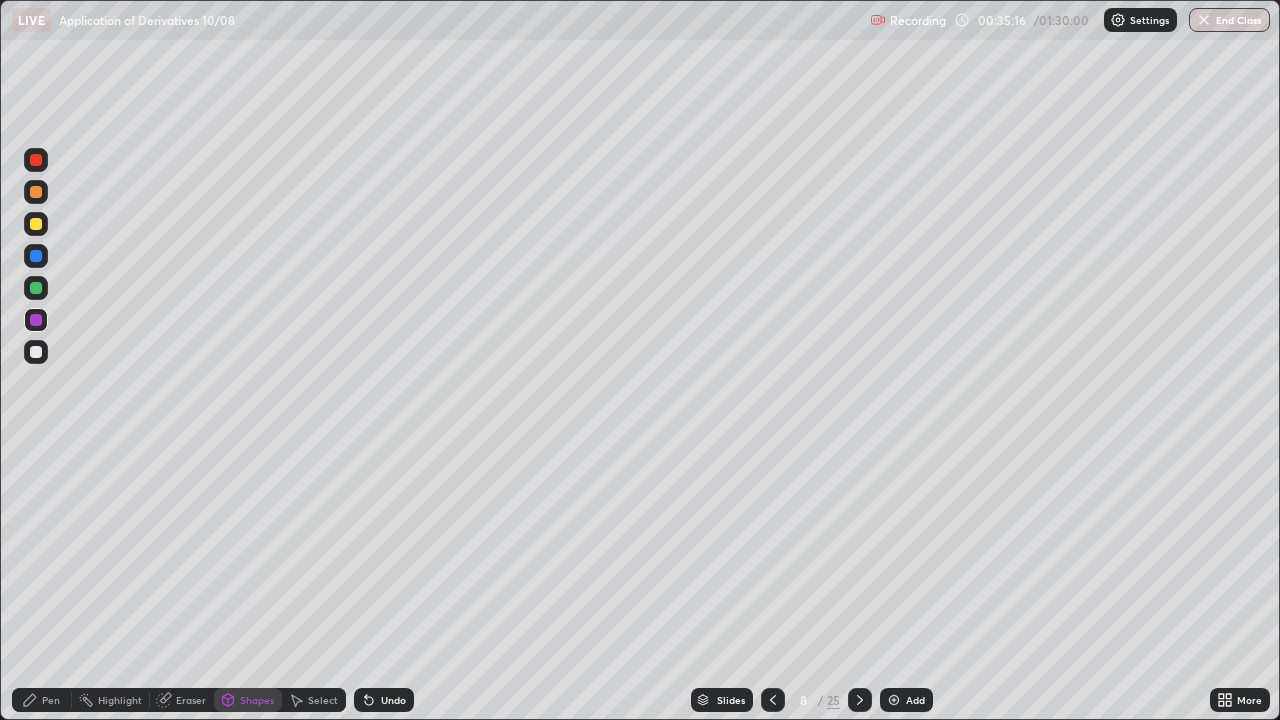 click 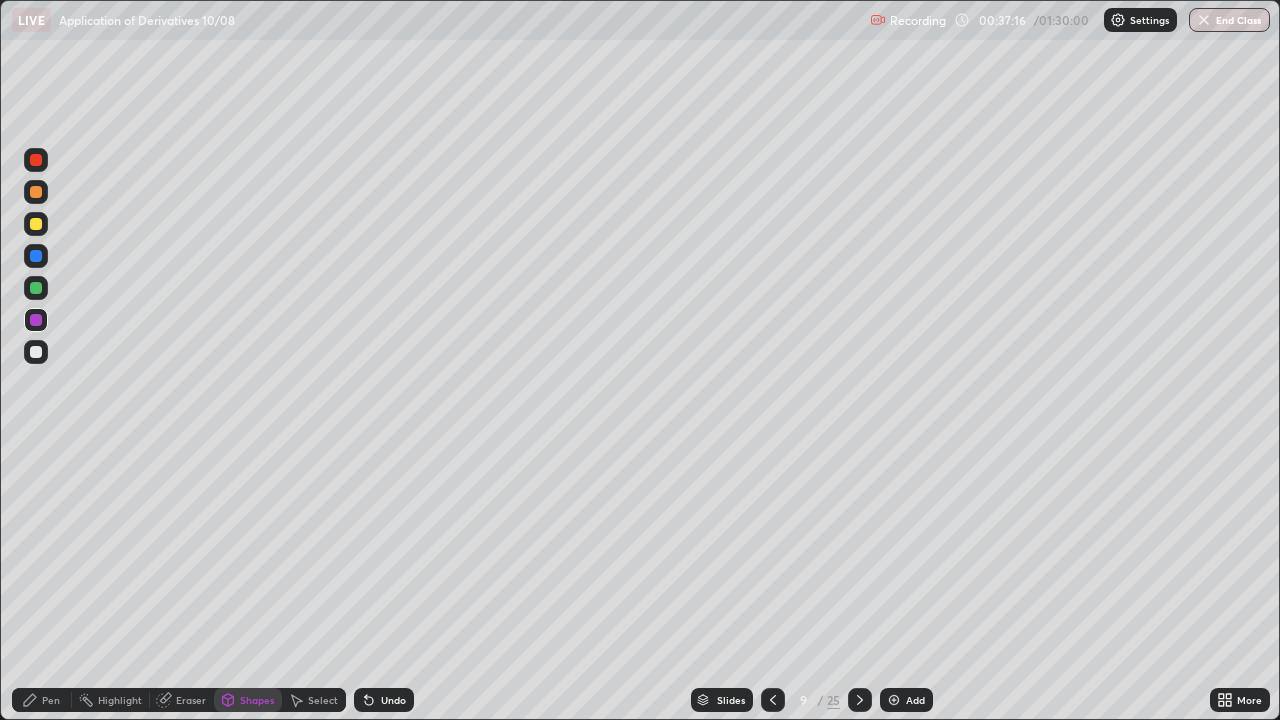 click 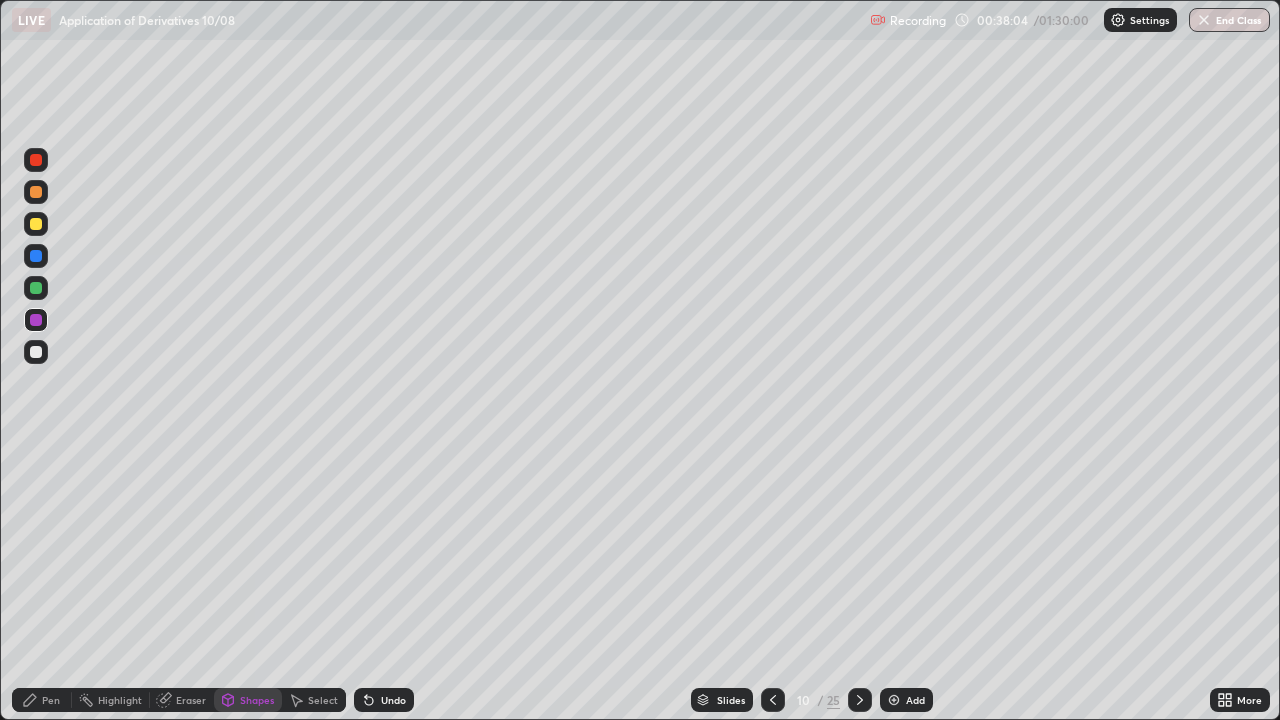 click 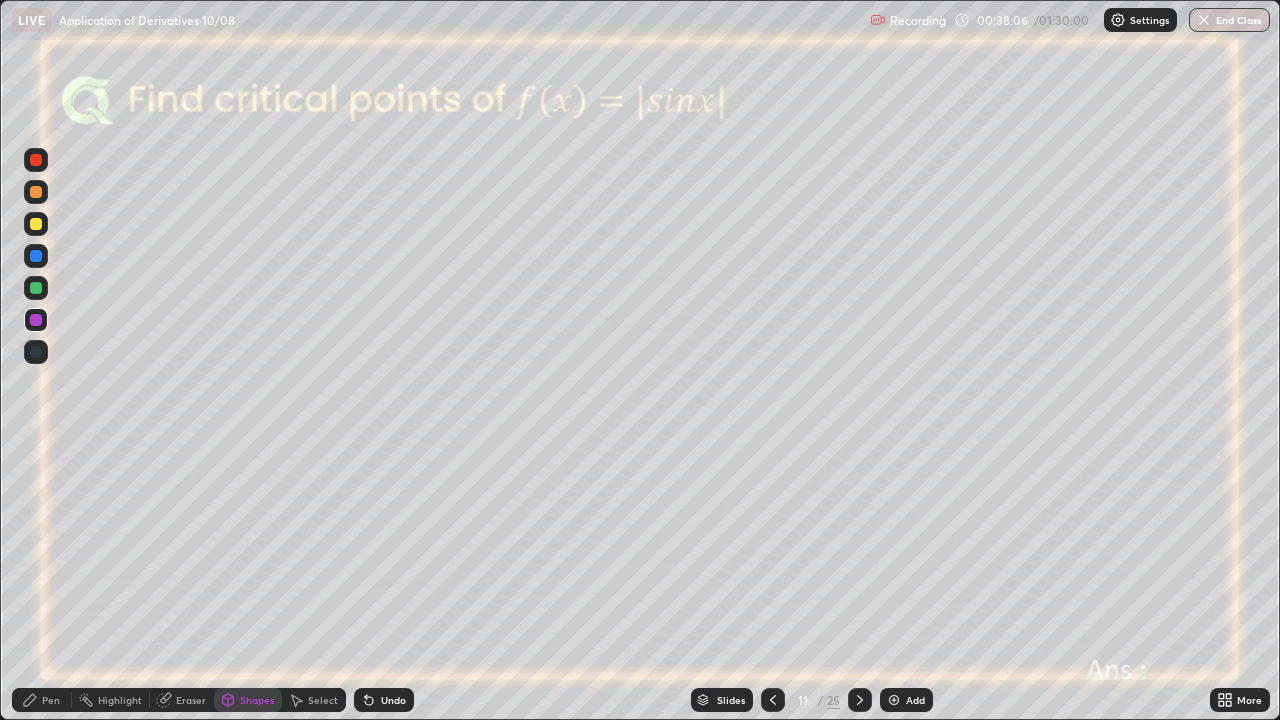 click 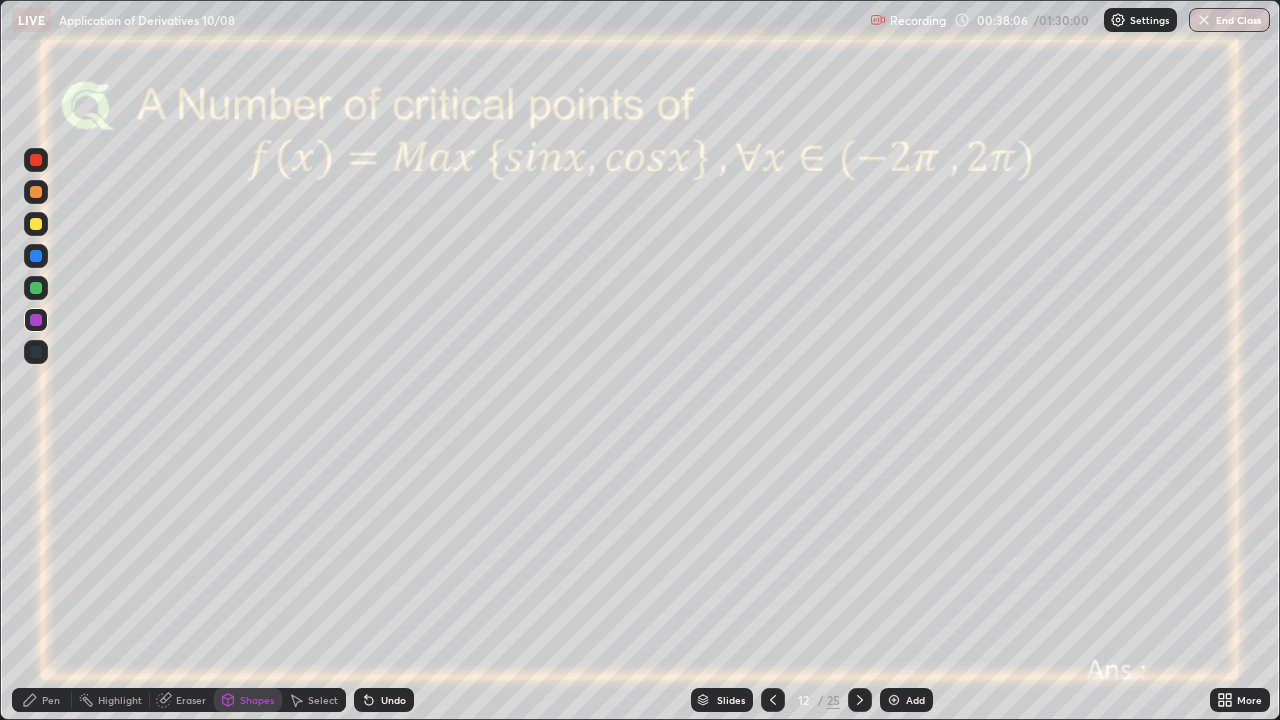 click 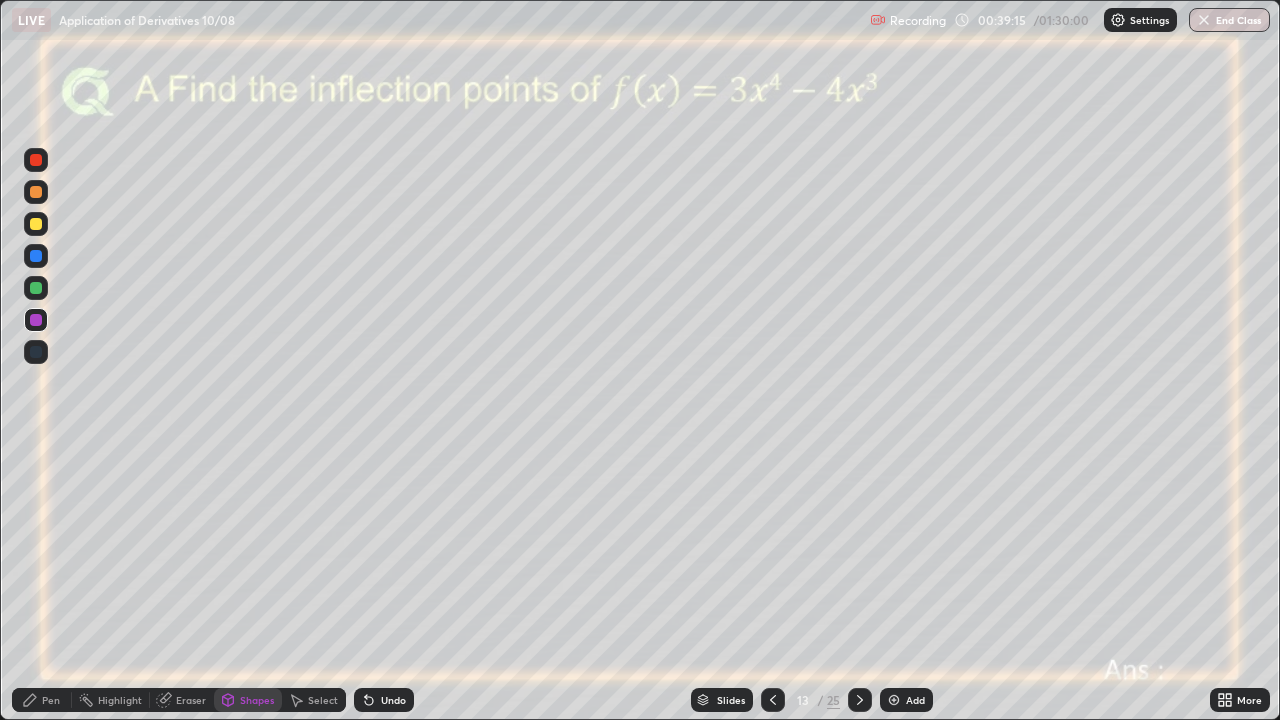 click on "Pen" at bounding box center [51, 700] 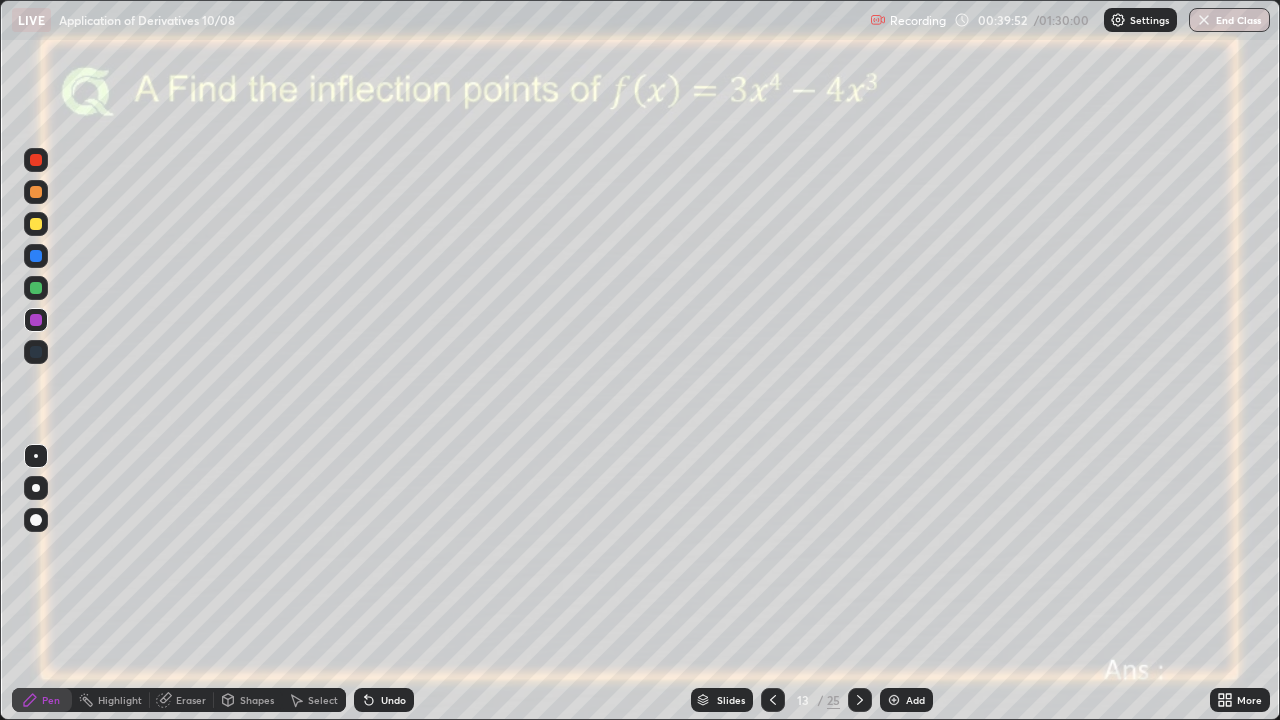 click at bounding box center (36, 224) 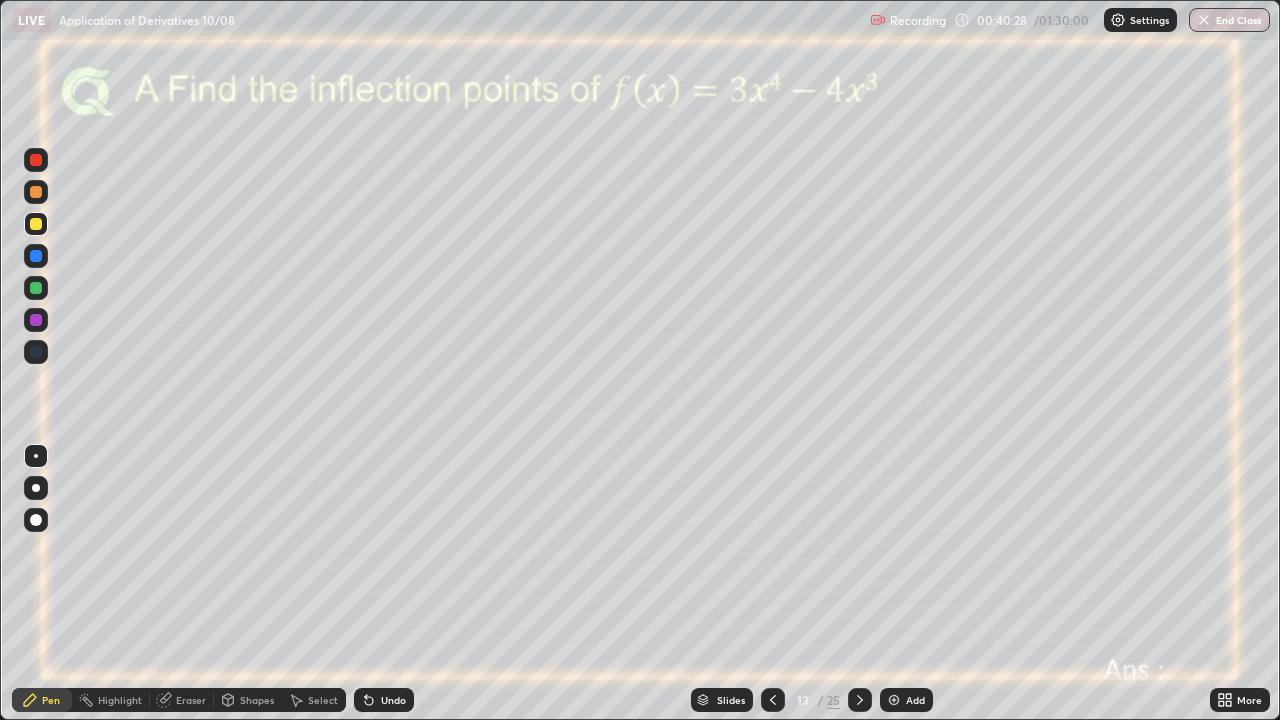 click on "Undo" at bounding box center [393, 700] 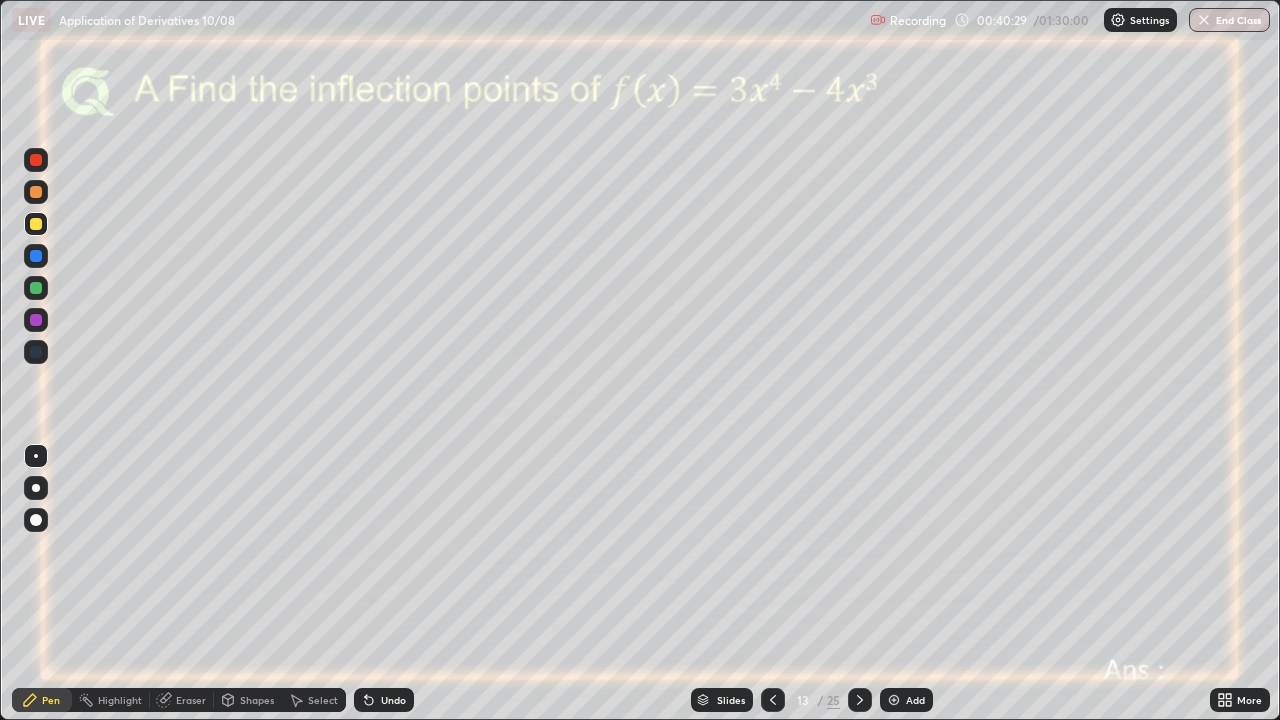 click on "Undo" at bounding box center [384, 700] 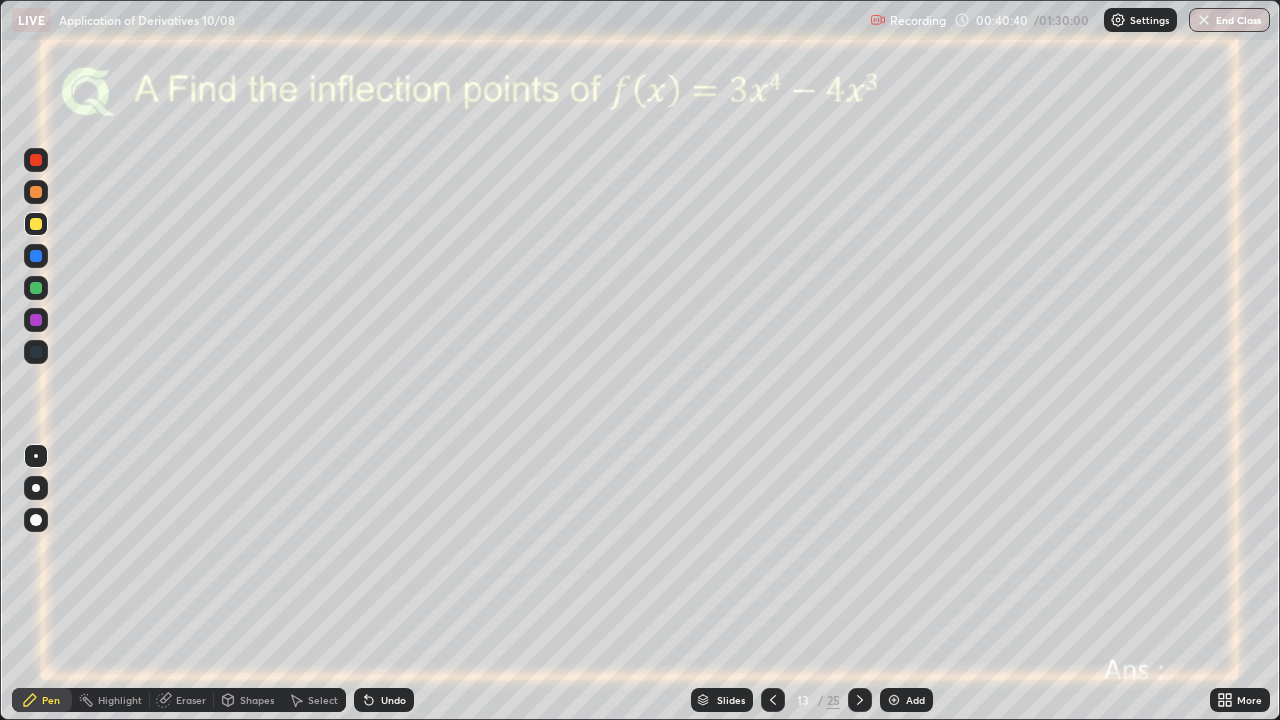 click at bounding box center [36, 320] 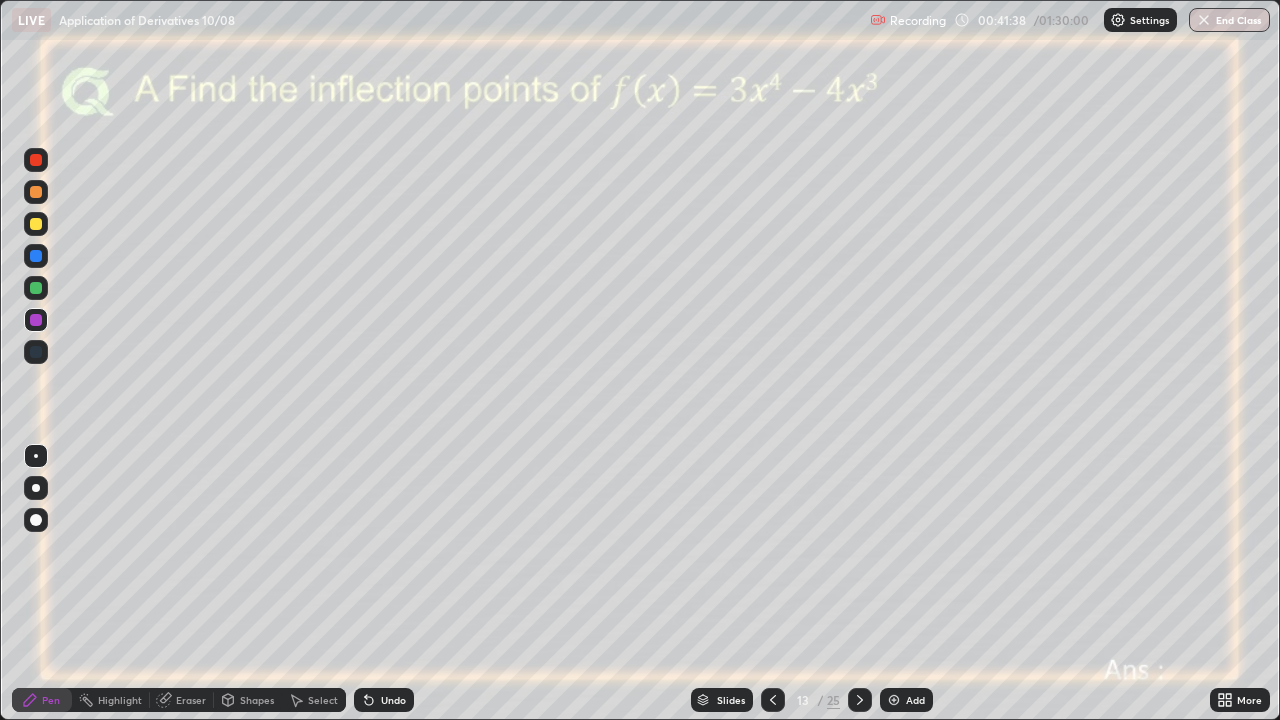 click on "Undo" at bounding box center (393, 700) 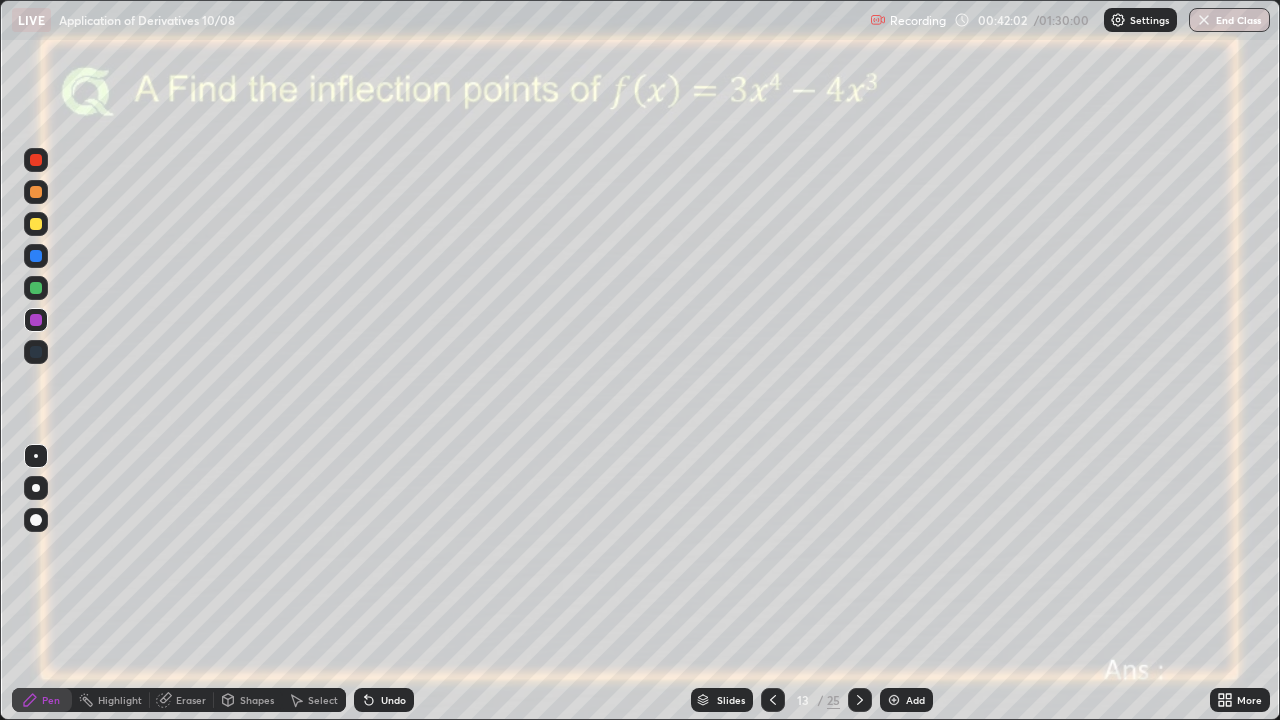 click 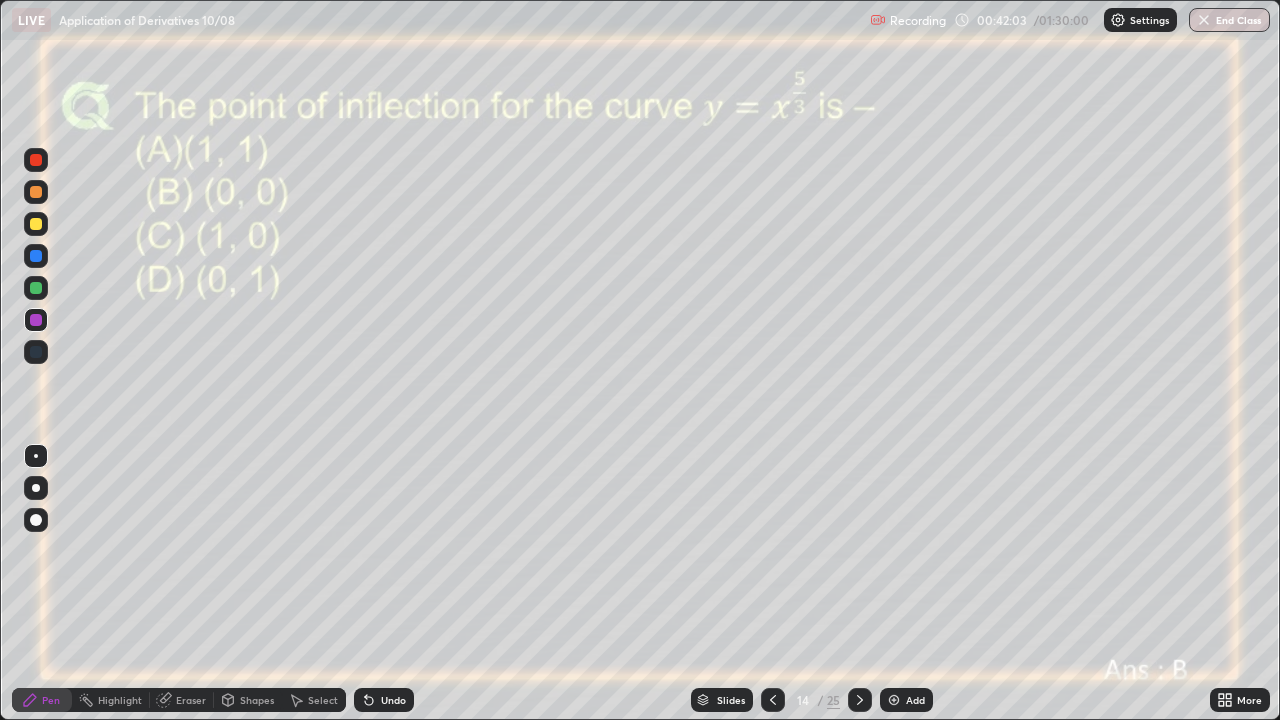 click 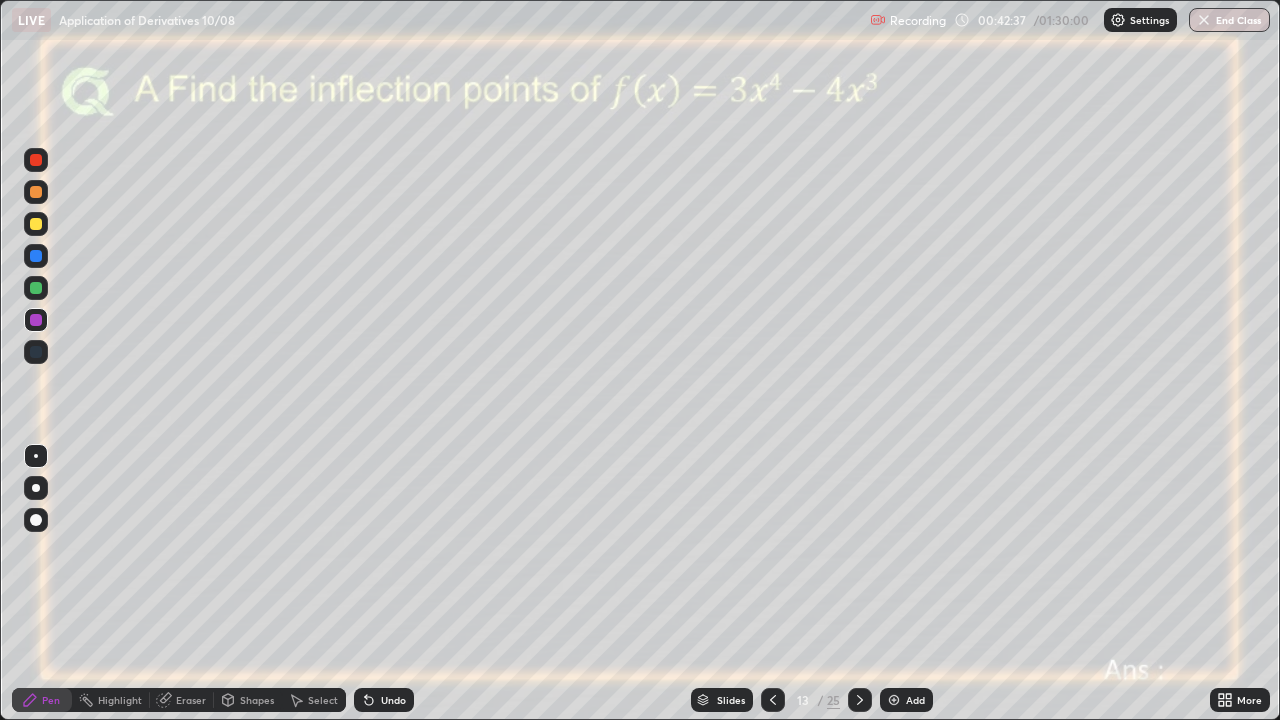 click at bounding box center [860, 700] 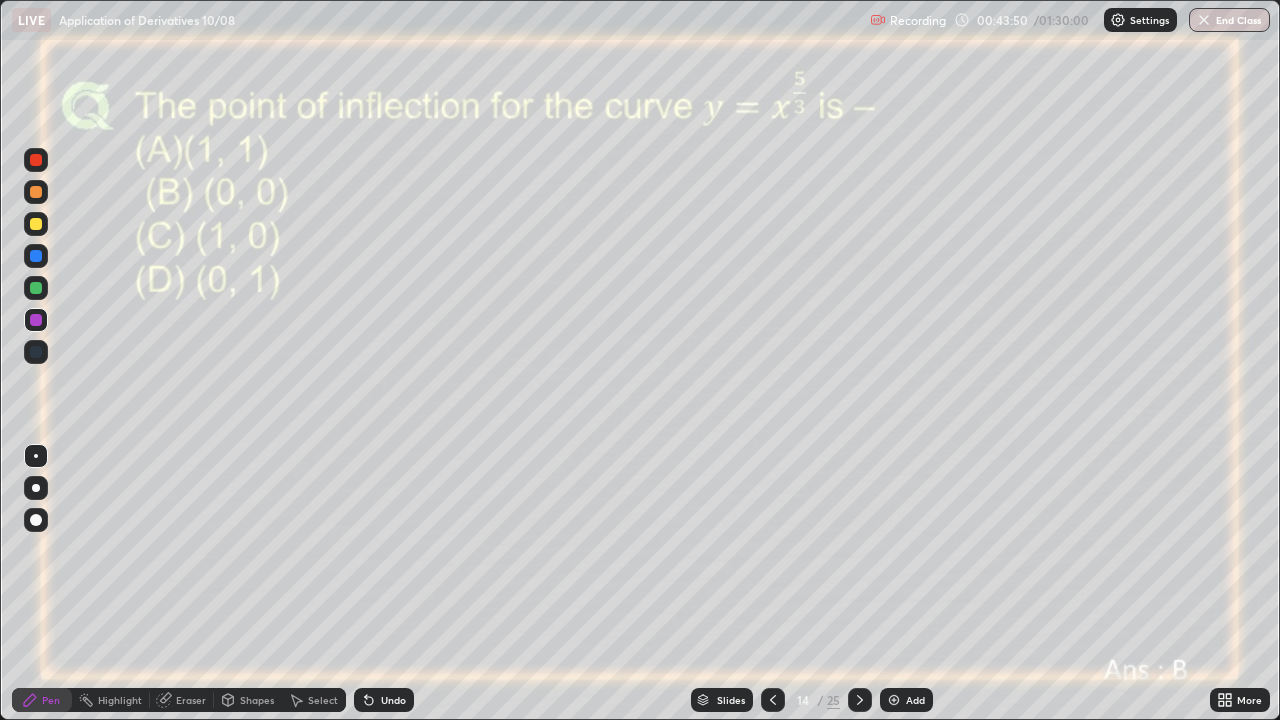 click at bounding box center (36, 288) 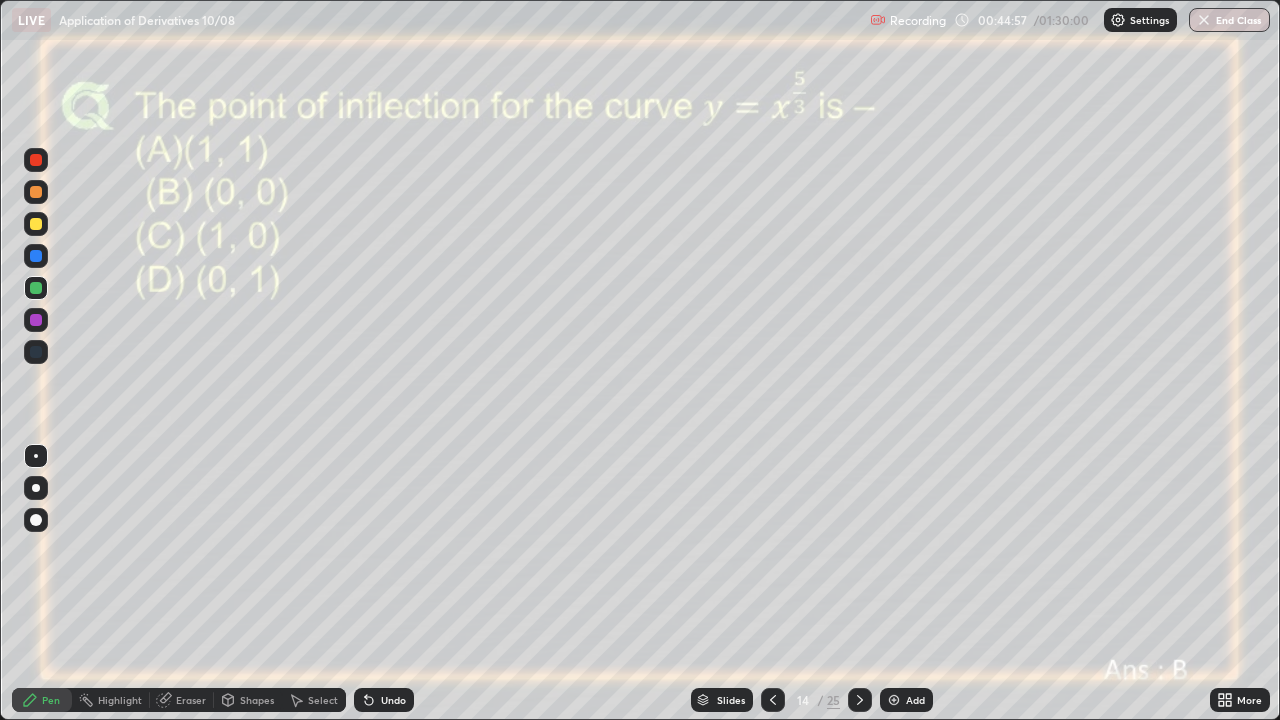 click at bounding box center [36, 320] 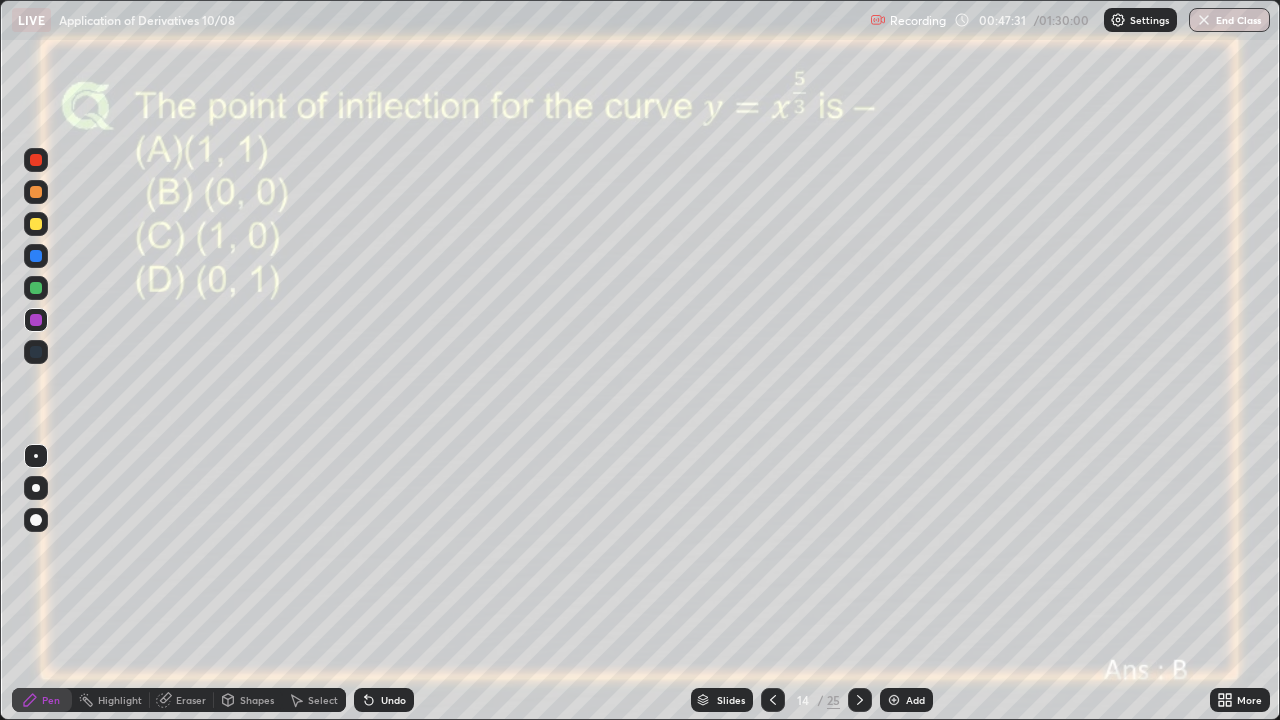click 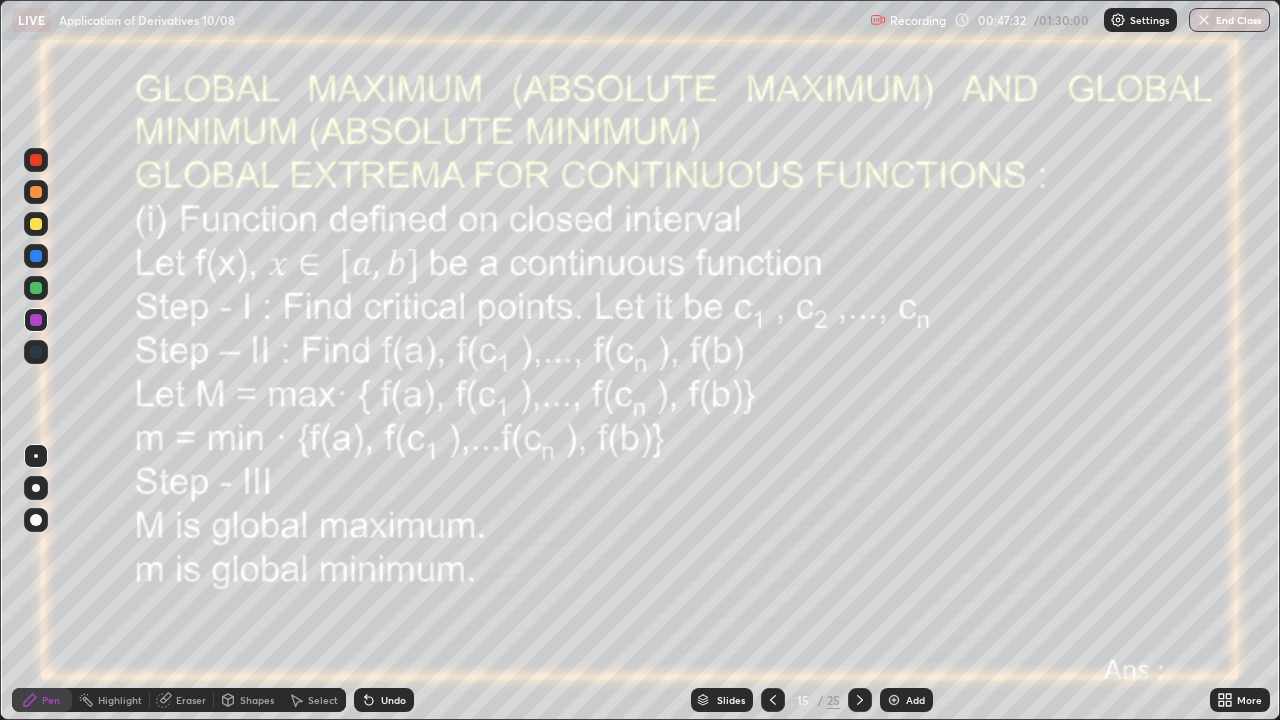 click 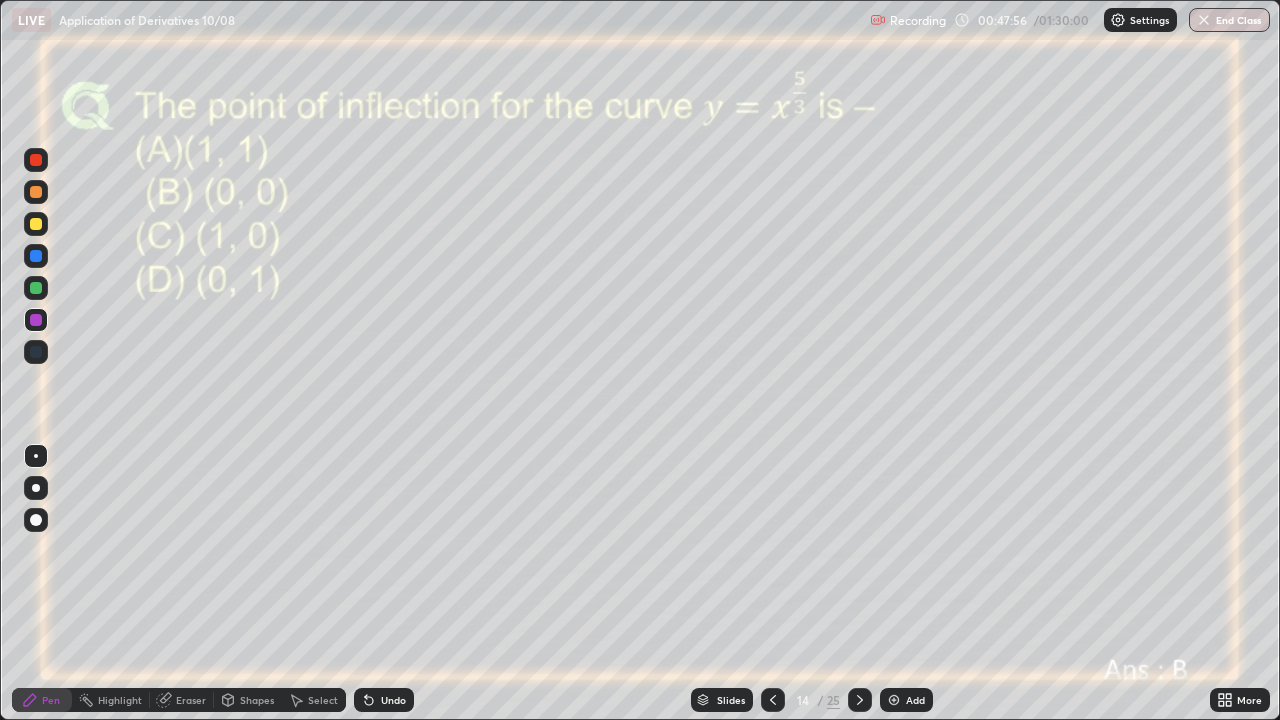 click at bounding box center [894, 700] 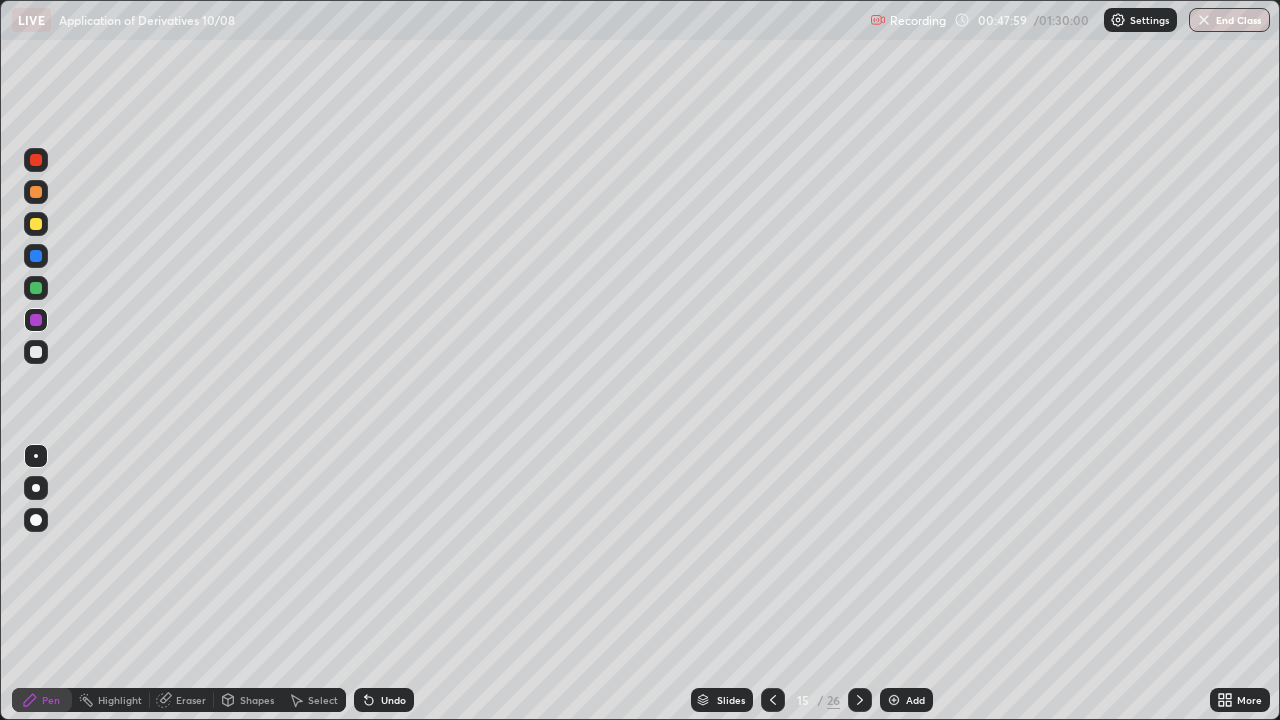click at bounding box center (36, 288) 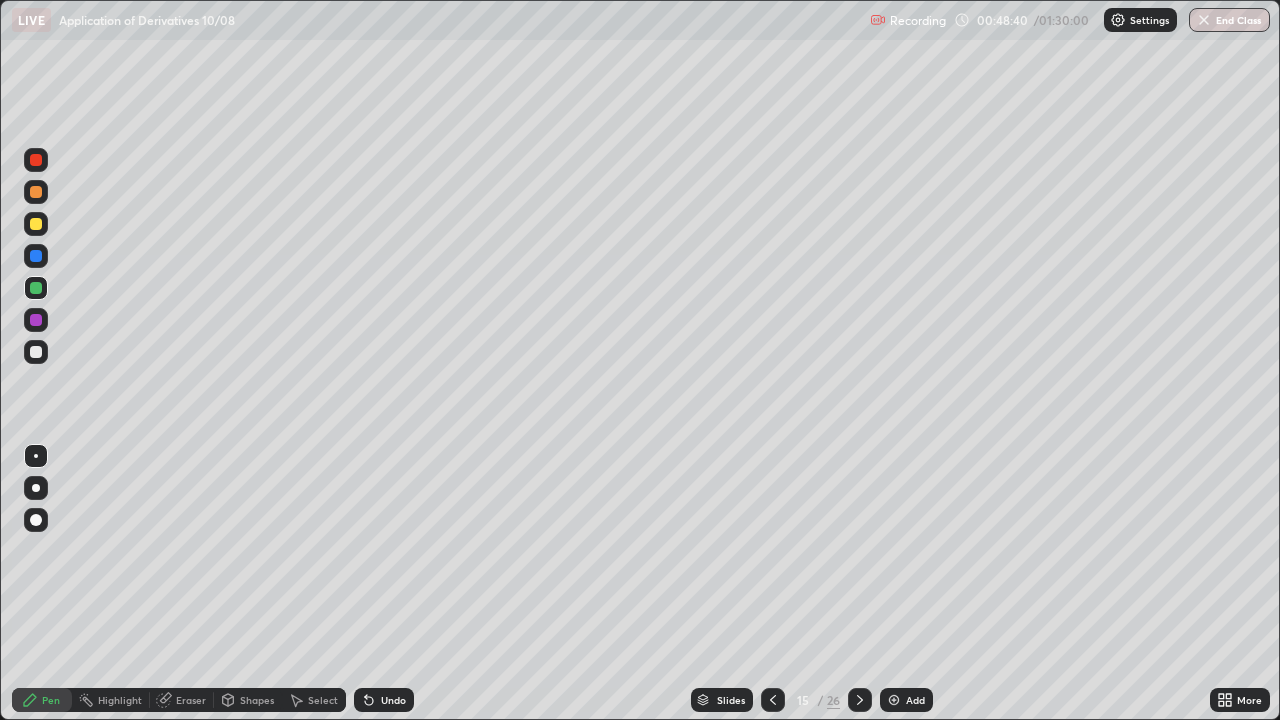 click at bounding box center (36, 320) 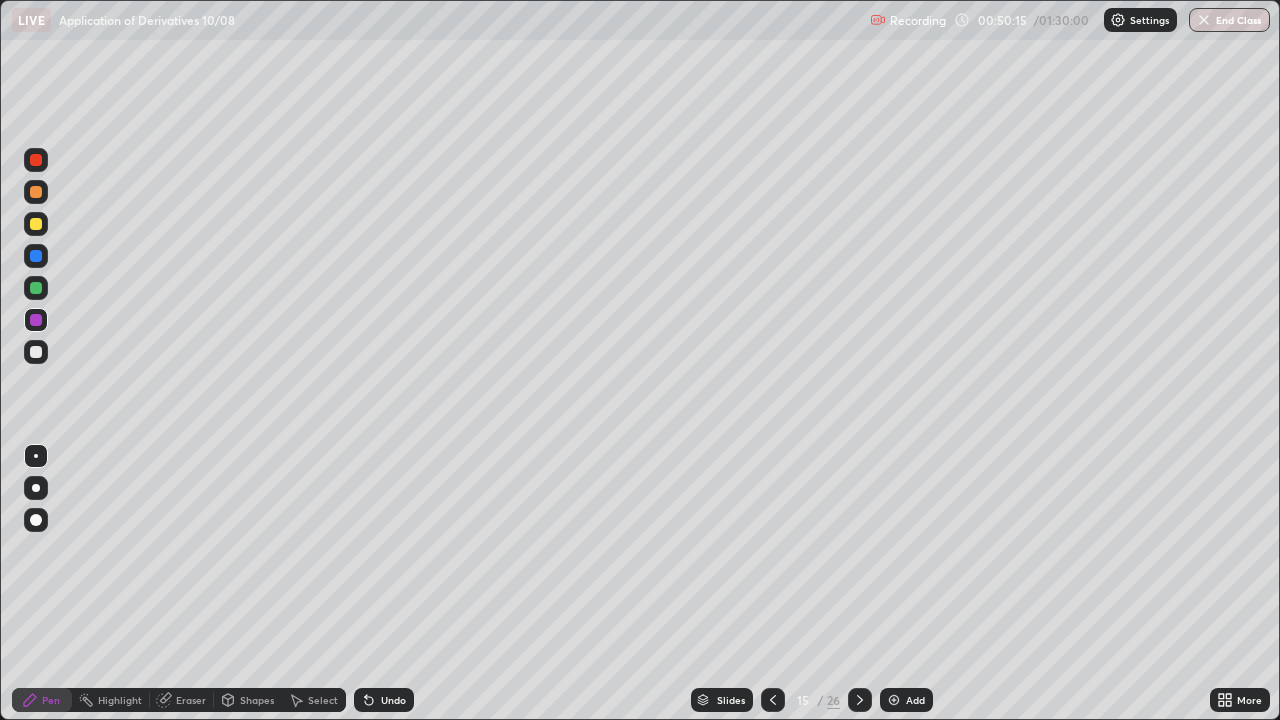 click on "Add" at bounding box center [906, 700] 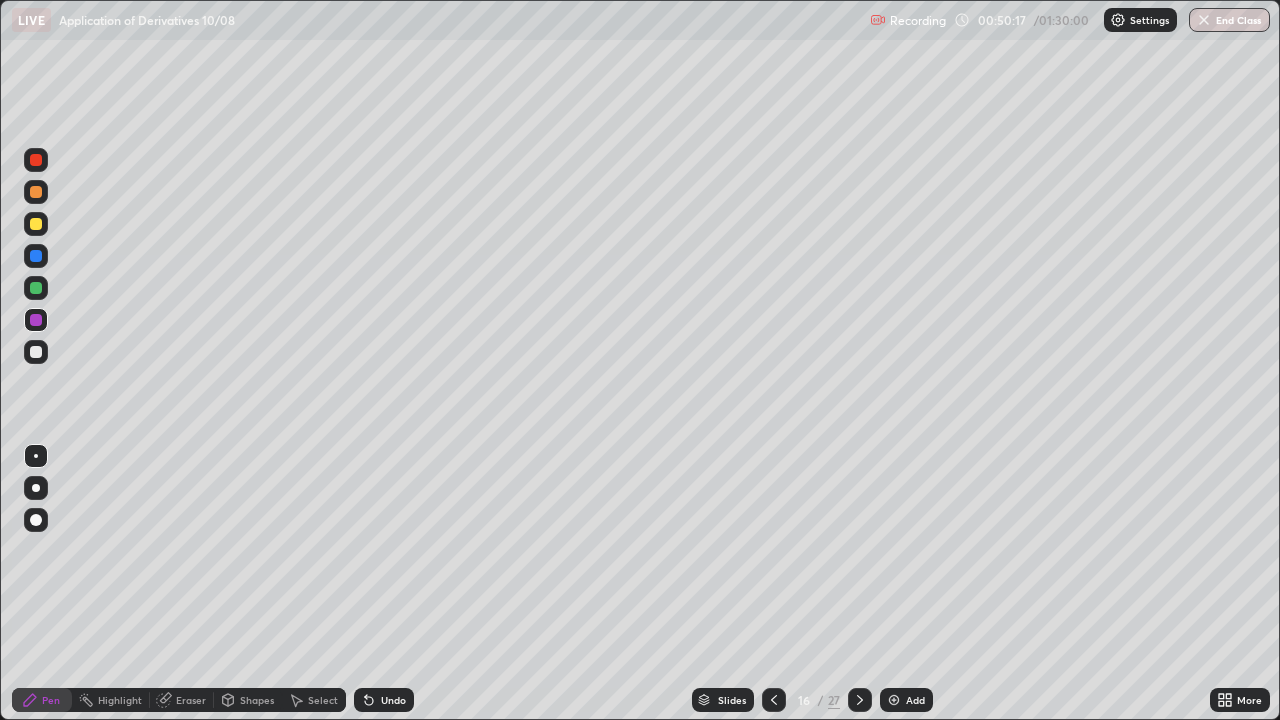 click at bounding box center [36, 256] 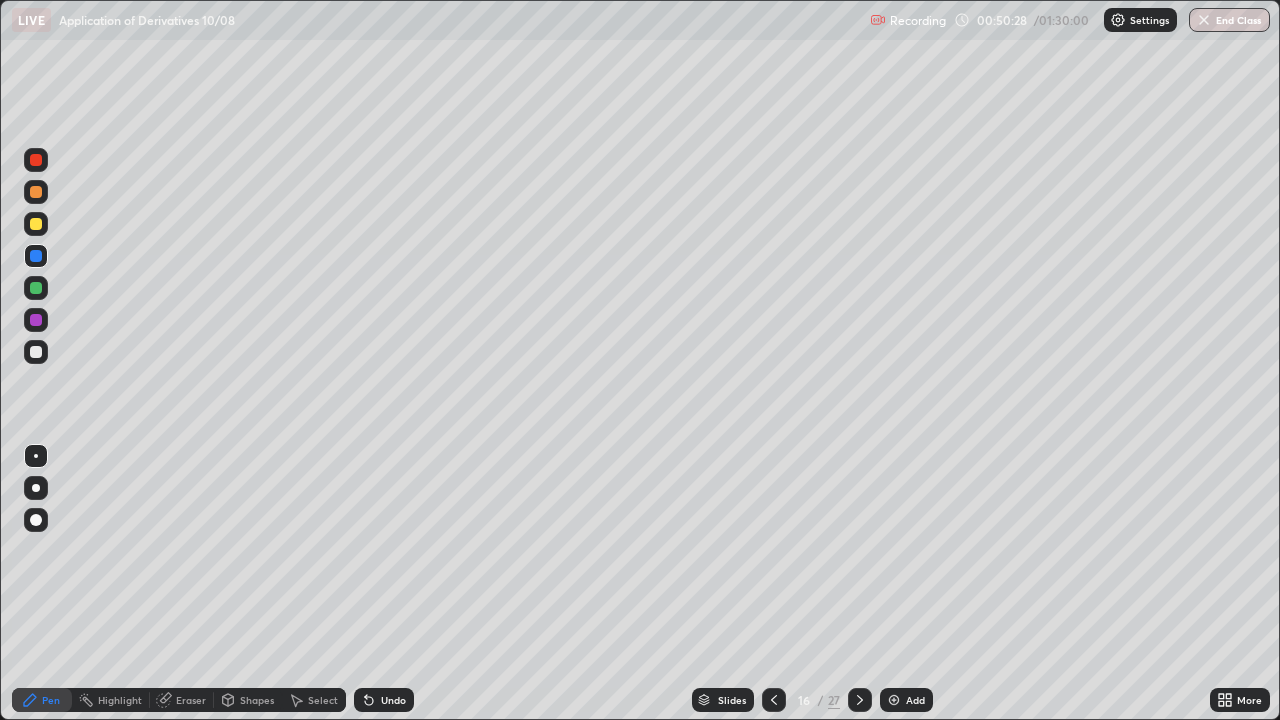 click at bounding box center (36, 224) 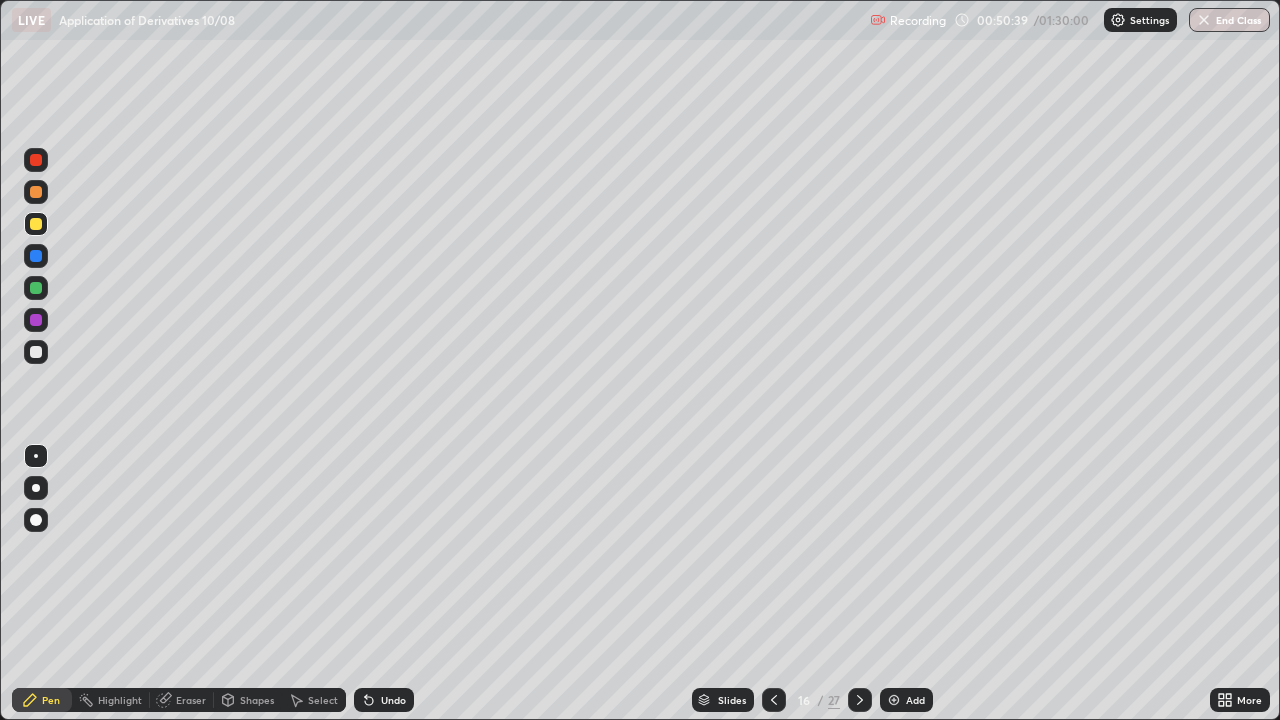 click on "LIVE Application of Derivatives 10/08" at bounding box center (437, 20) 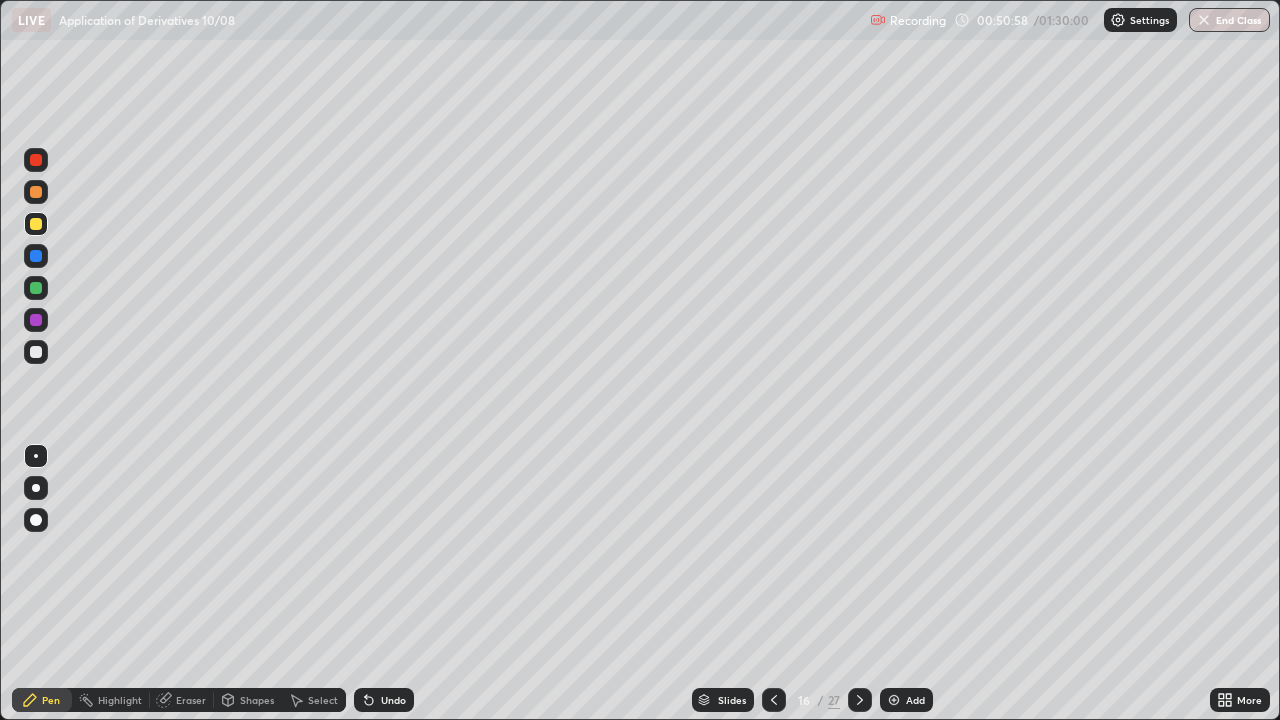 click at bounding box center (36, 160) 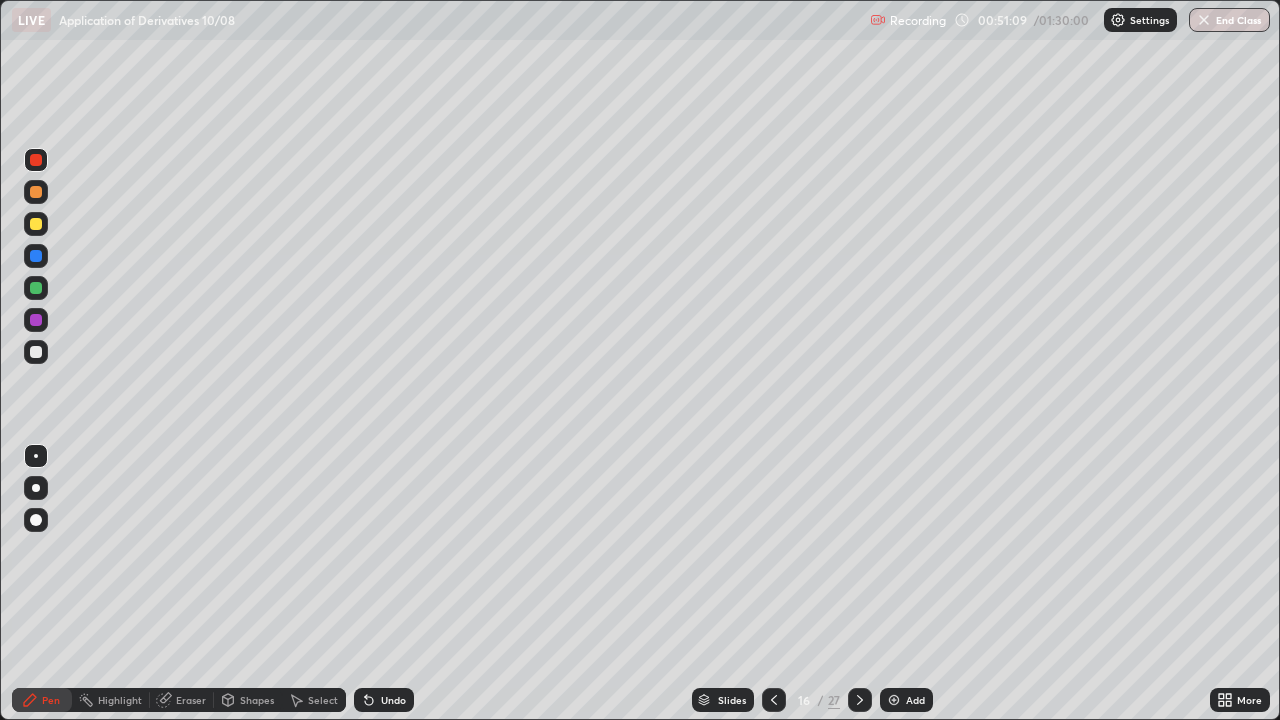 click on "LIVE Application of Derivatives 10/08" at bounding box center (437, 20) 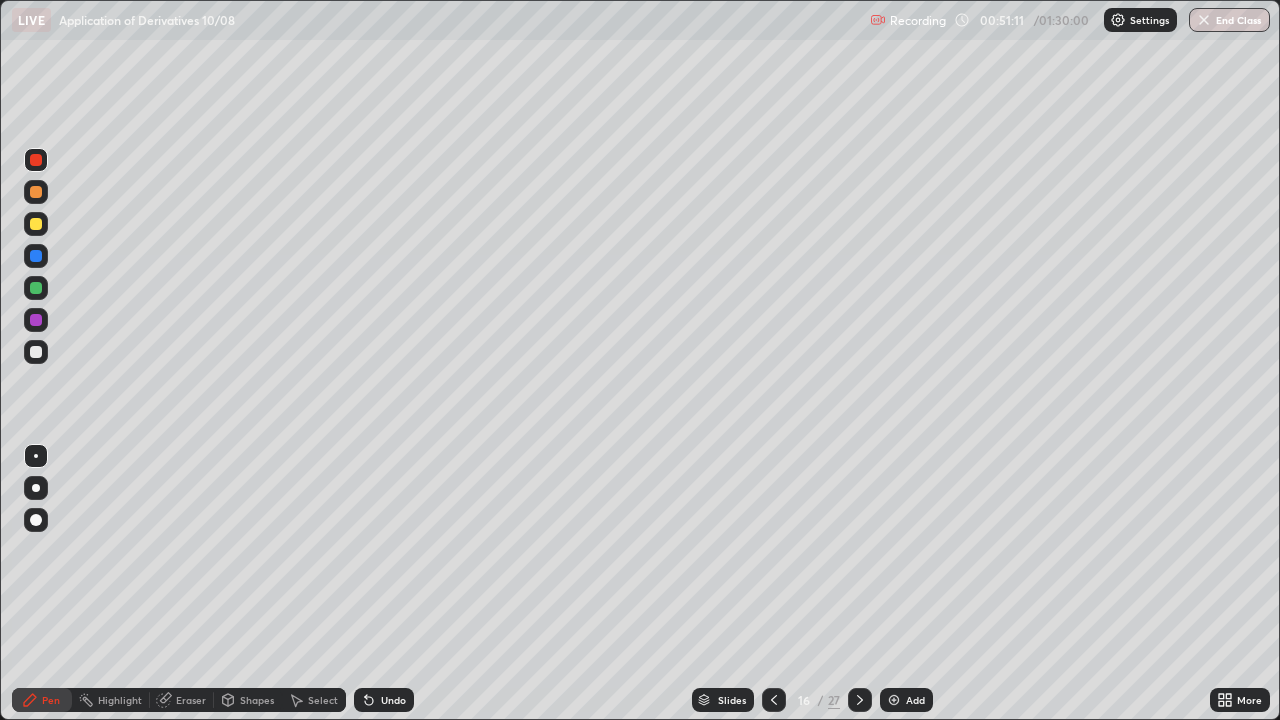 click on "LIVE Application of Derivatives 10/08" at bounding box center [437, 20] 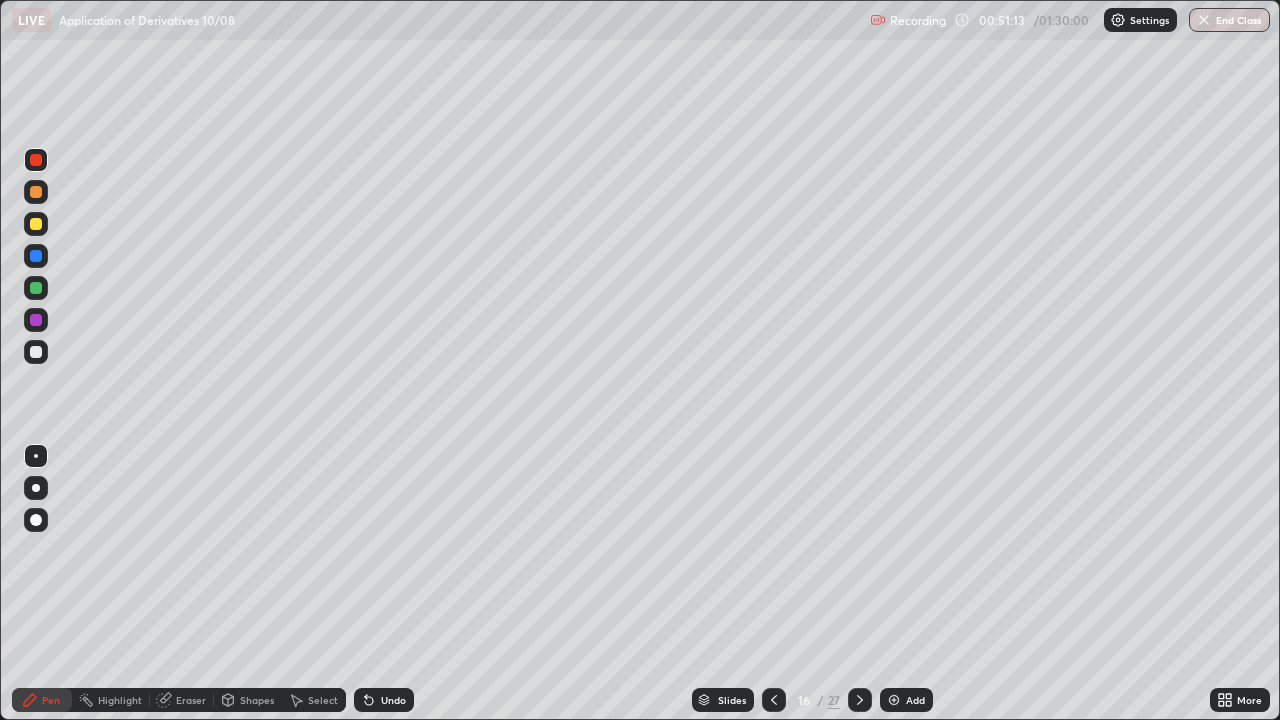 click on "LIVE Application of Derivatives 10/08" at bounding box center [437, 20] 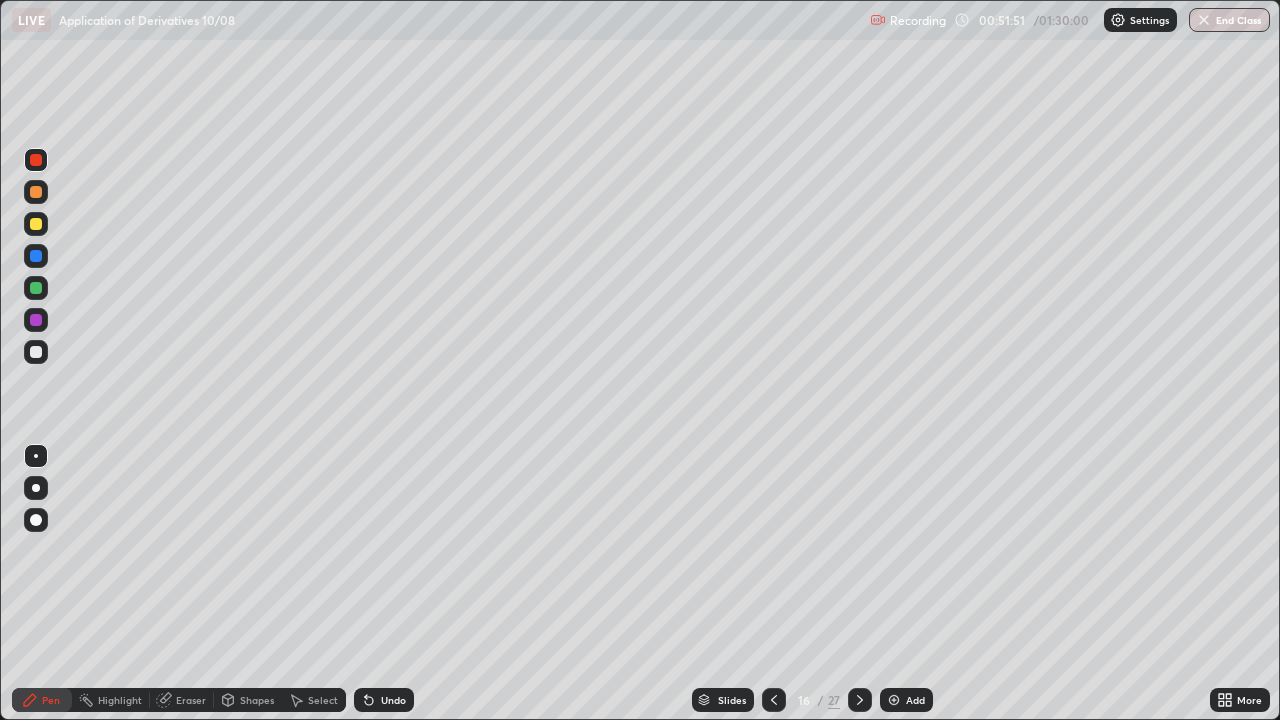 click 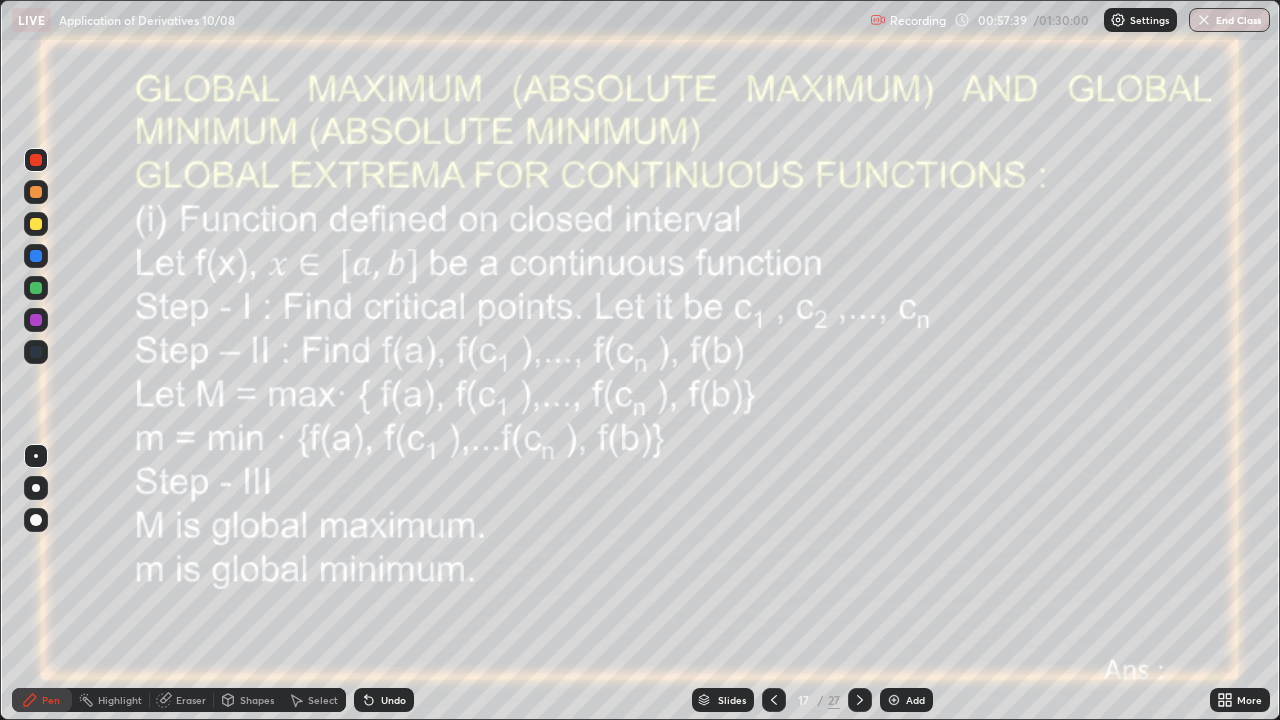 click 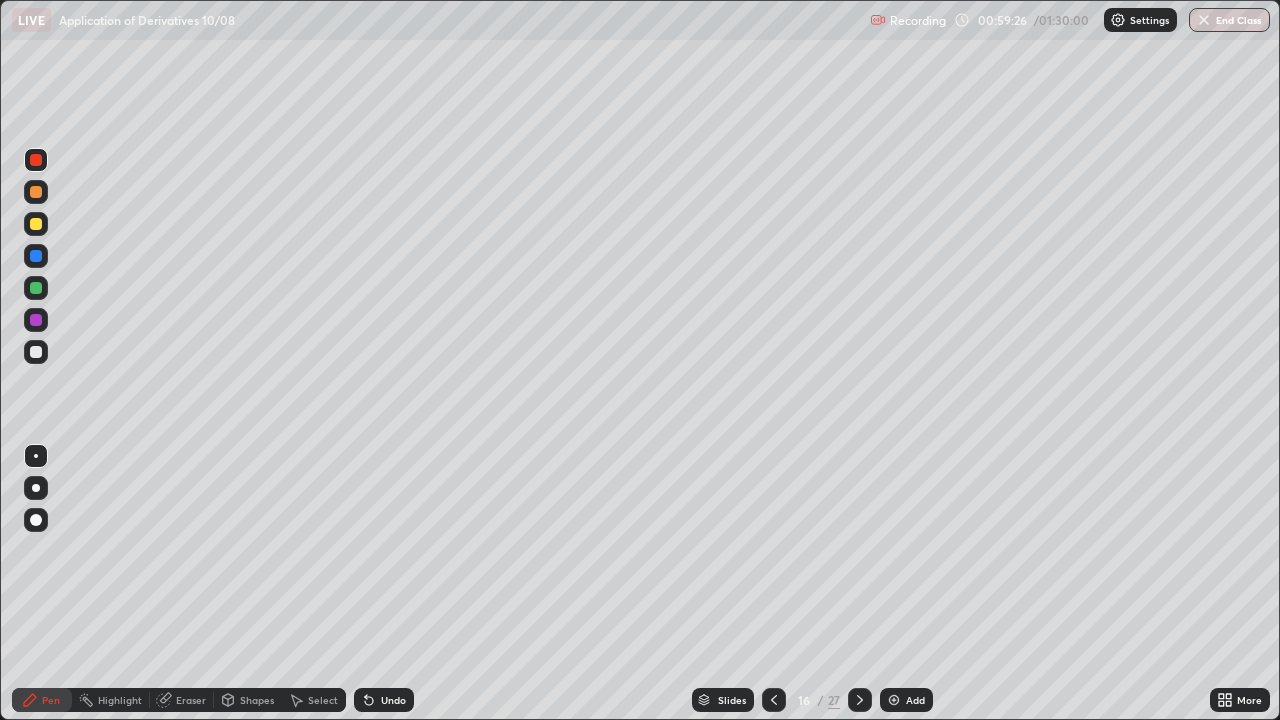 click 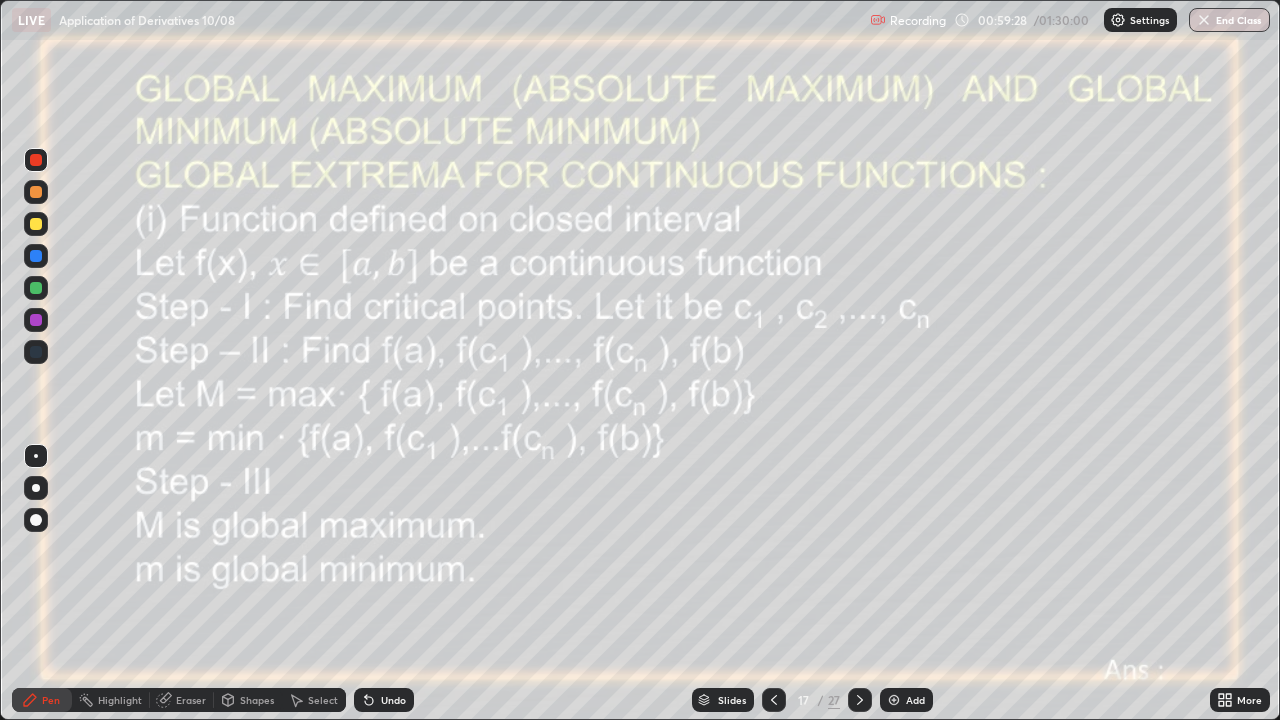 click 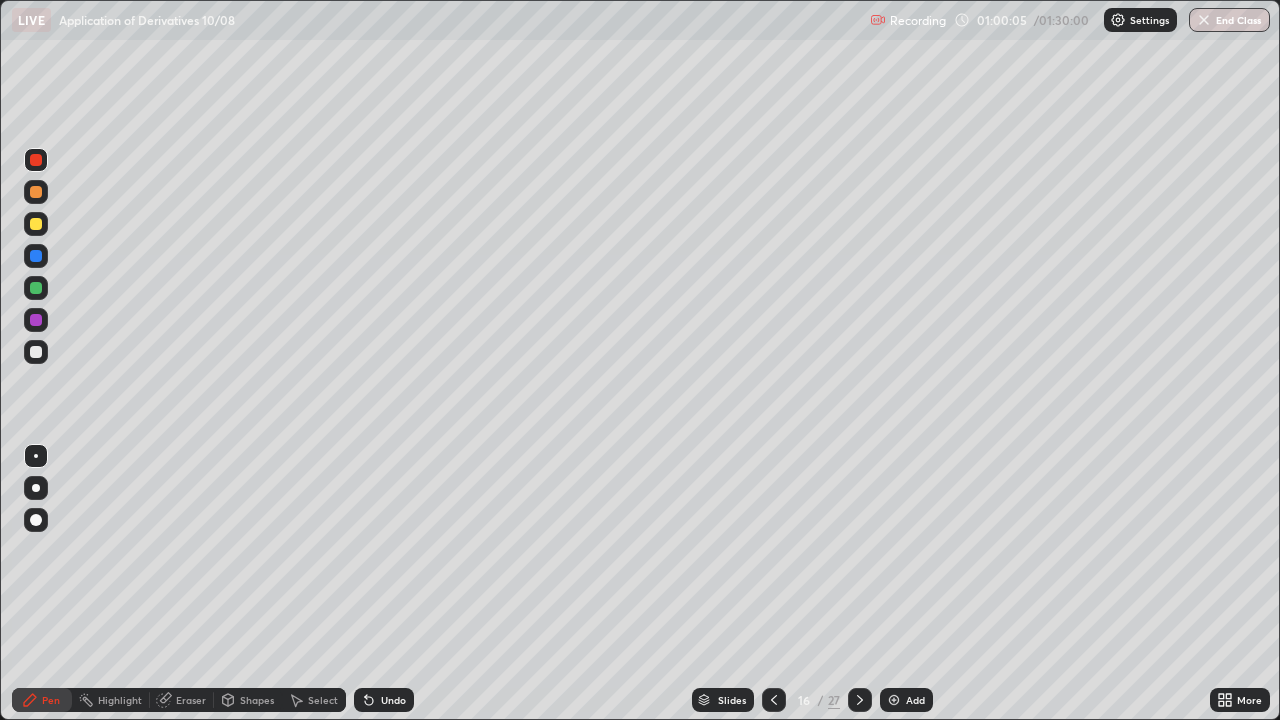 click 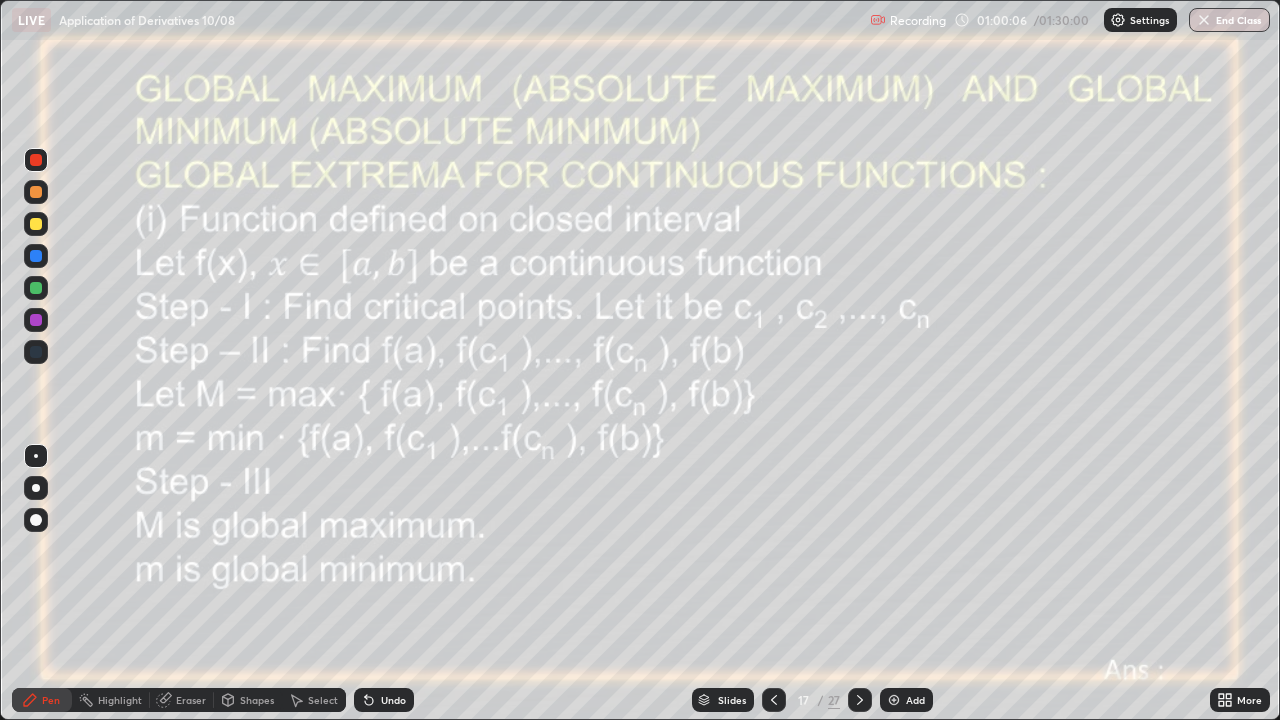 click at bounding box center [894, 700] 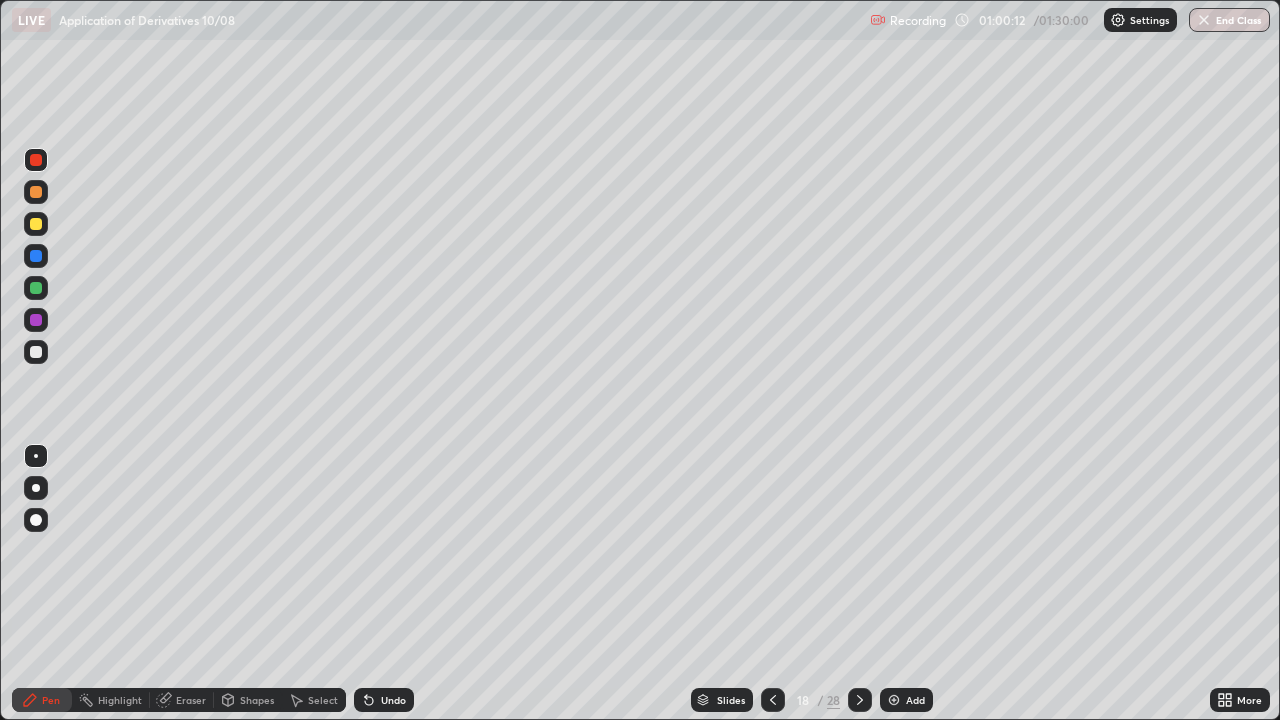 click at bounding box center (36, 224) 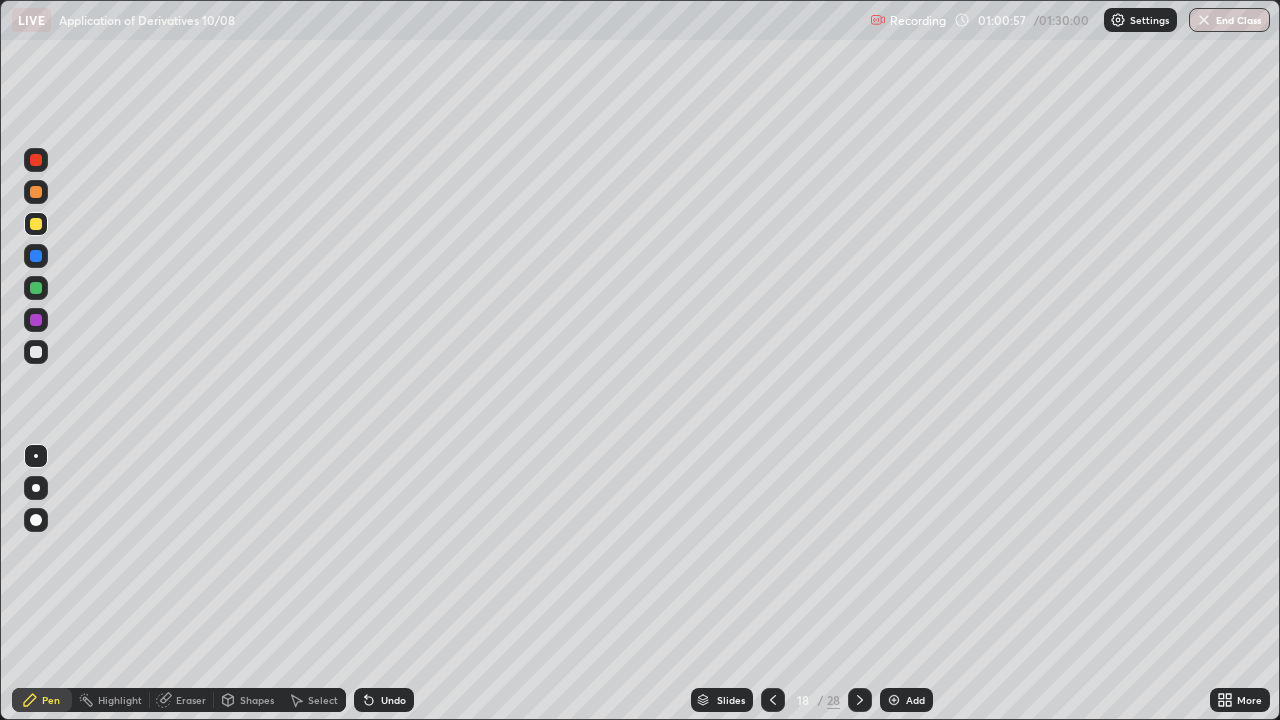 click on "Select" at bounding box center [323, 700] 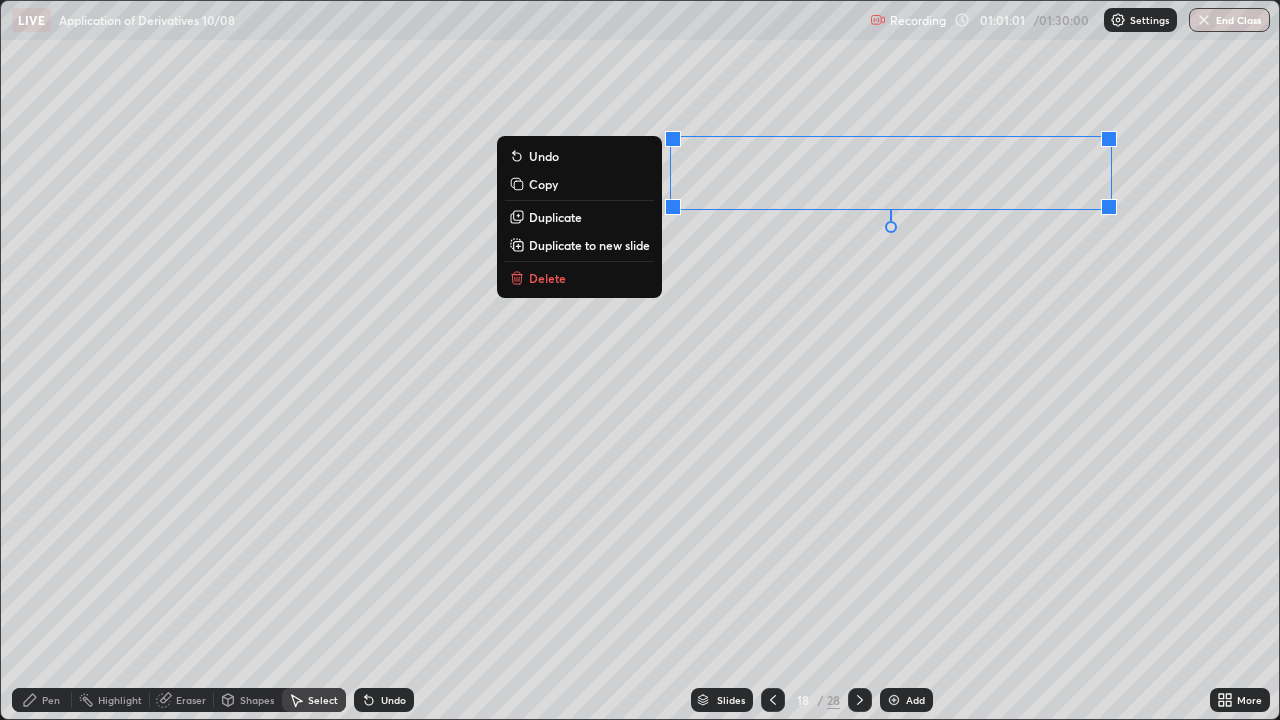 click on "Copy" at bounding box center [543, 184] 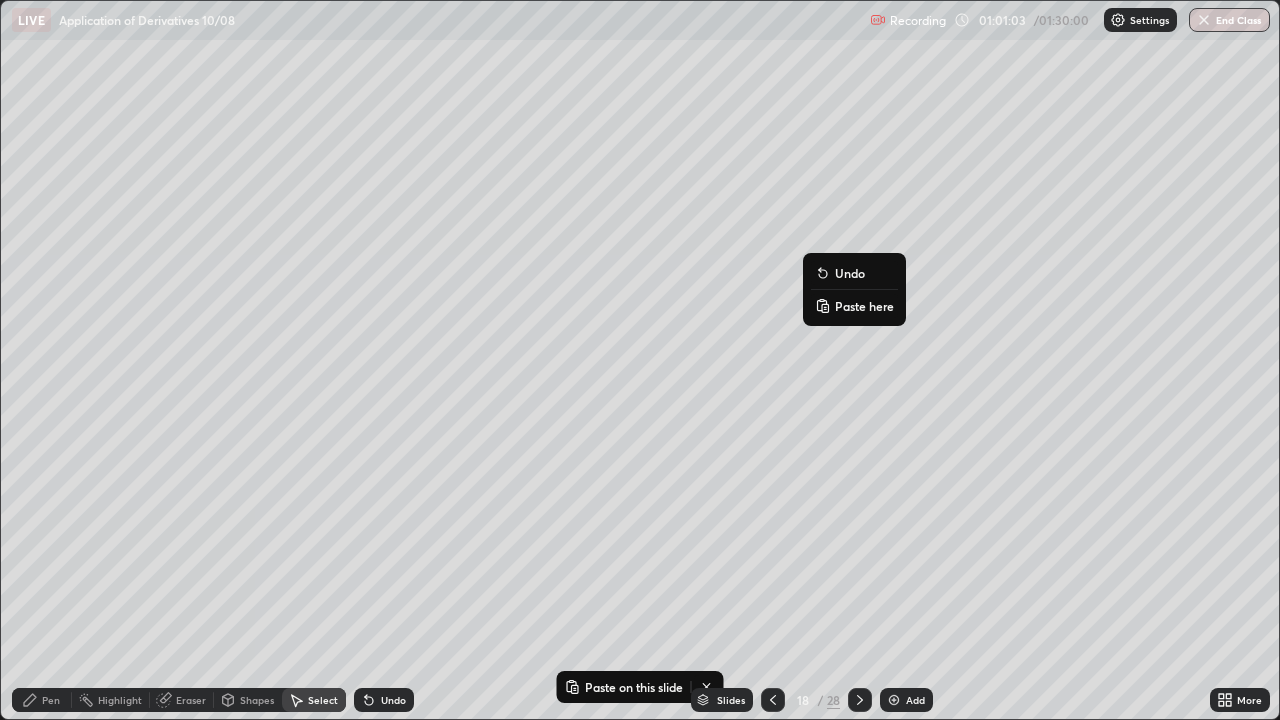 click on "Paste here" at bounding box center (854, 306) 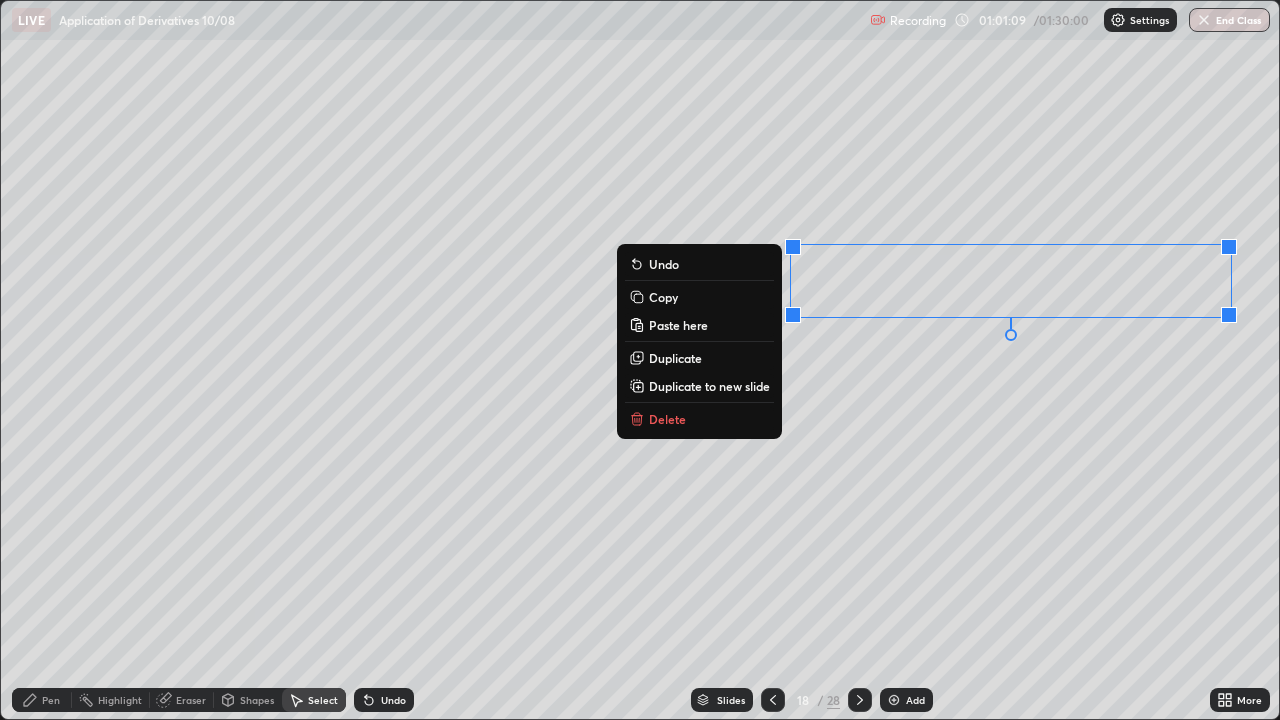 click on "0 ° Undo Copy Paste here Duplicate Duplicate to new slide Delete" at bounding box center [640, 360] 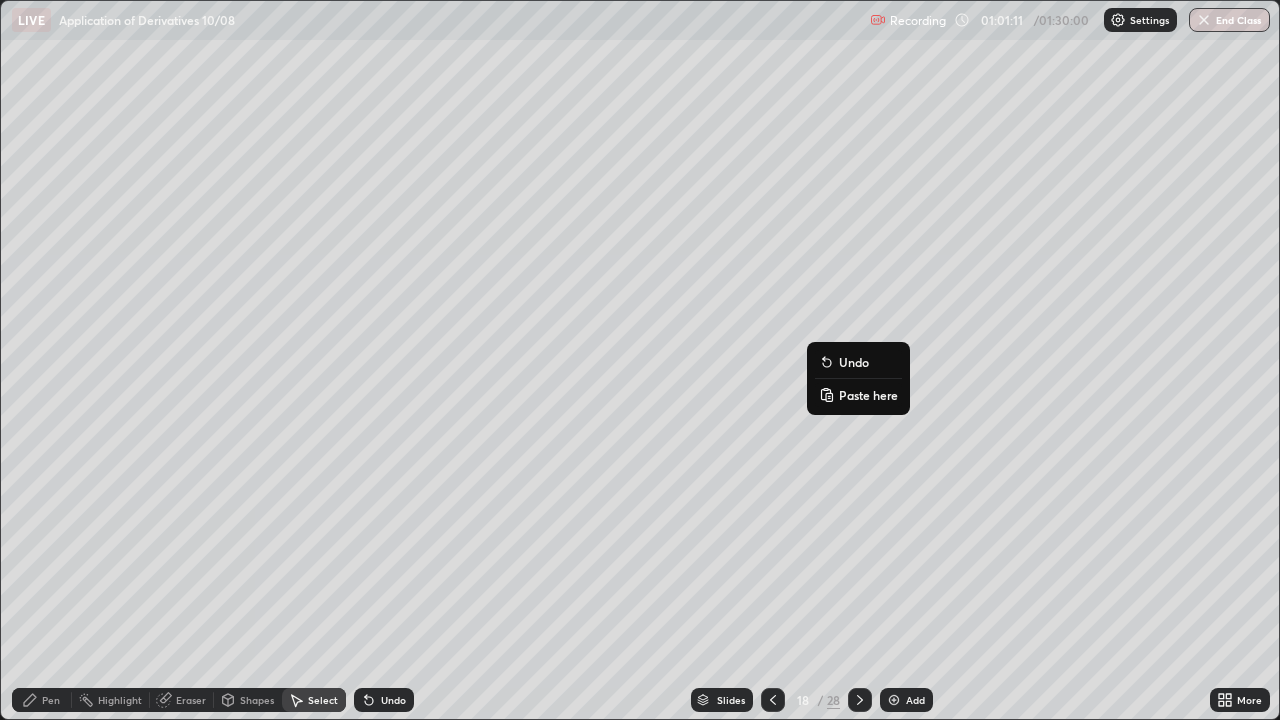 click 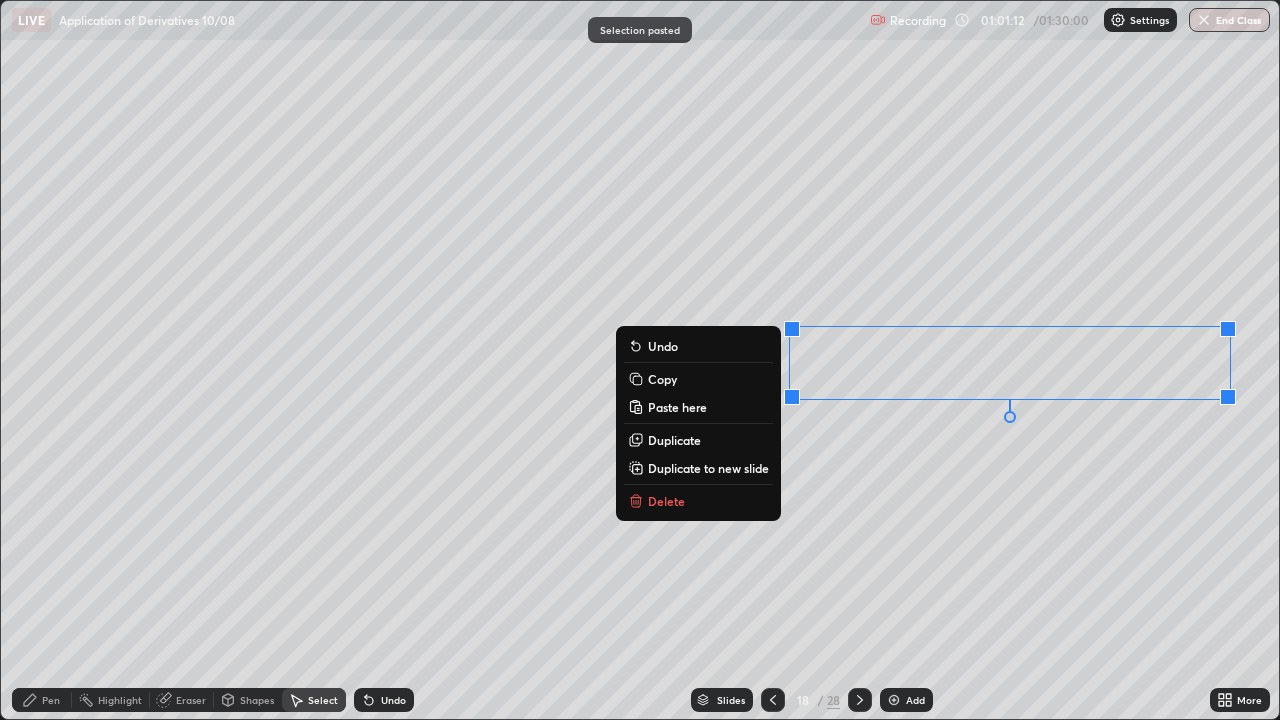 click on "0 ° Undo Copy Paste here Duplicate Duplicate to new slide Delete" at bounding box center [640, 360] 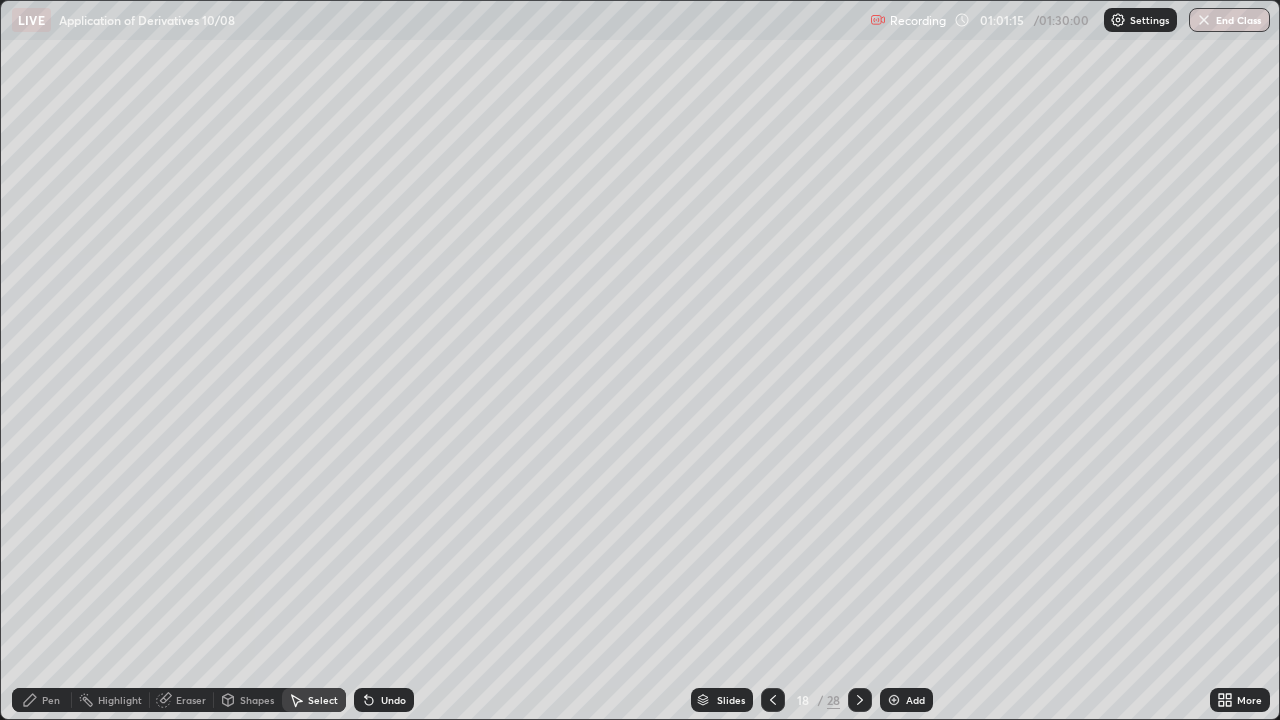 click on "Eraser" at bounding box center [191, 700] 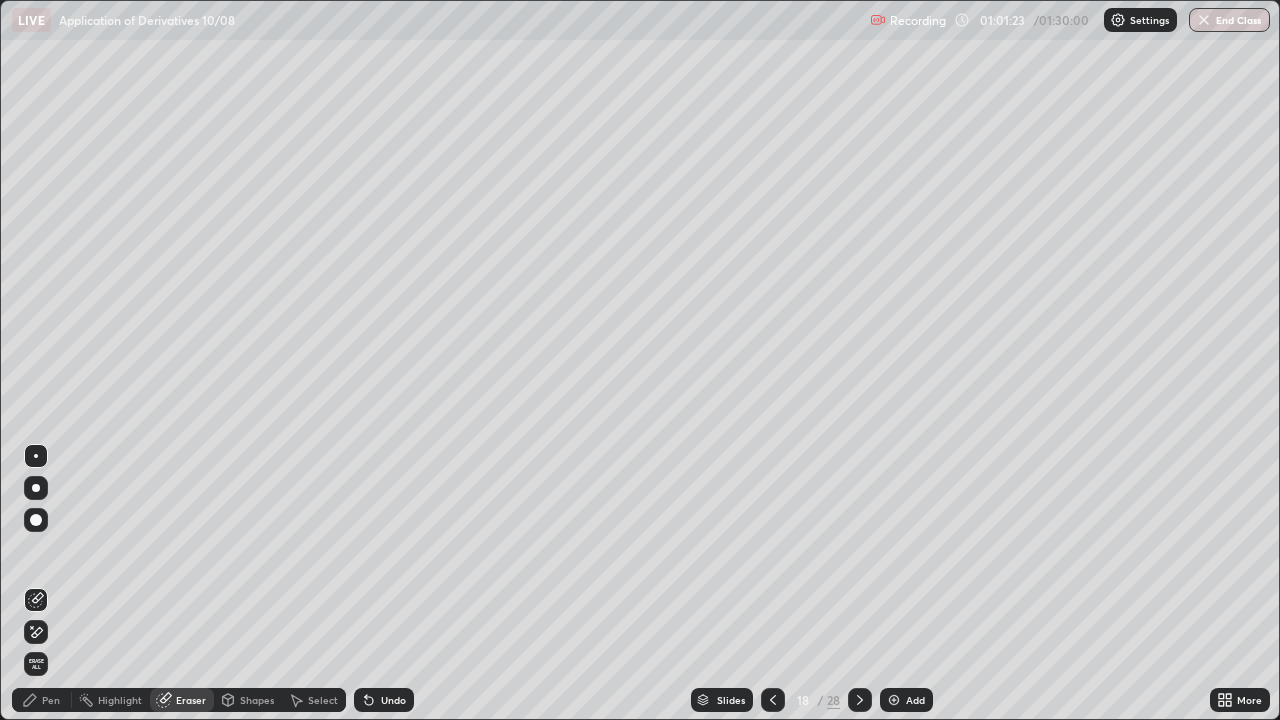 click on "Pen" at bounding box center (51, 700) 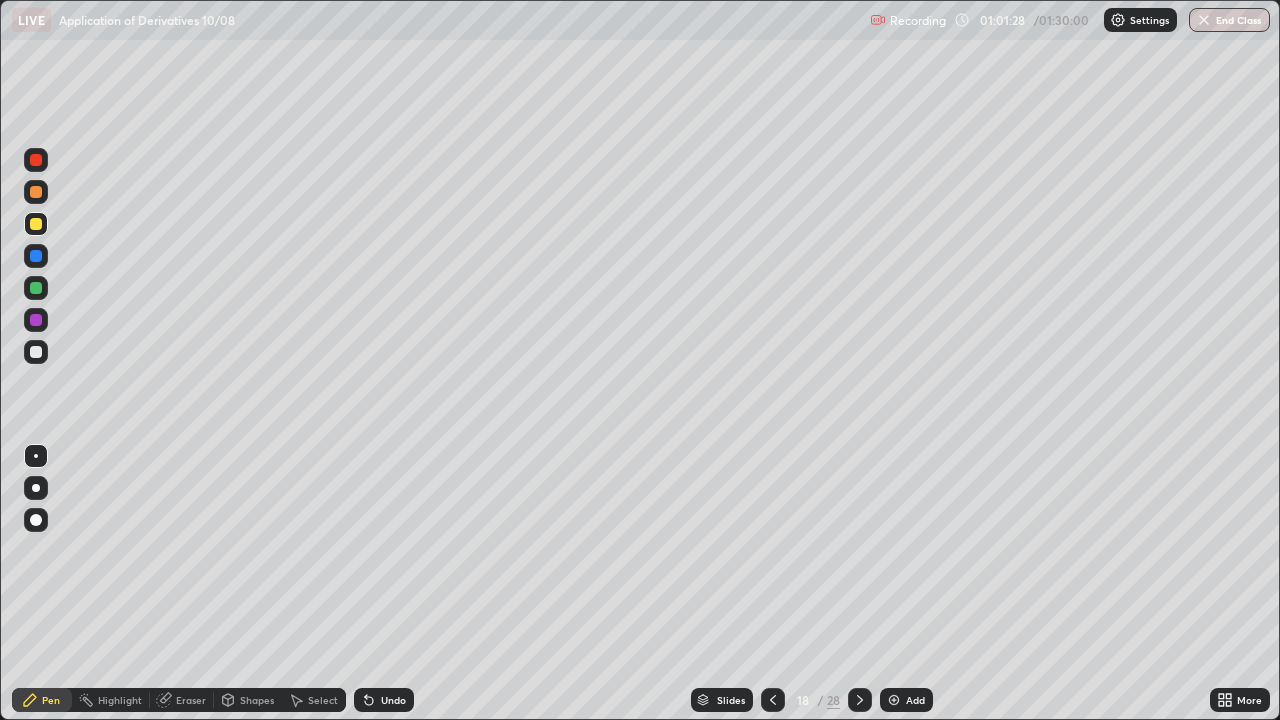 click on "Undo" at bounding box center [384, 700] 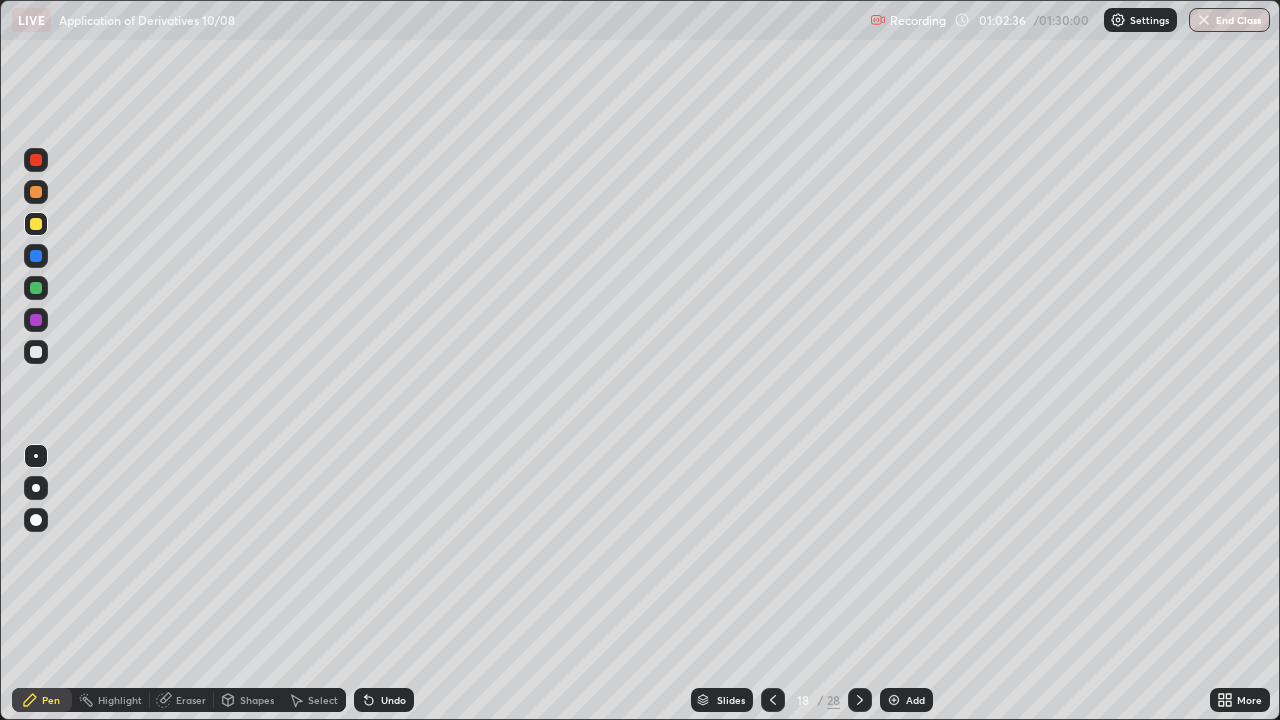 click 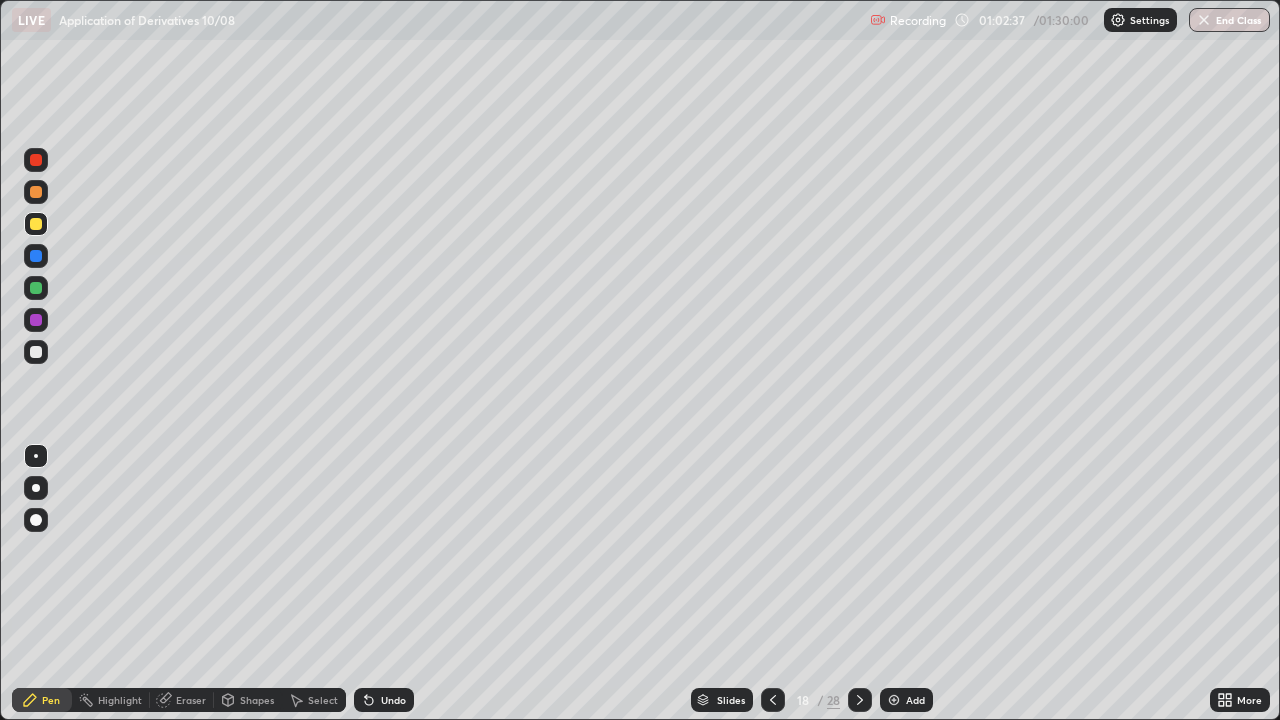 click on "Undo" at bounding box center (393, 700) 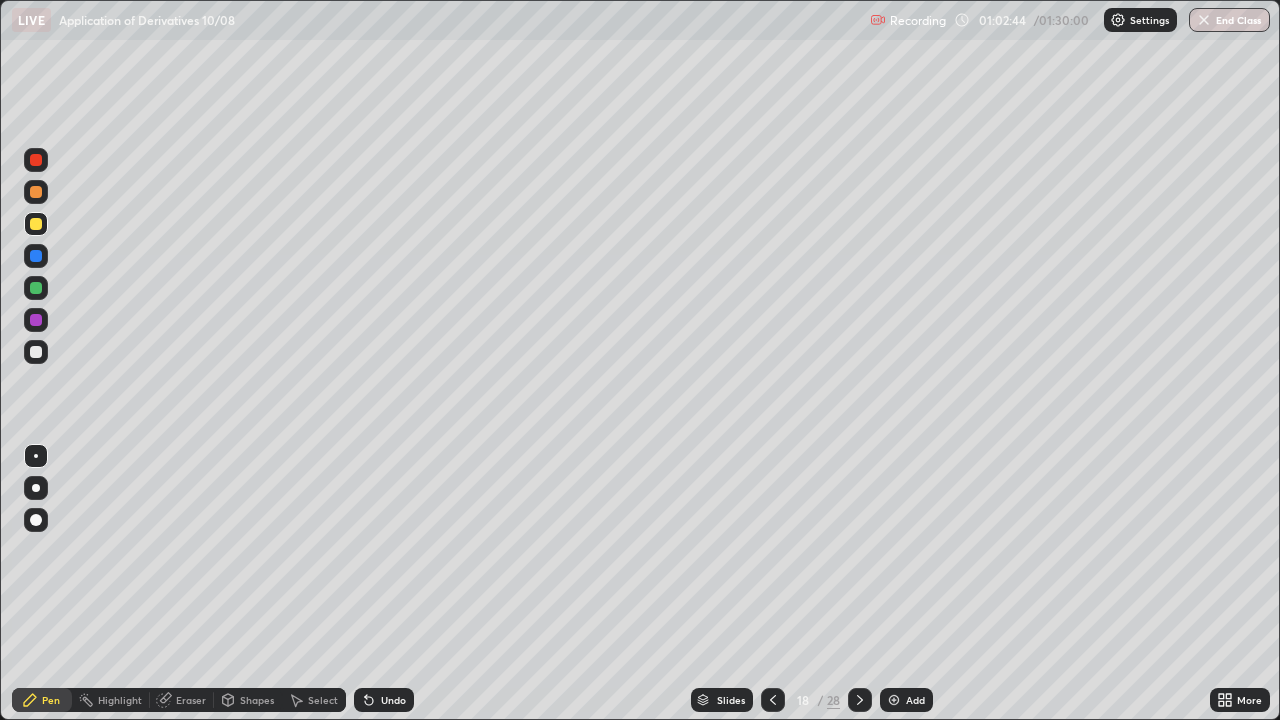 click at bounding box center [36, 320] 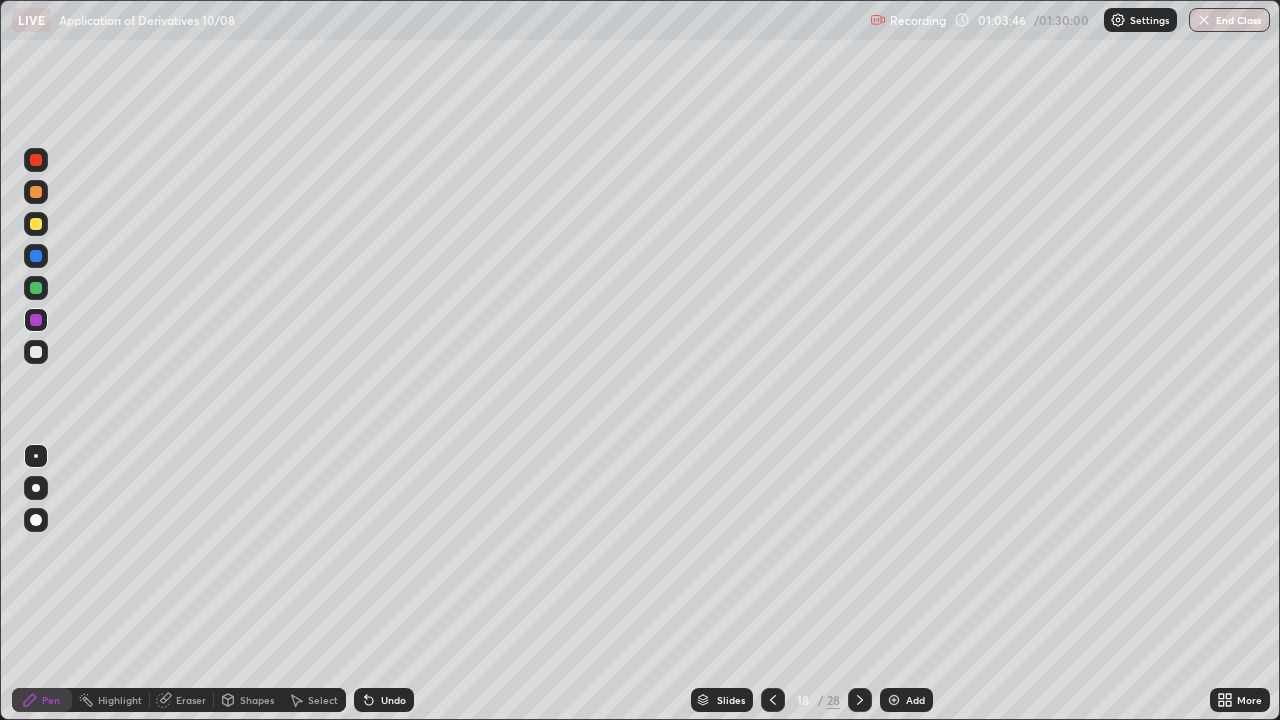 click at bounding box center [894, 700] 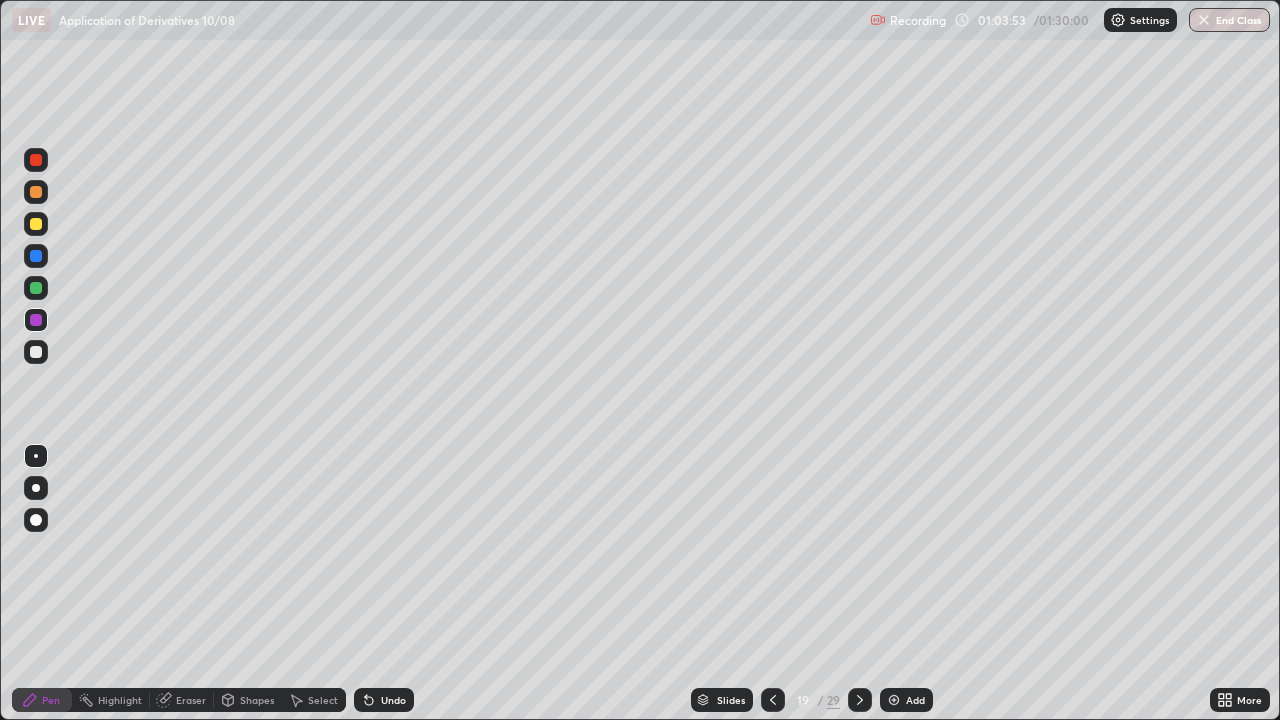 click 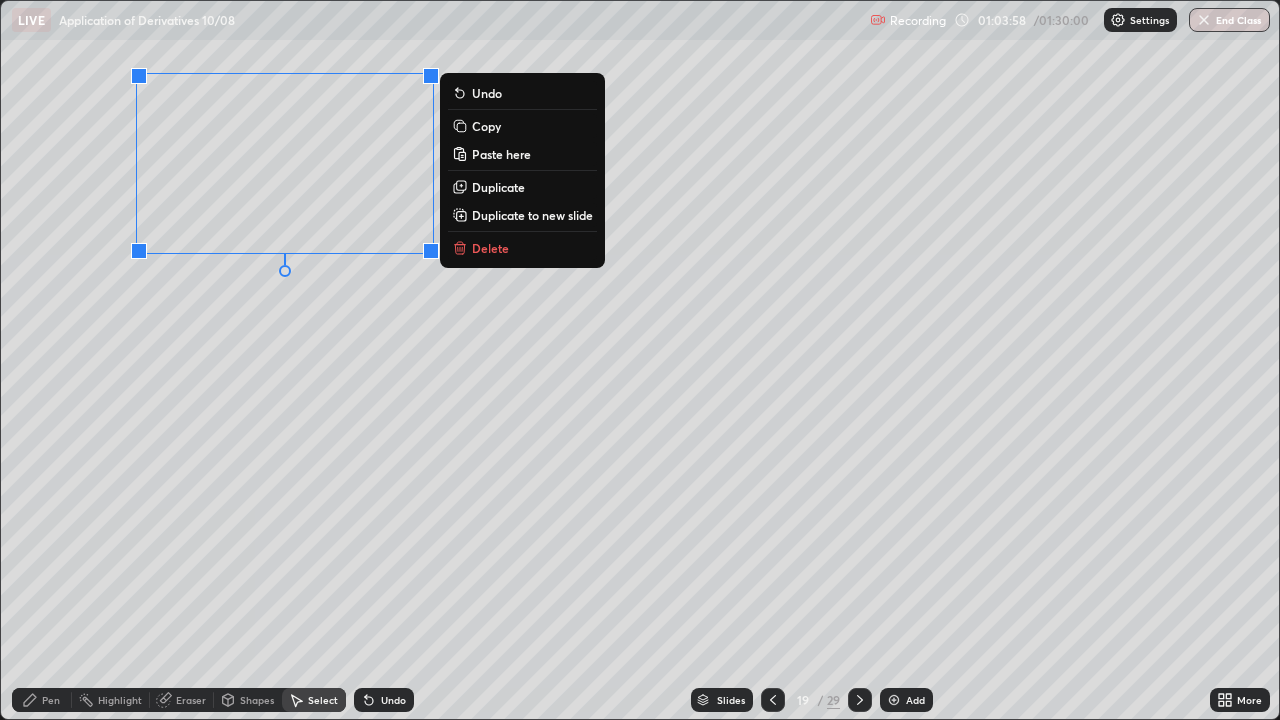 click on "0 ° Undo Copy Paste here Duplicate Duplicate to new slide Delete" at bounding box center (640, 360) 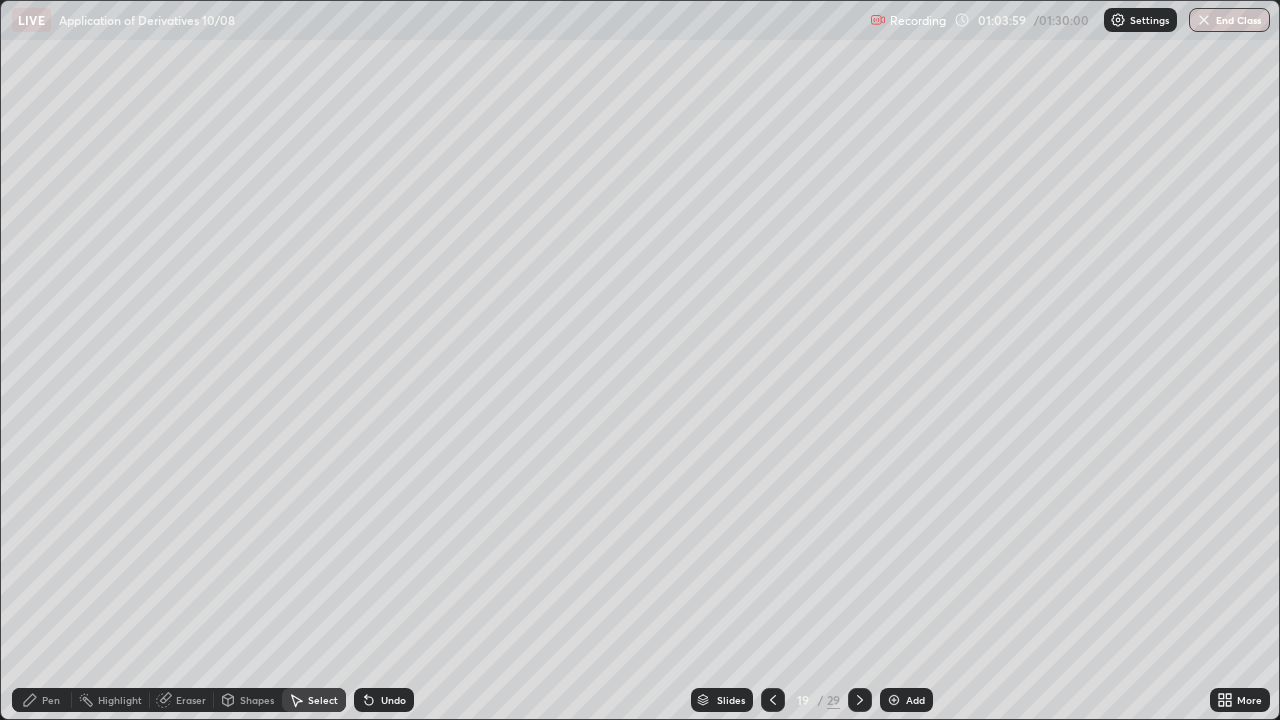 click on "0 ° Undo Copy Paste here Duplicate Duplicate to new slide Delete" at bounding box center [640, 360] 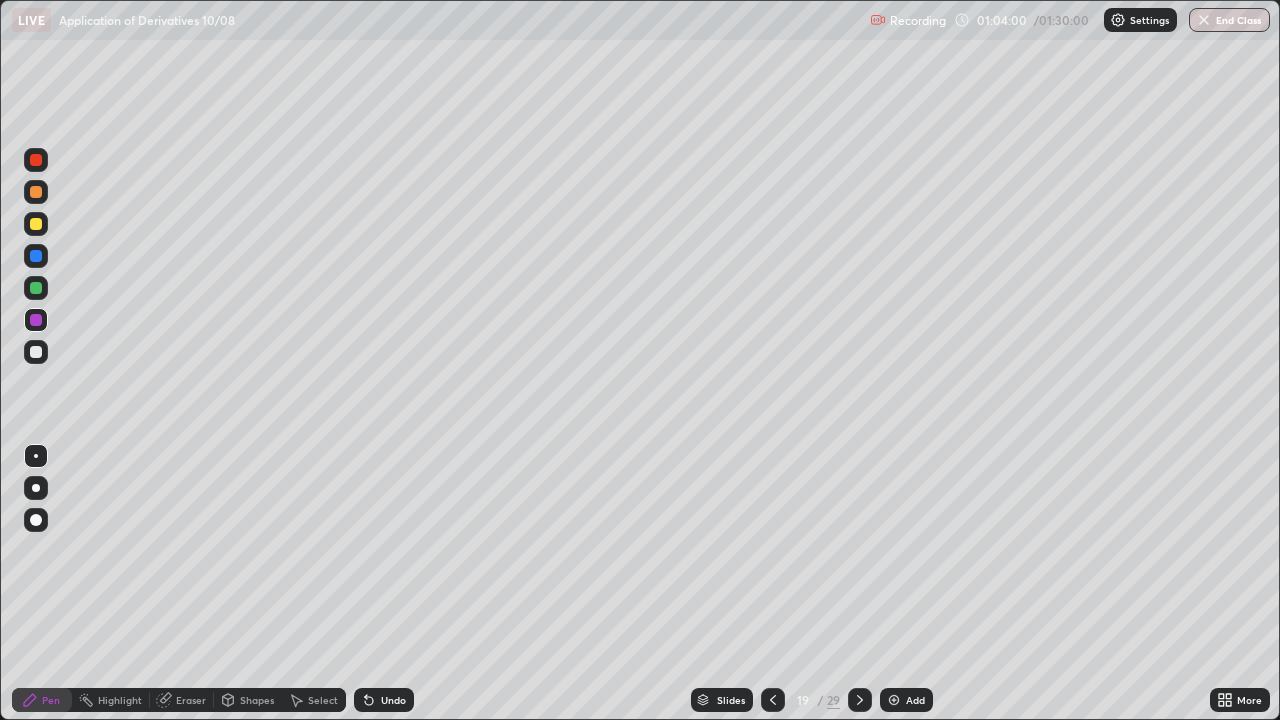click at bounding box center [36, 352] 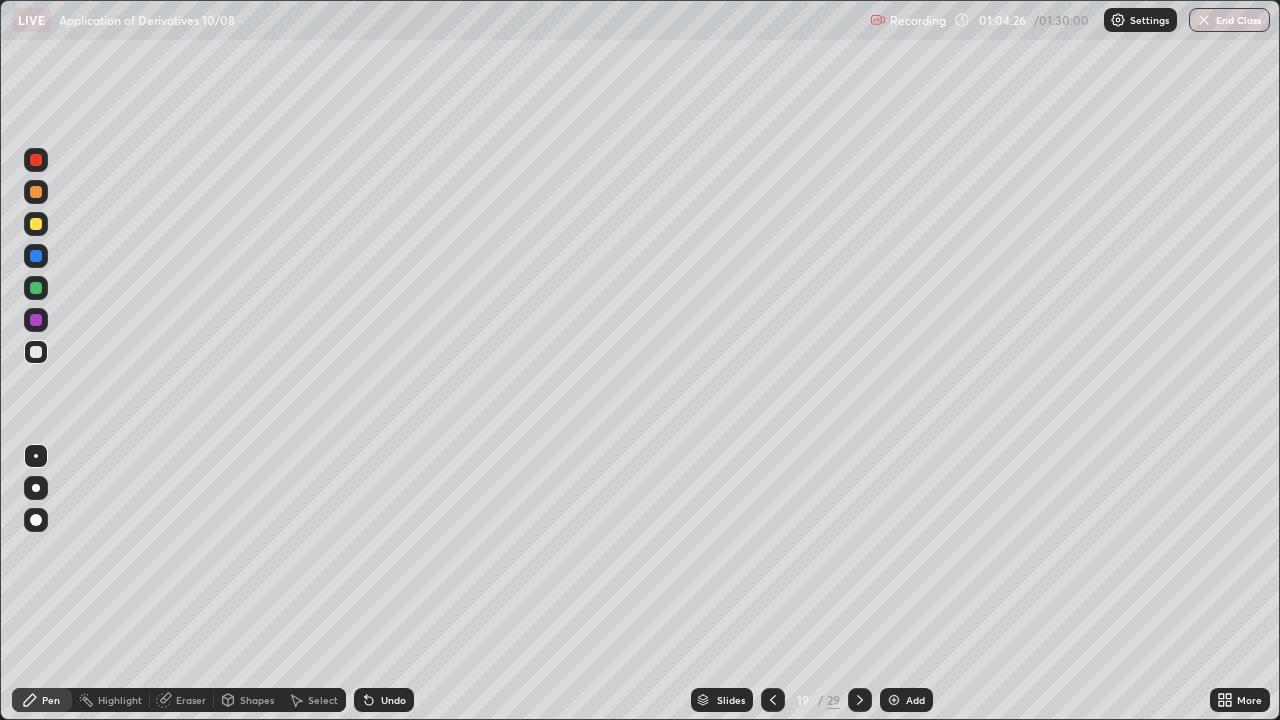 click at bounding box center [36, 224] 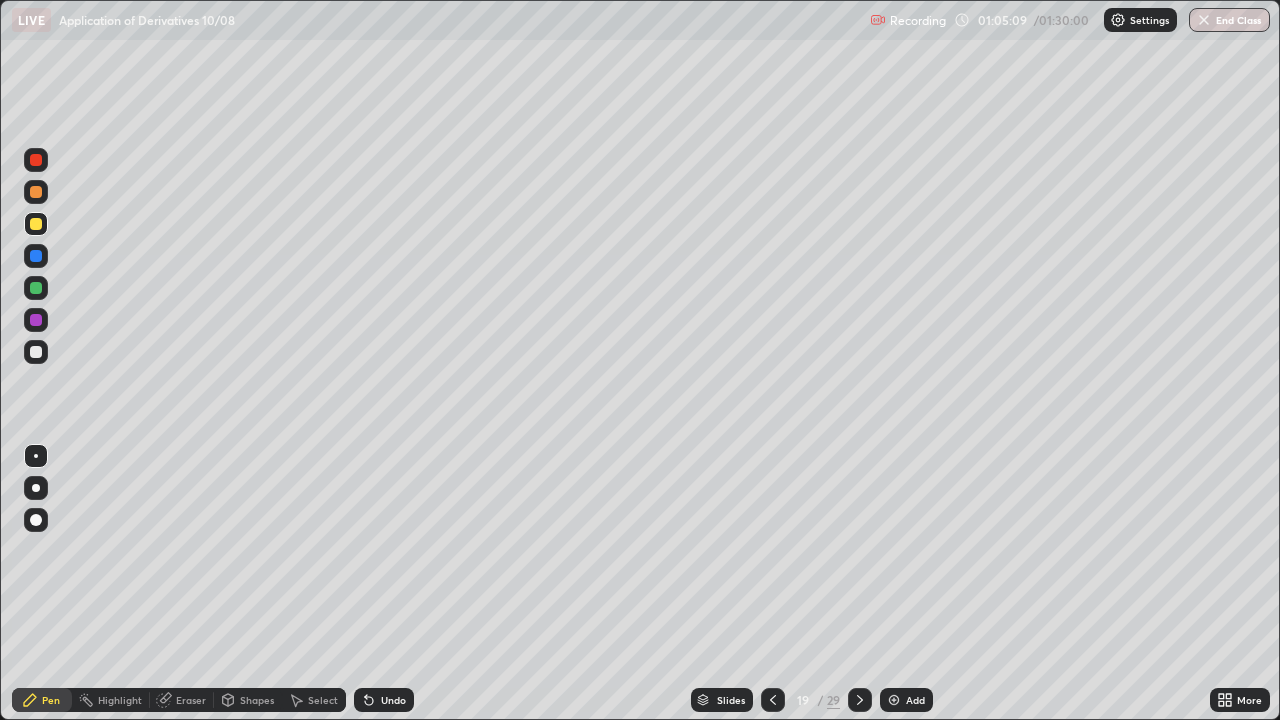 click at bounding box center (36, 256) 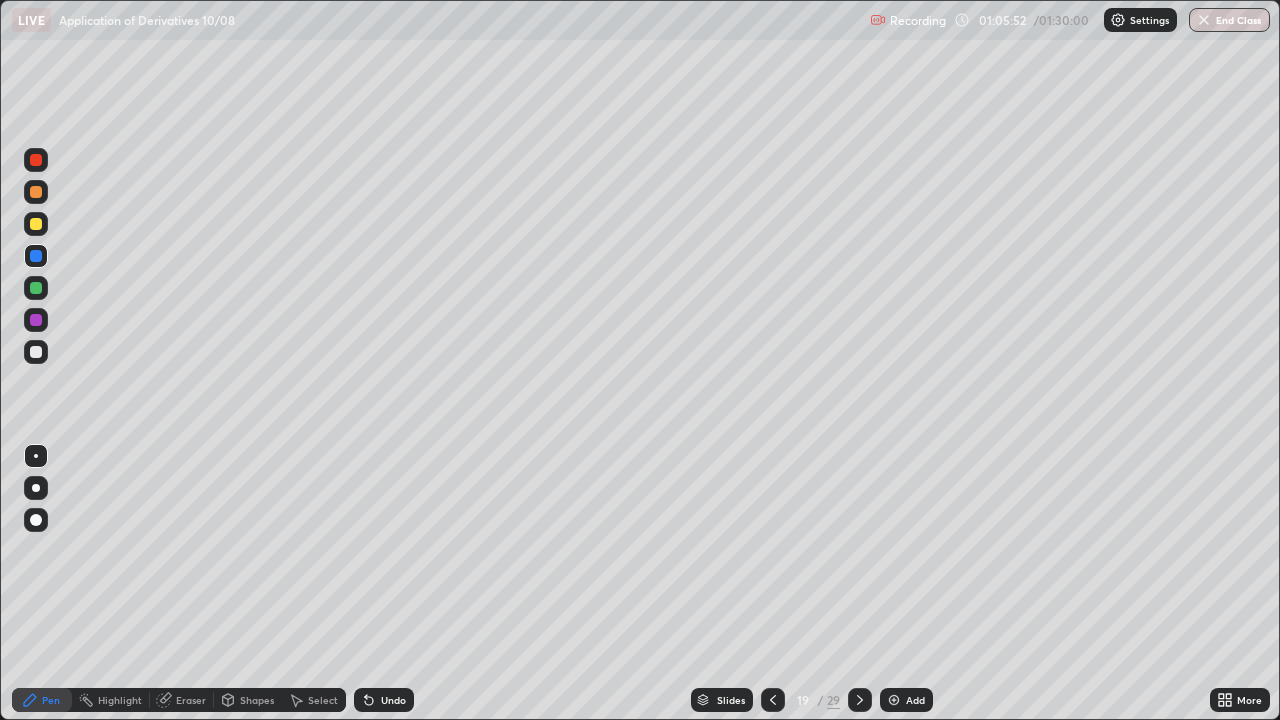 click at bounding box center (36, 224) 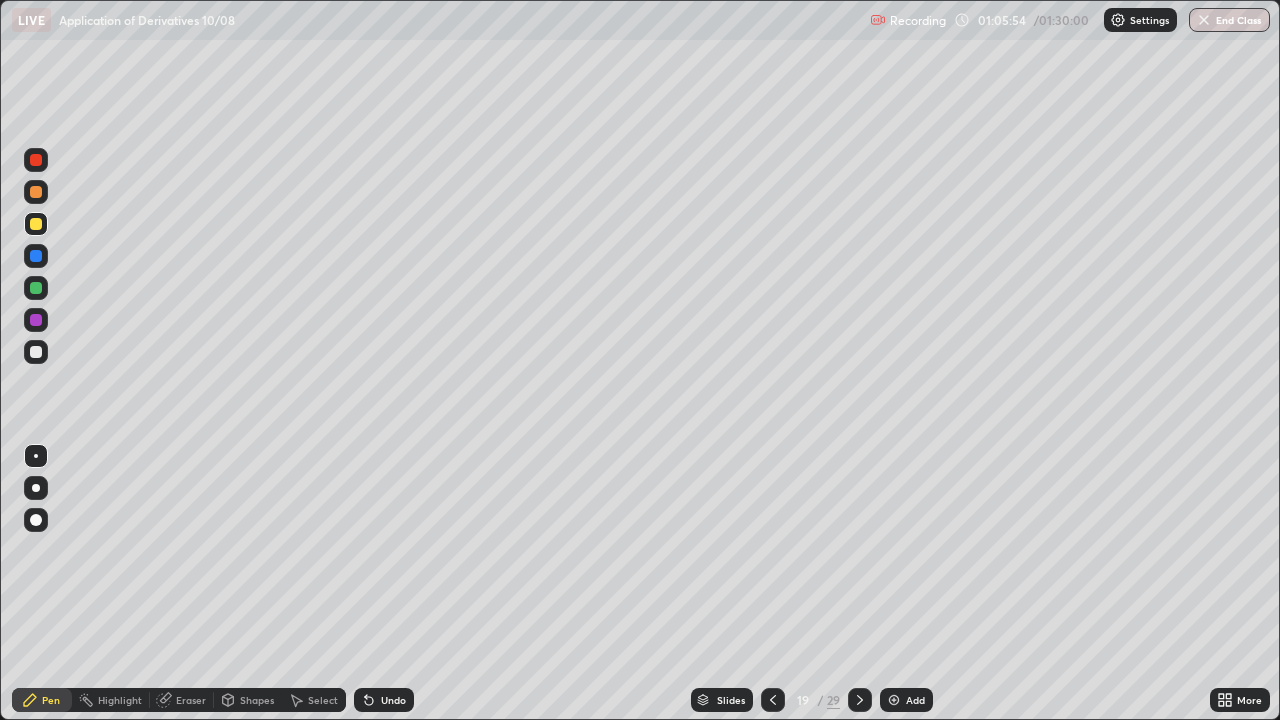 click at bounding box center [36, 160] 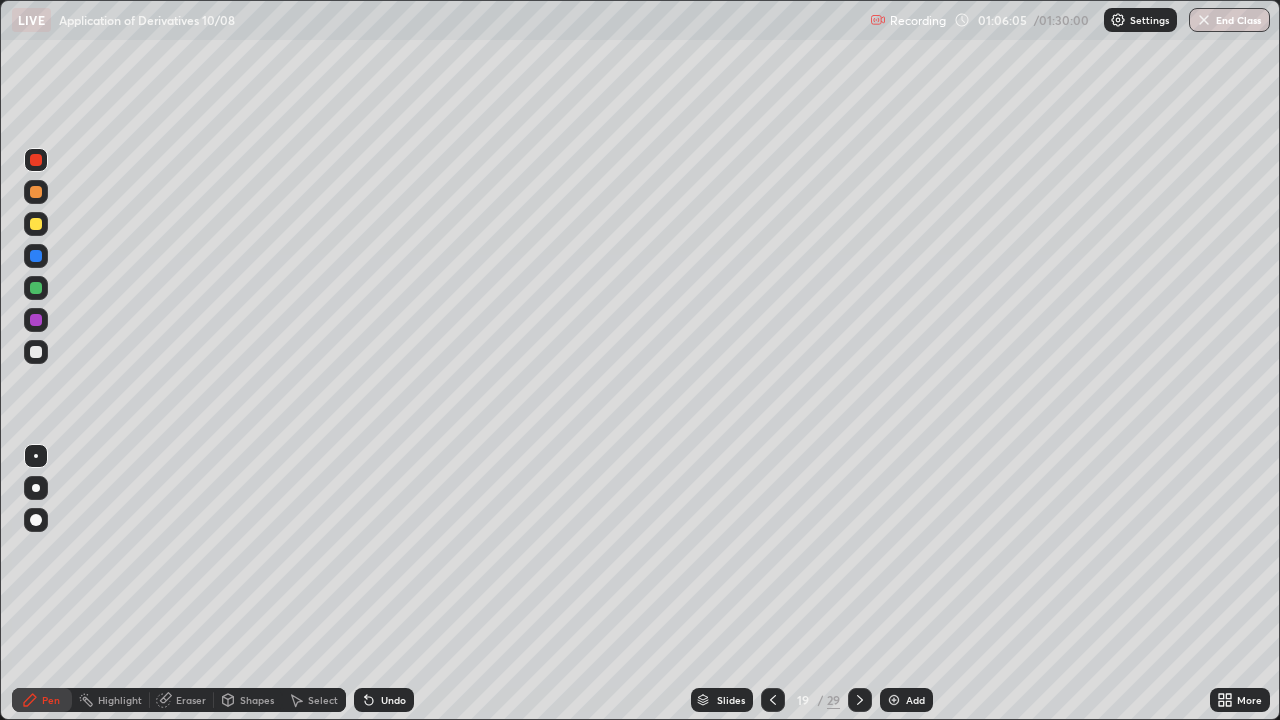 click at bounding box center (894, 700) 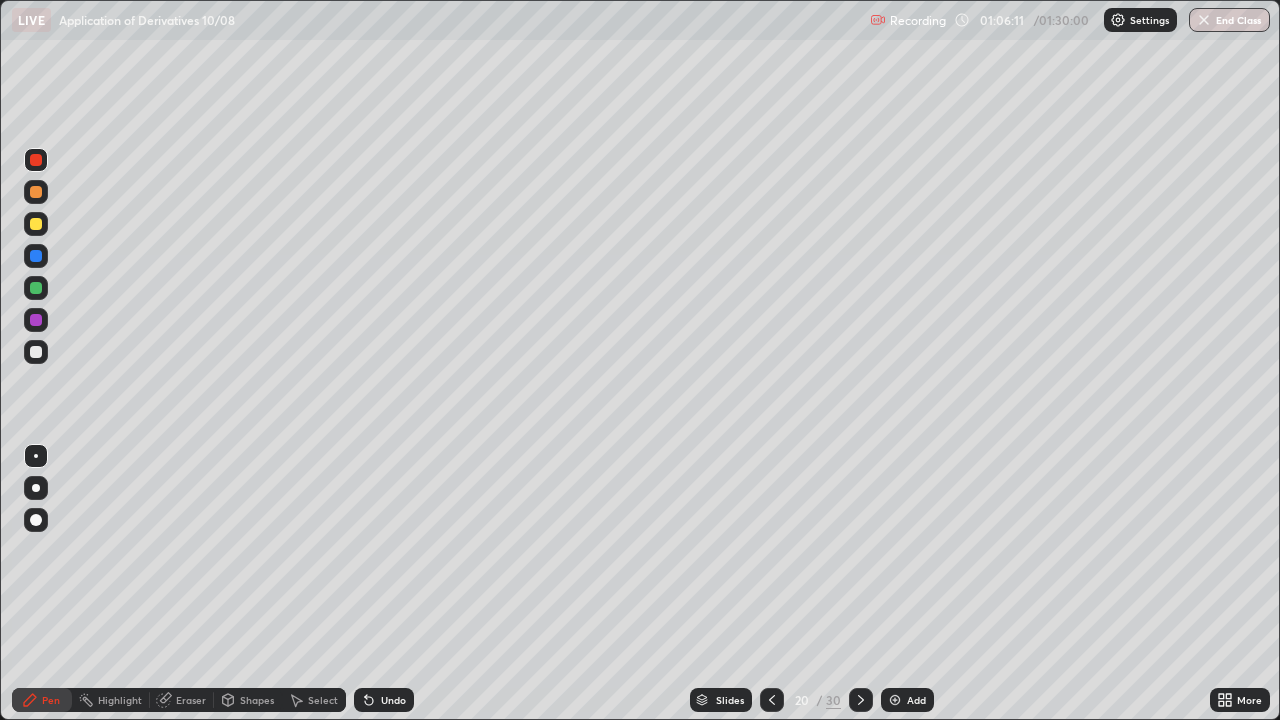 click 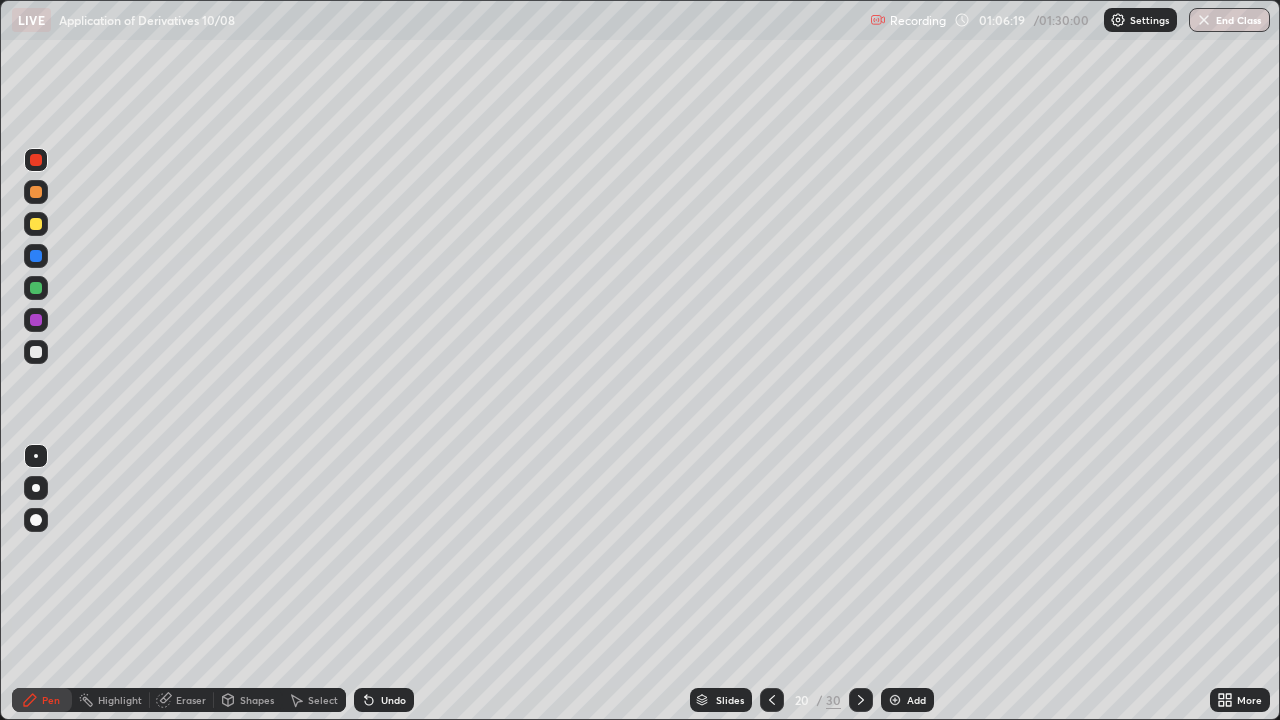 click at bounding box center (36, 288) 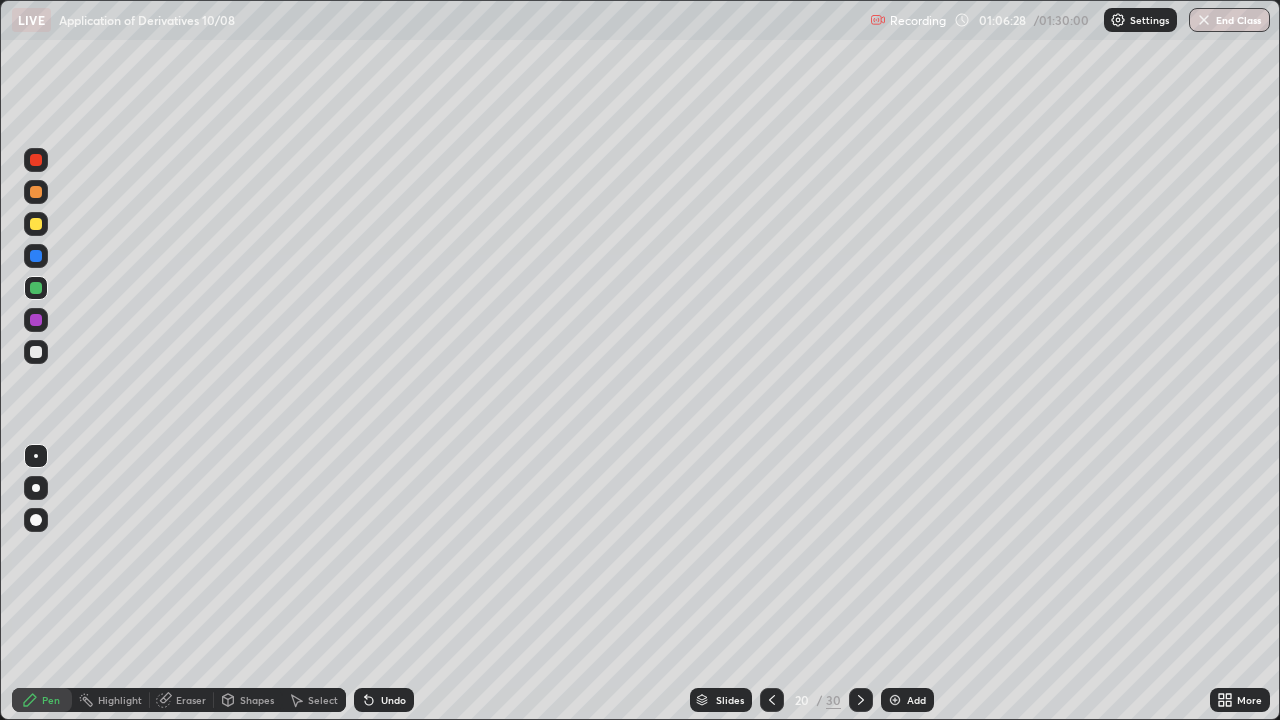 click at bounding box center (36, 256) 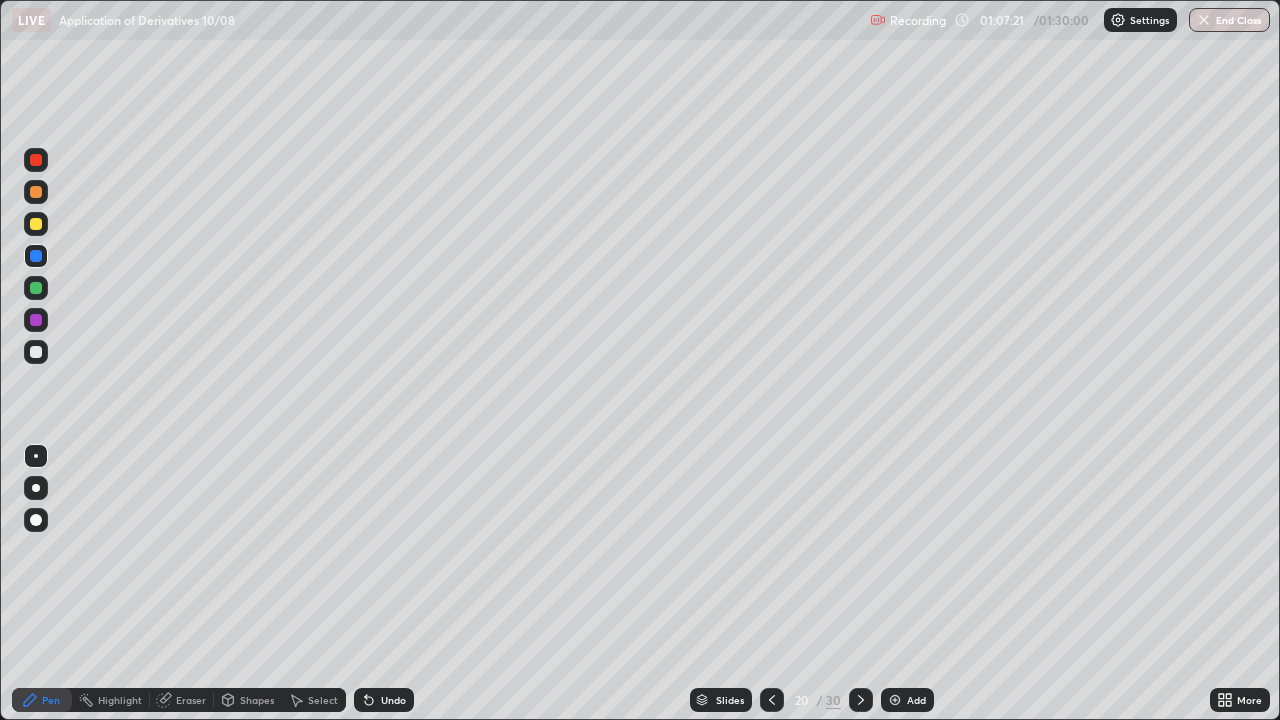 click at bounding box center (36, 224) 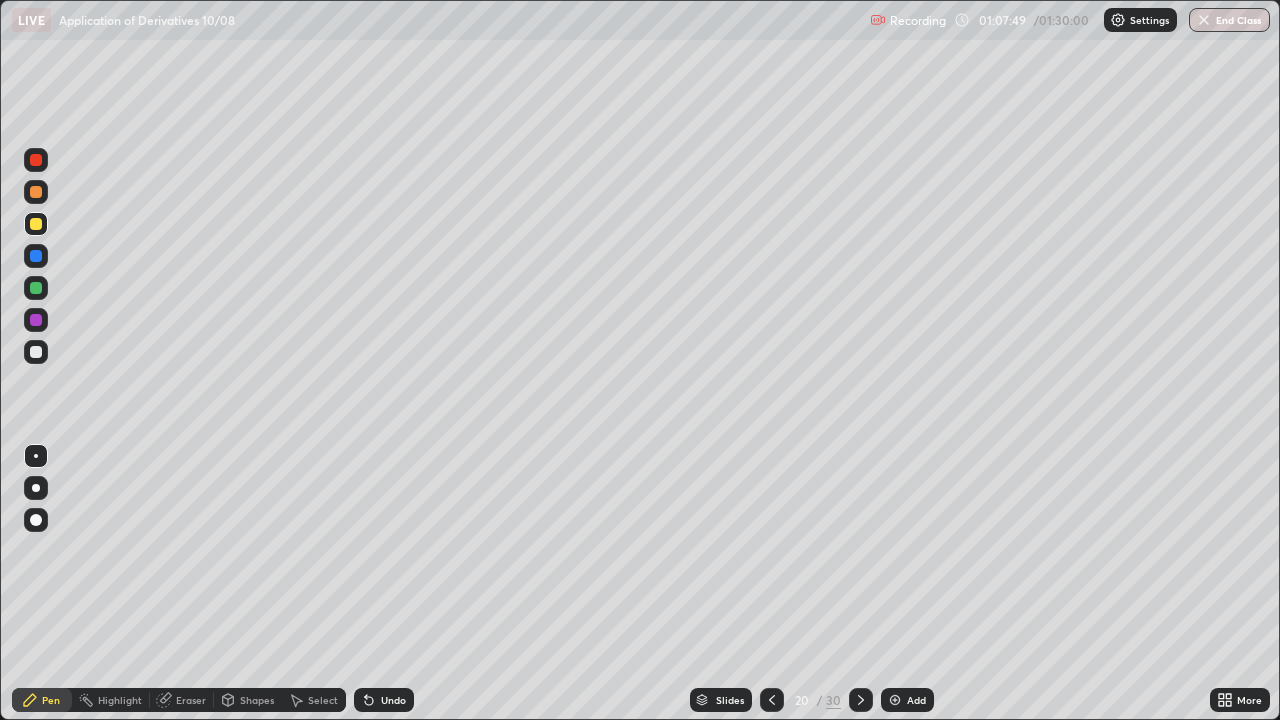click 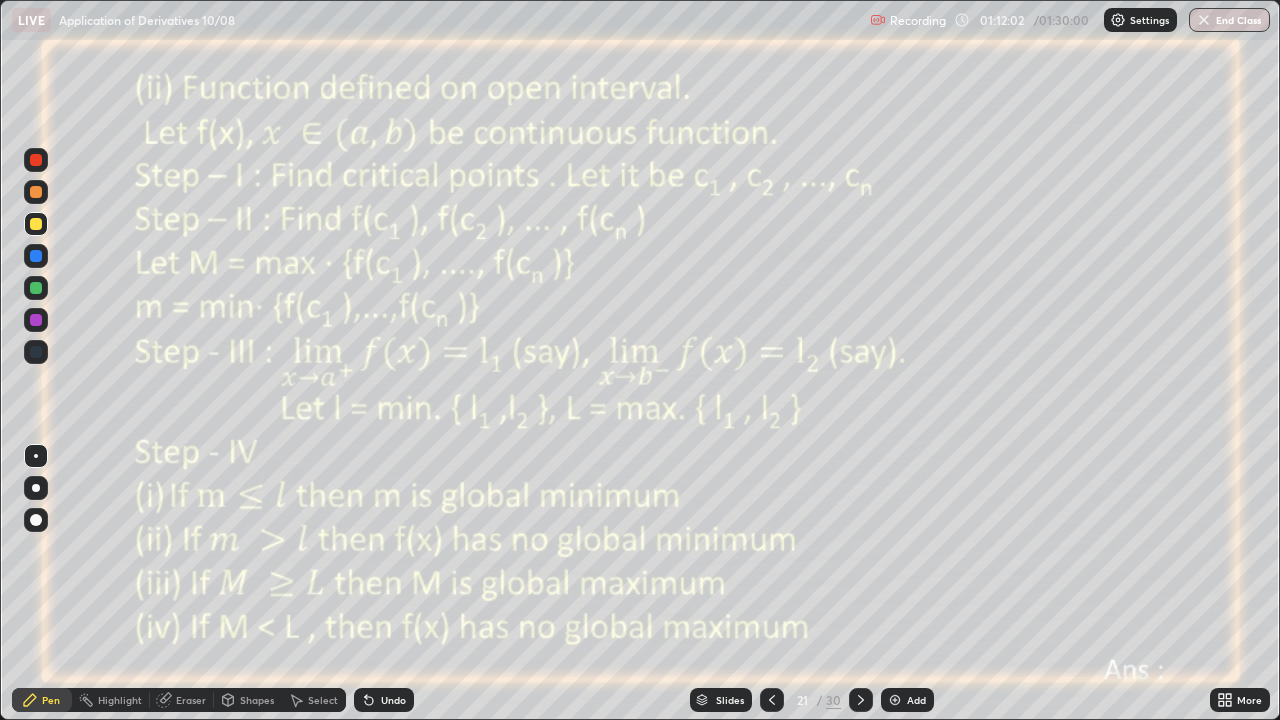 click 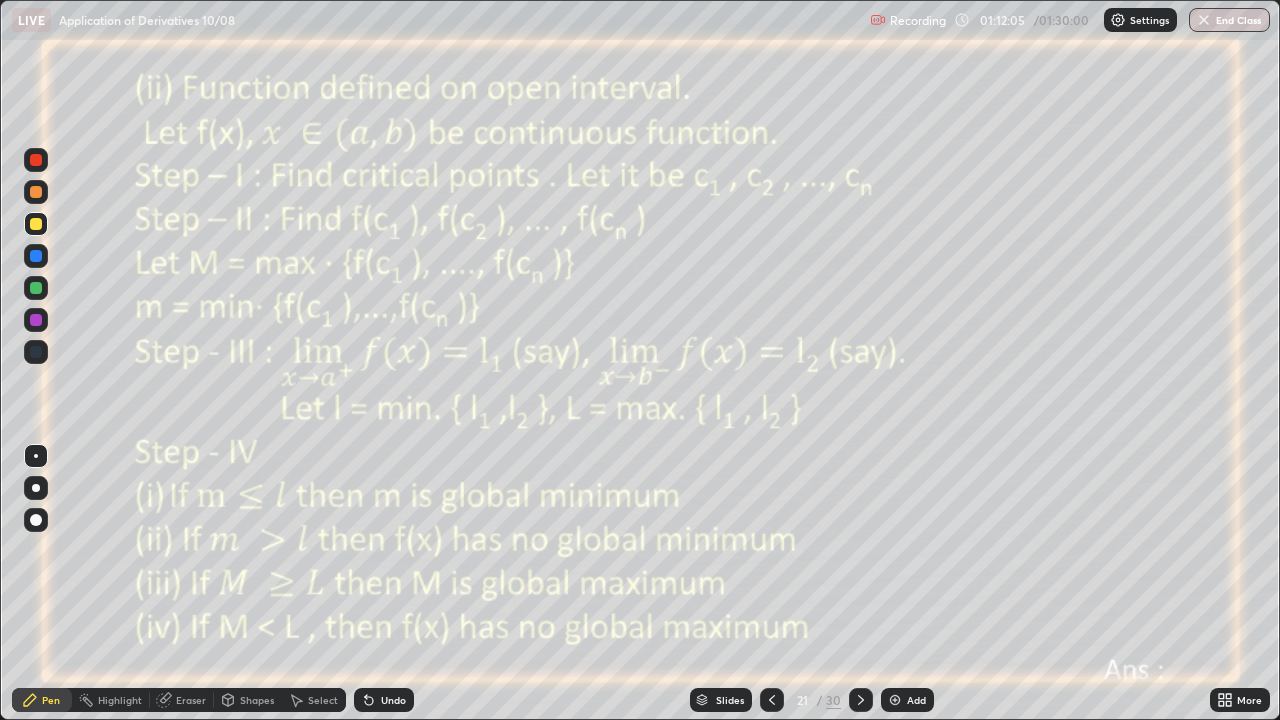 click at bounding box center [36, 320] 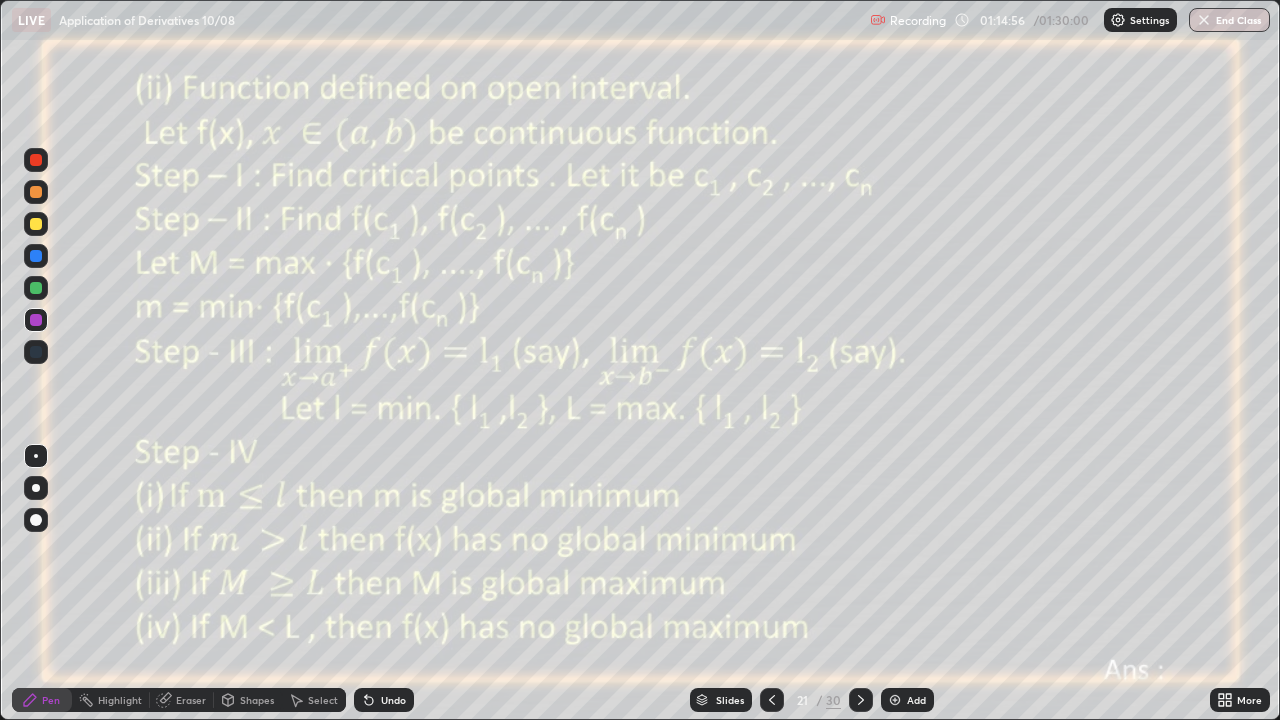 click 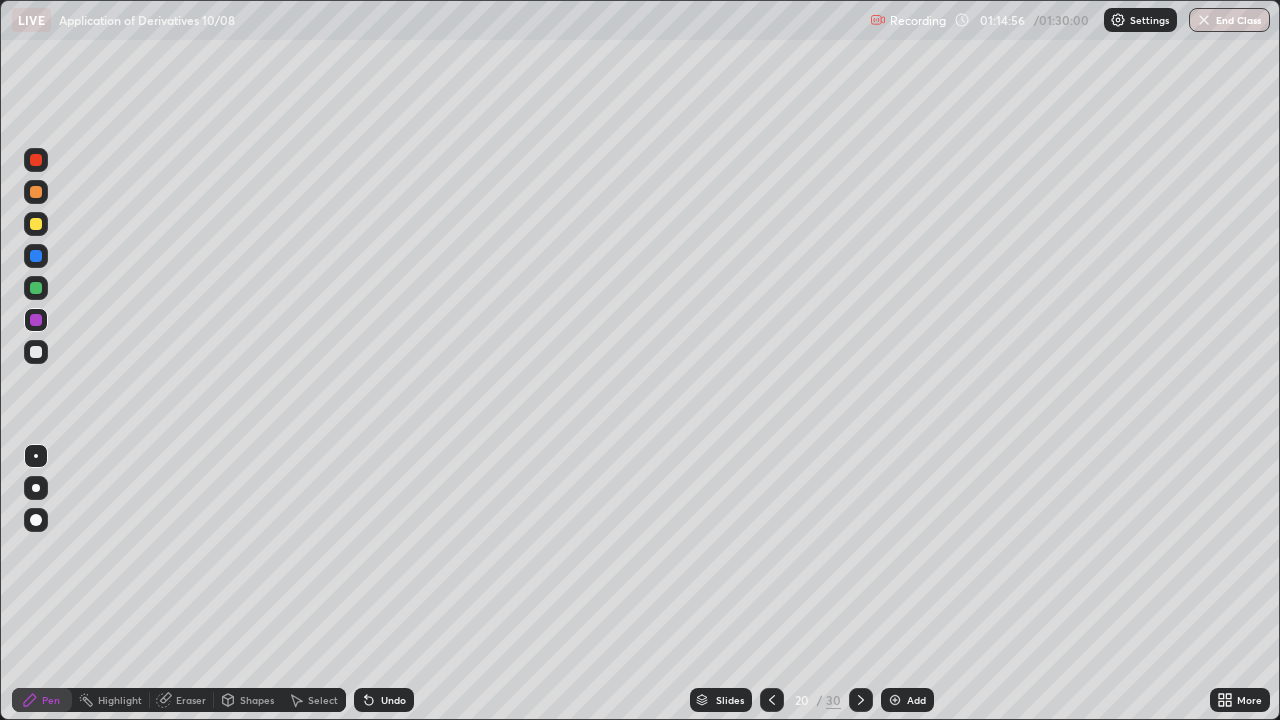 click at bounding box center (772, 700) 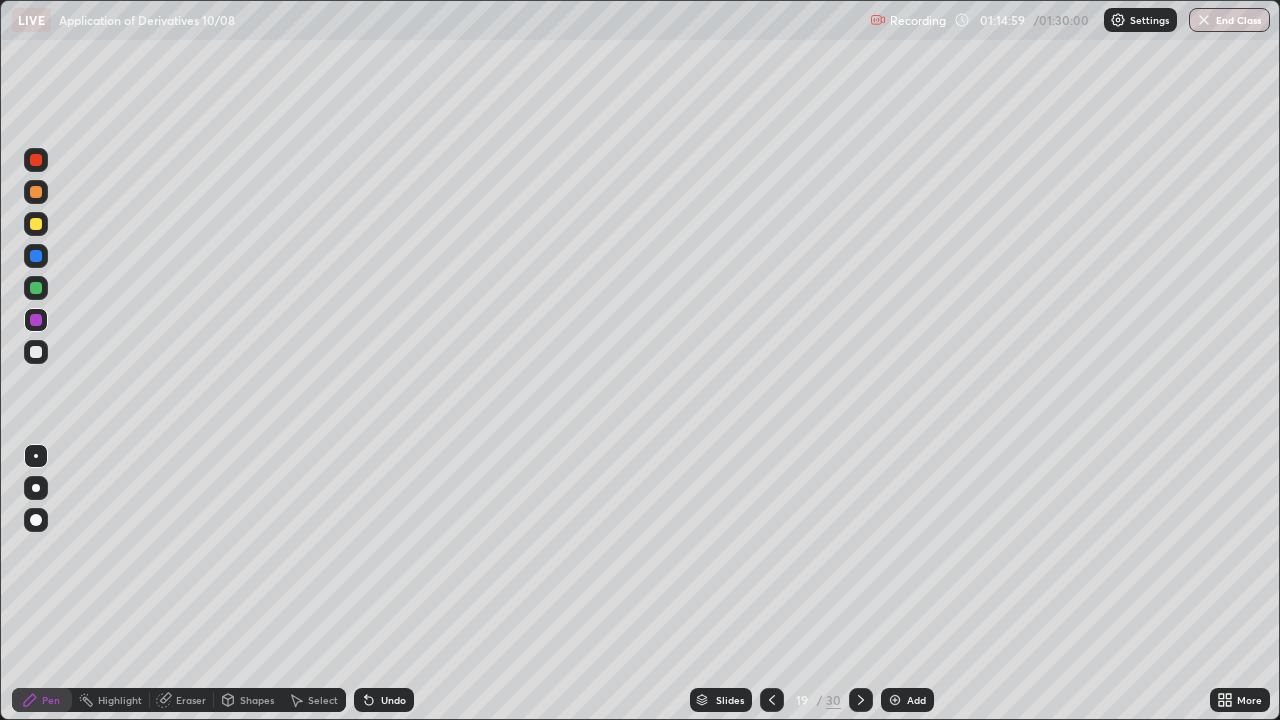 click 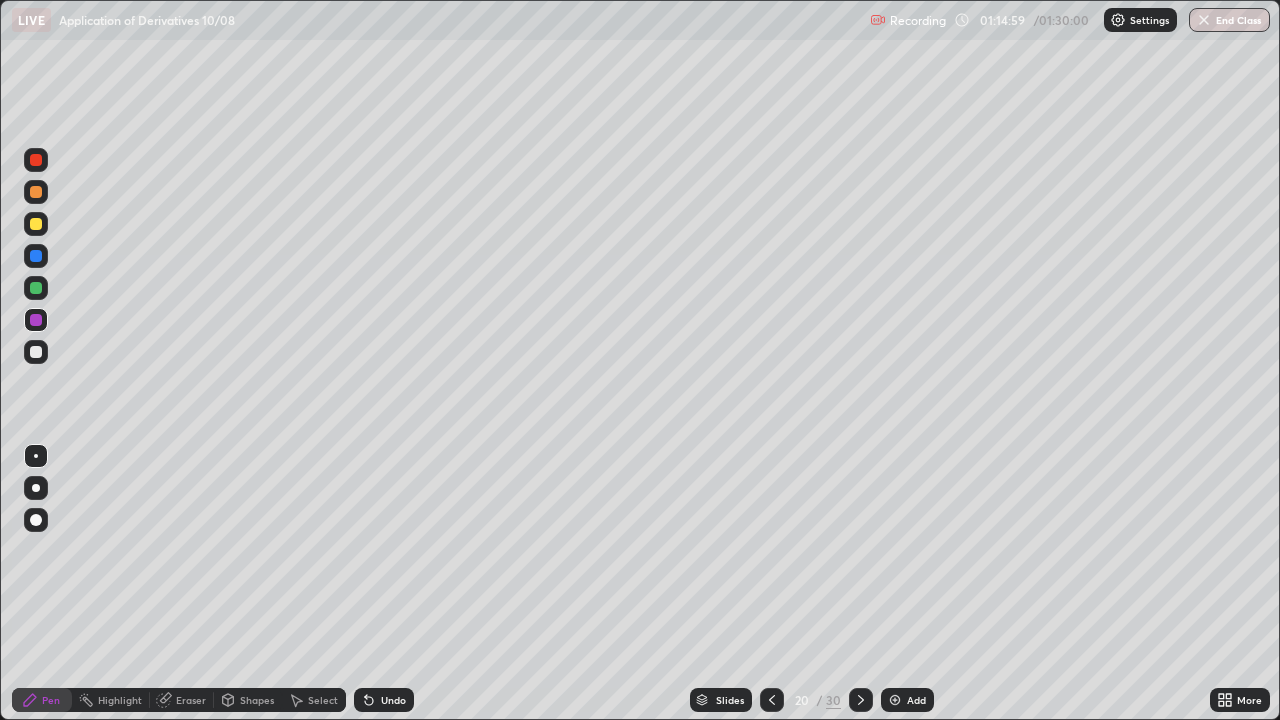 click 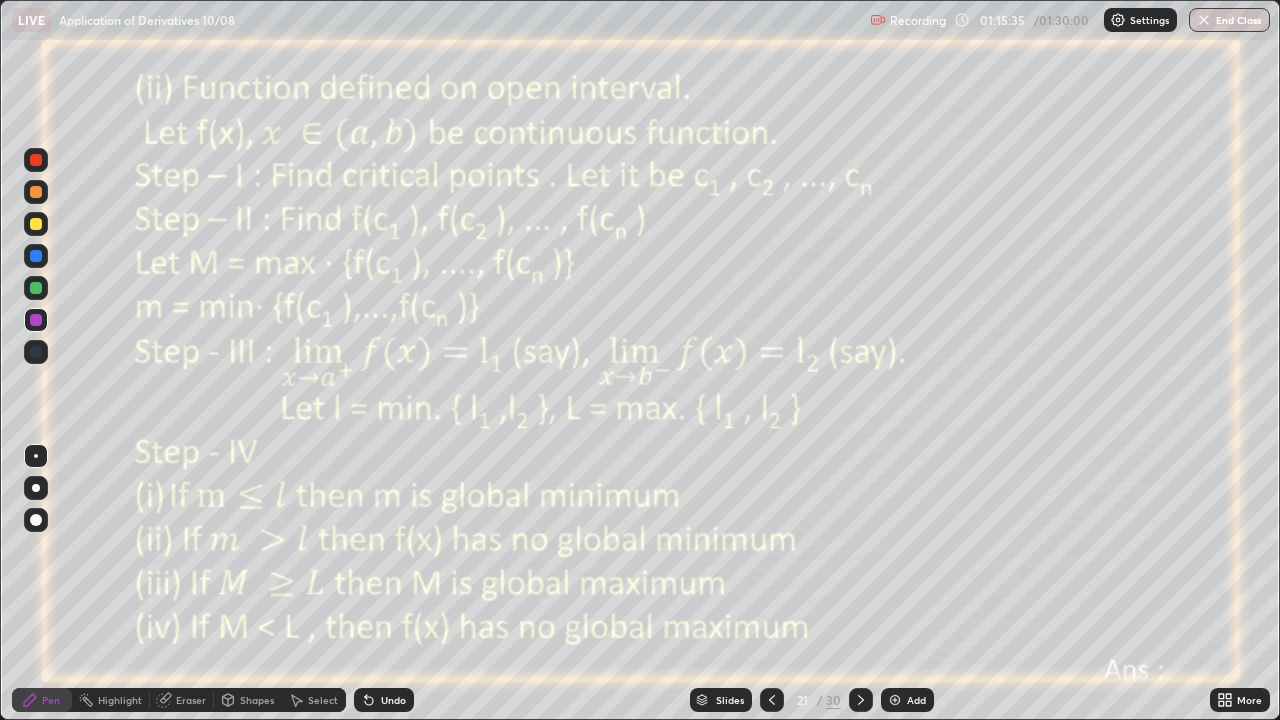 click 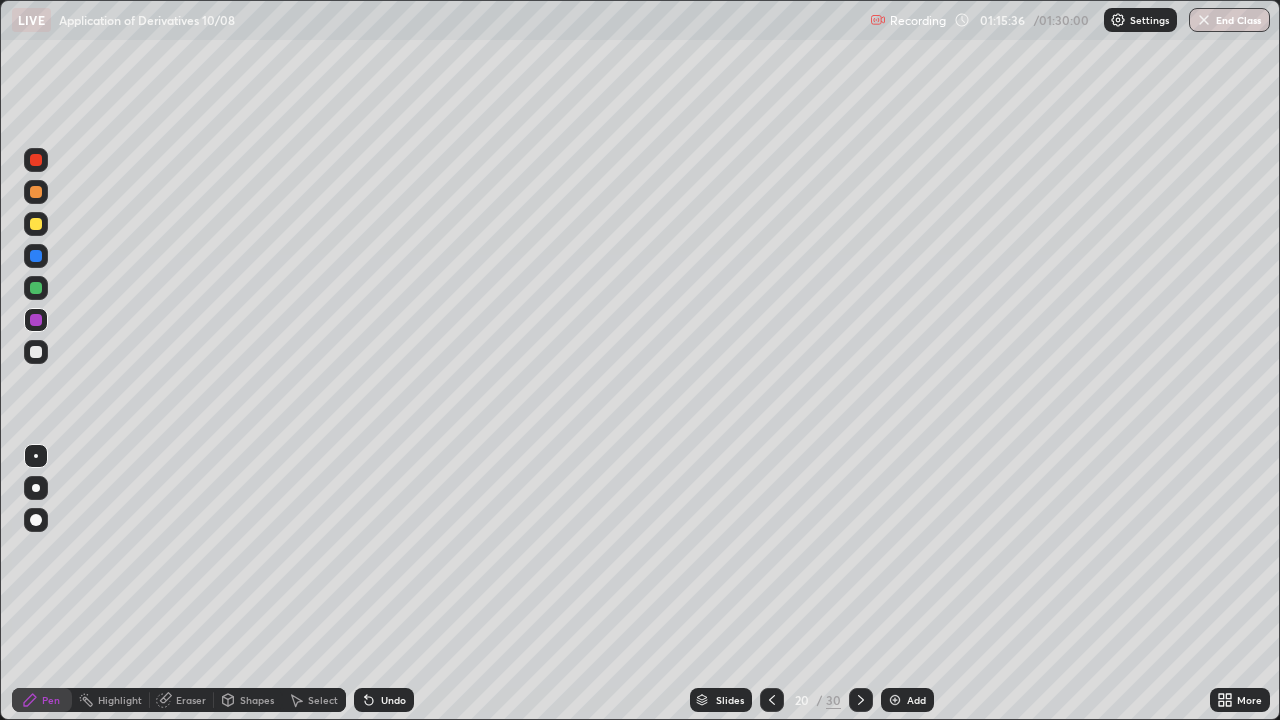 click 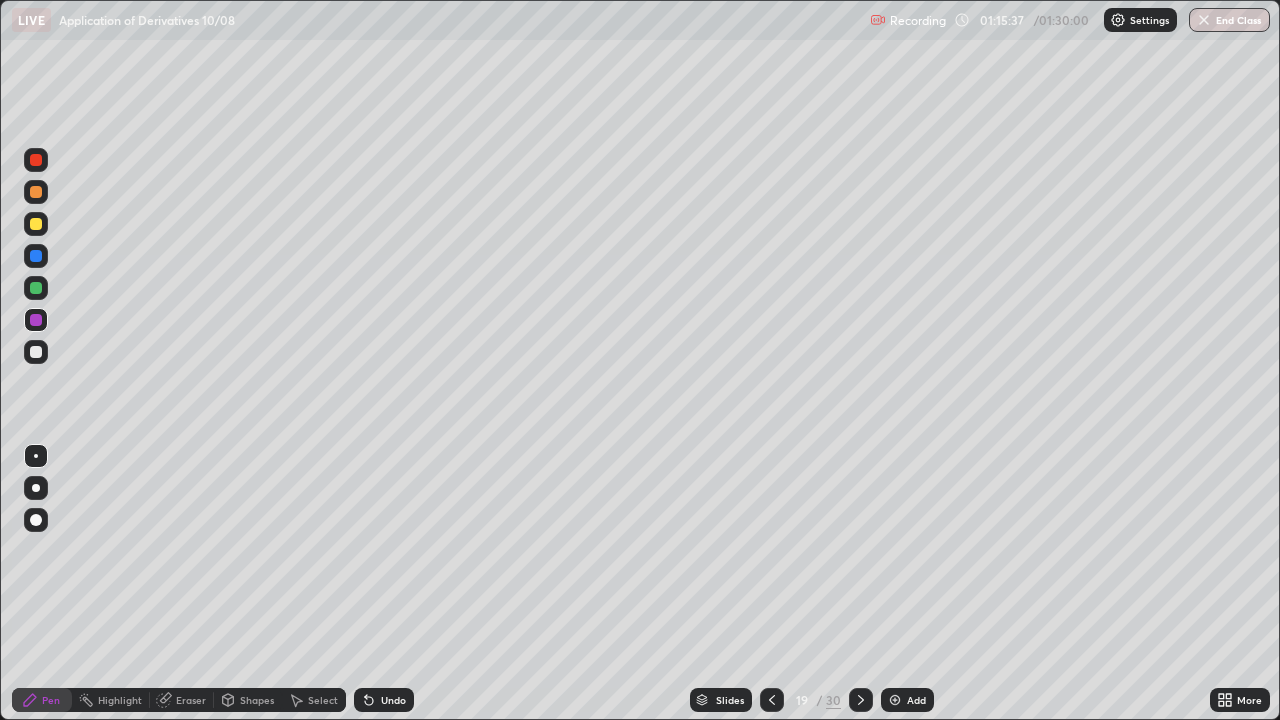 click 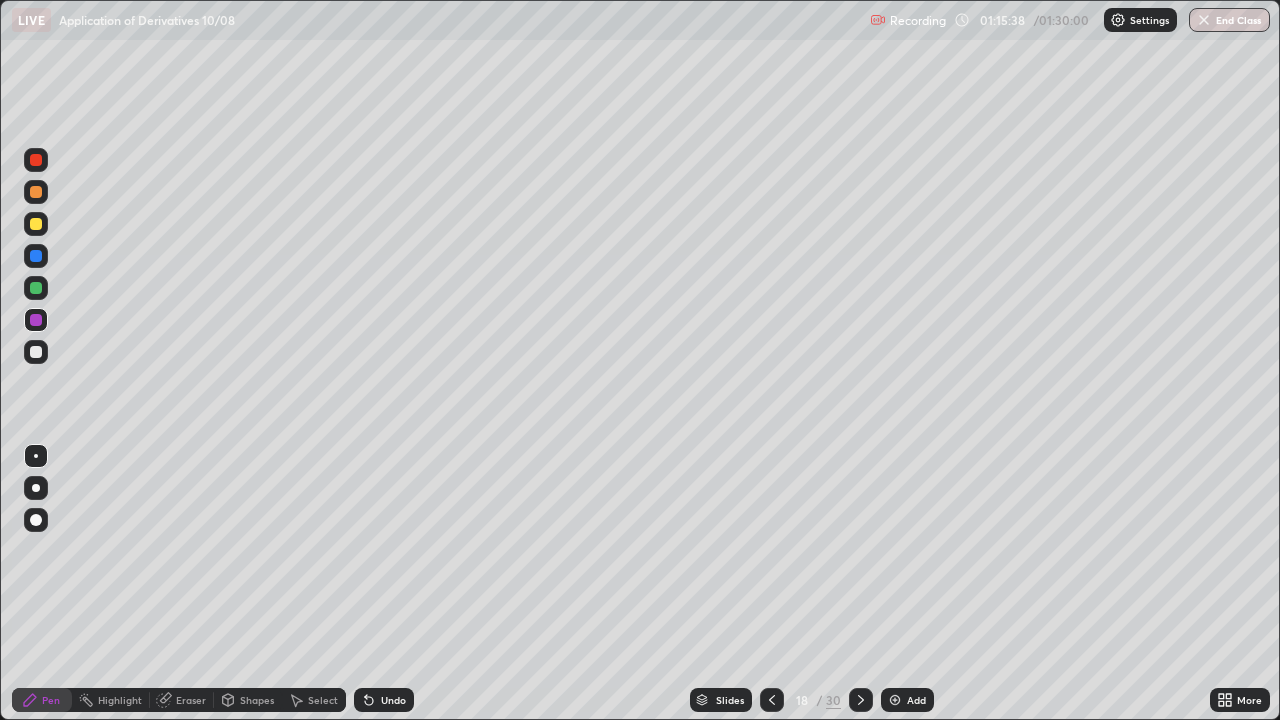 click 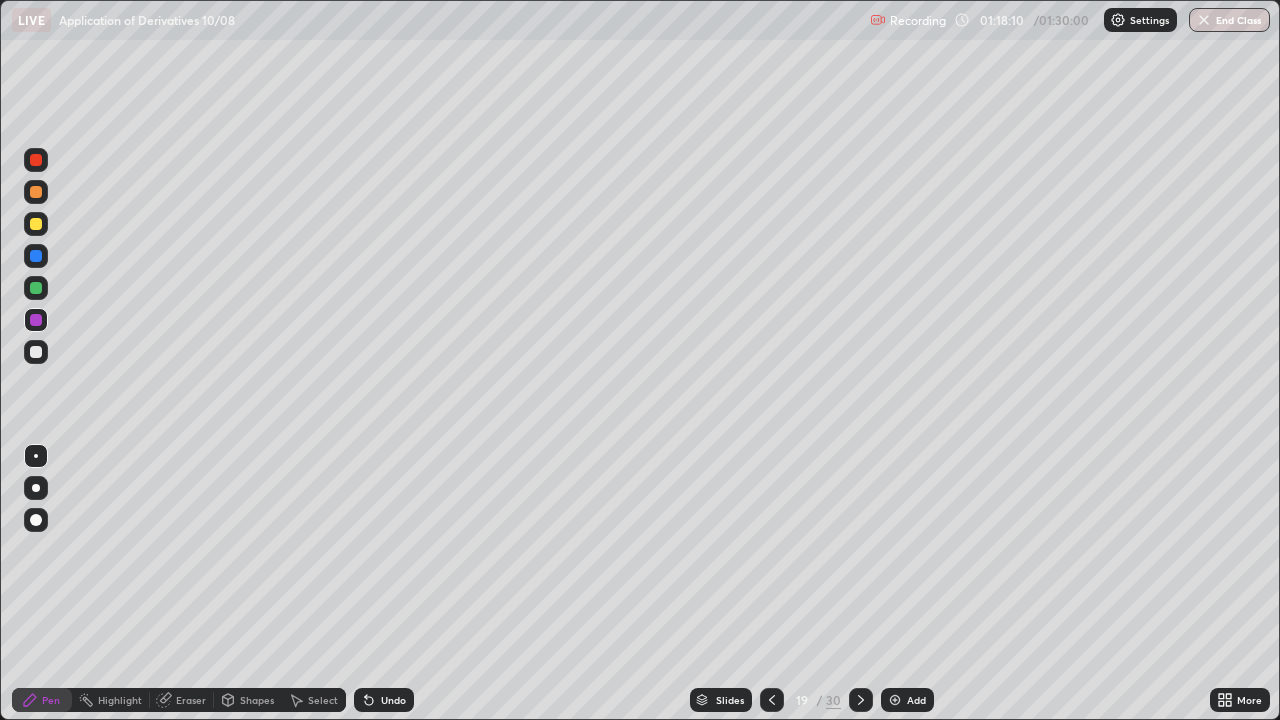 click 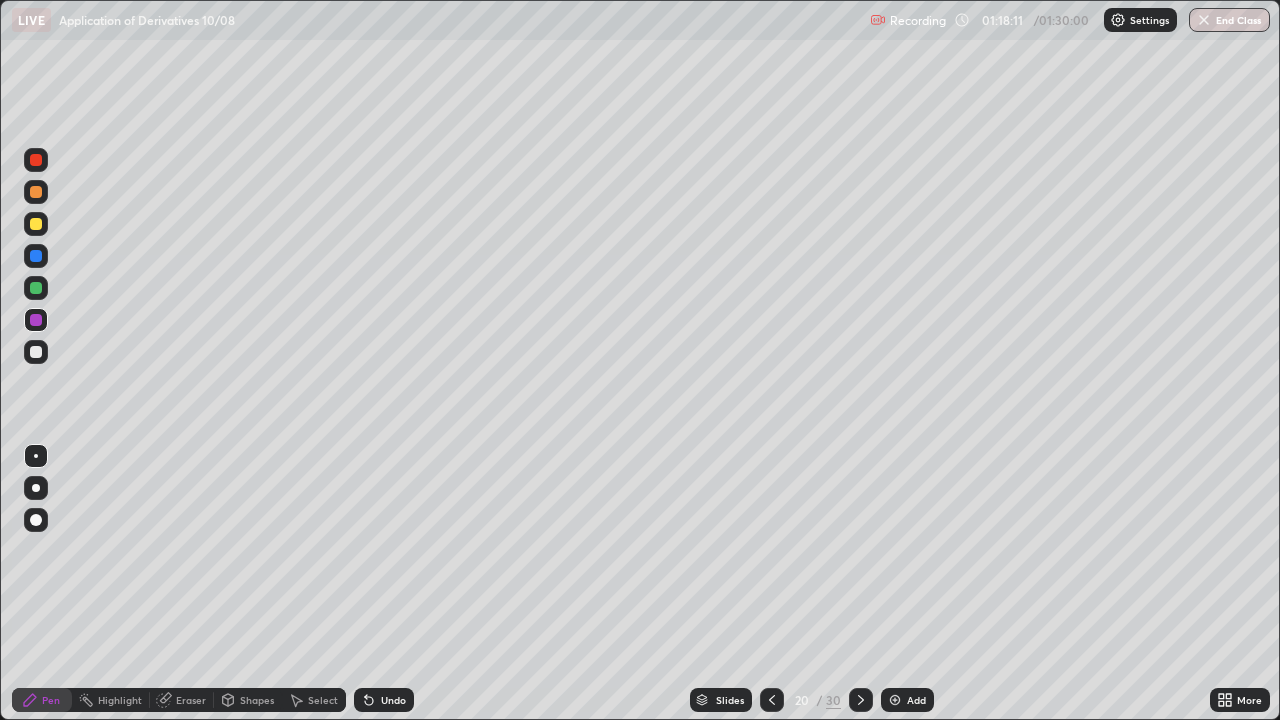 click 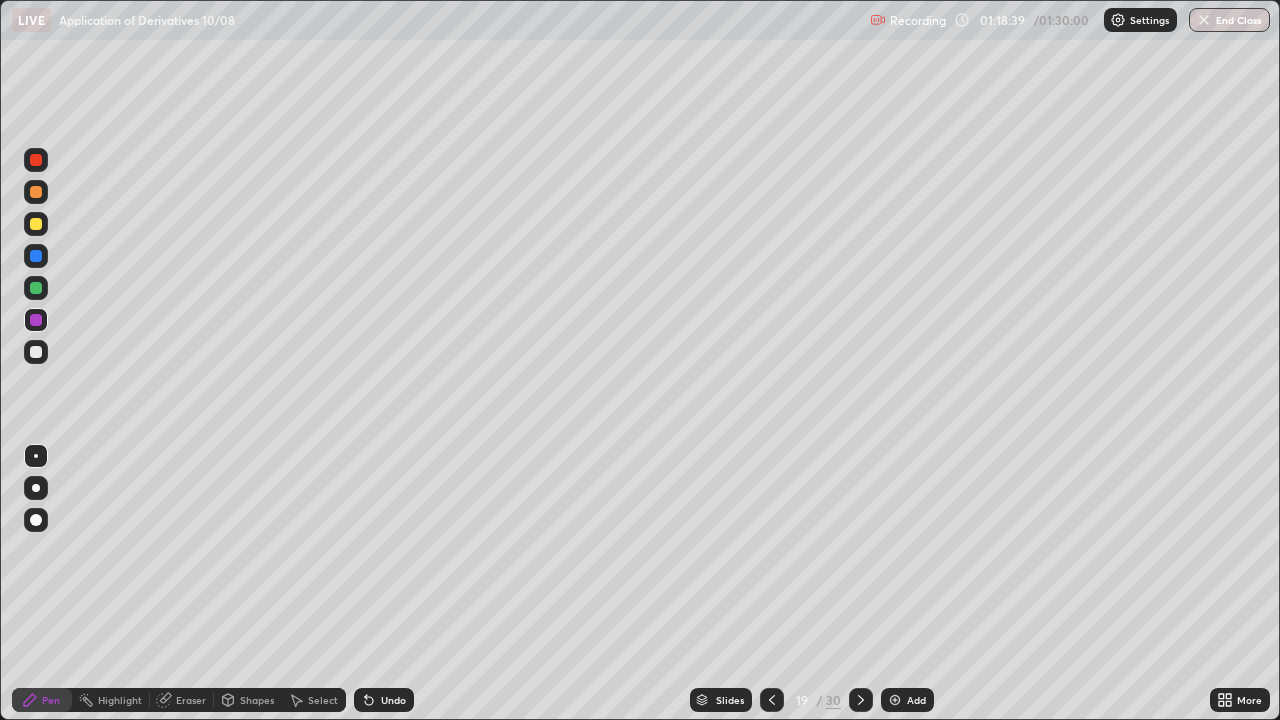 click 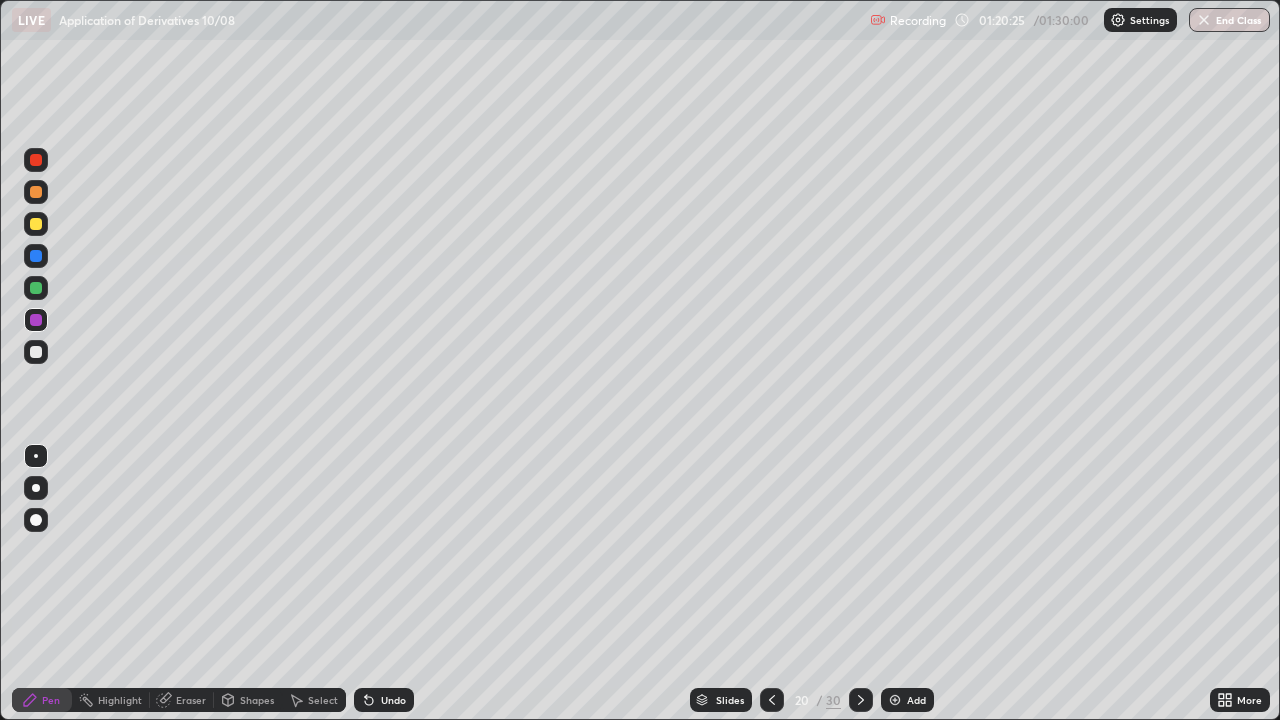 click 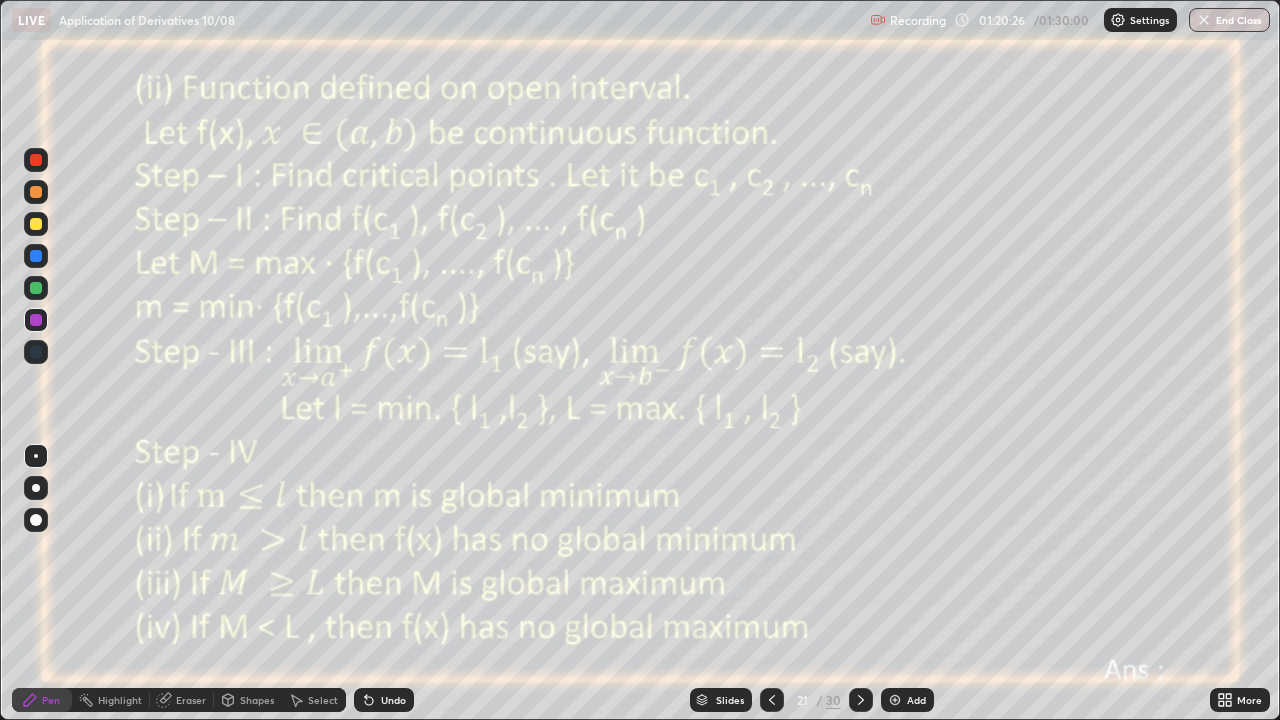 click 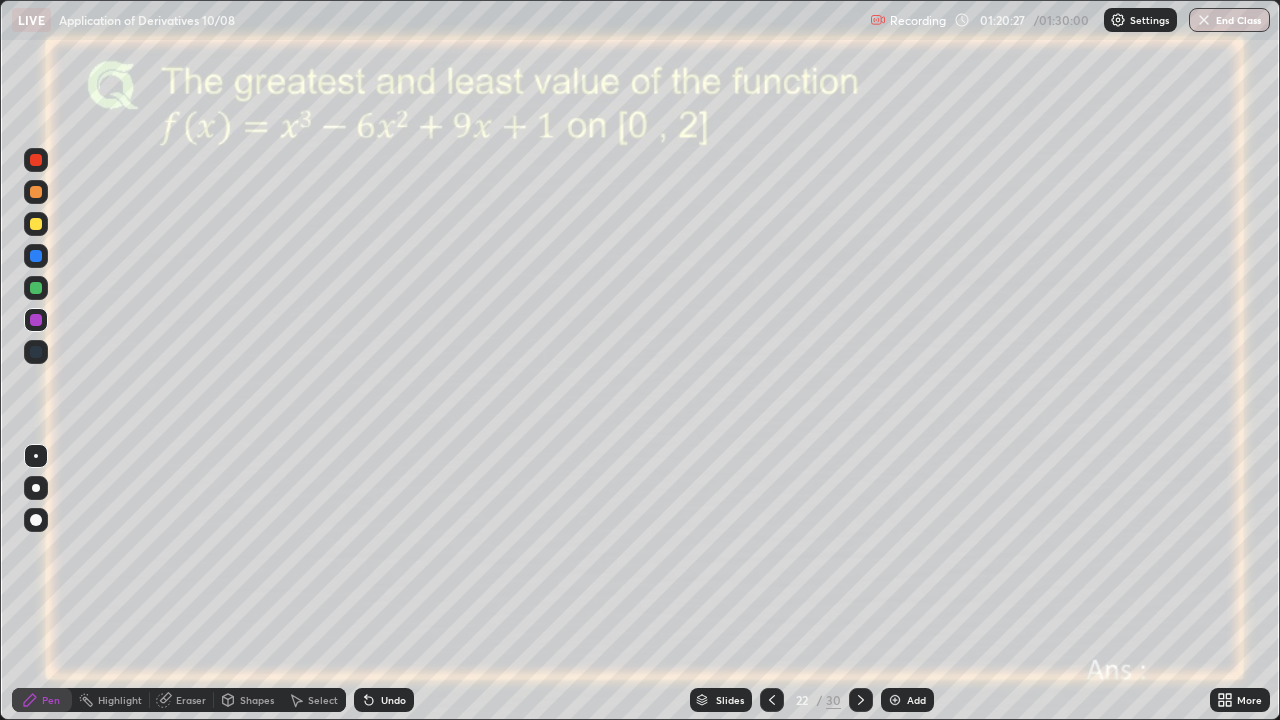 click 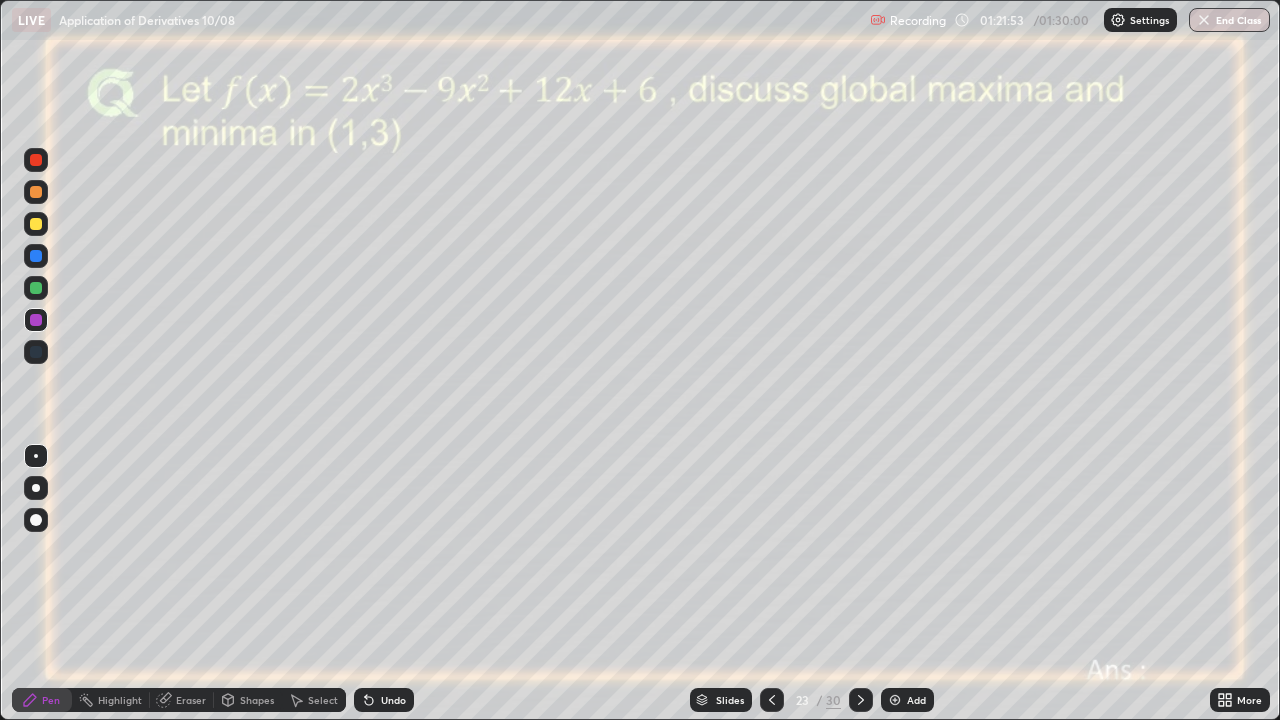 click at bounding box center [36, 224] 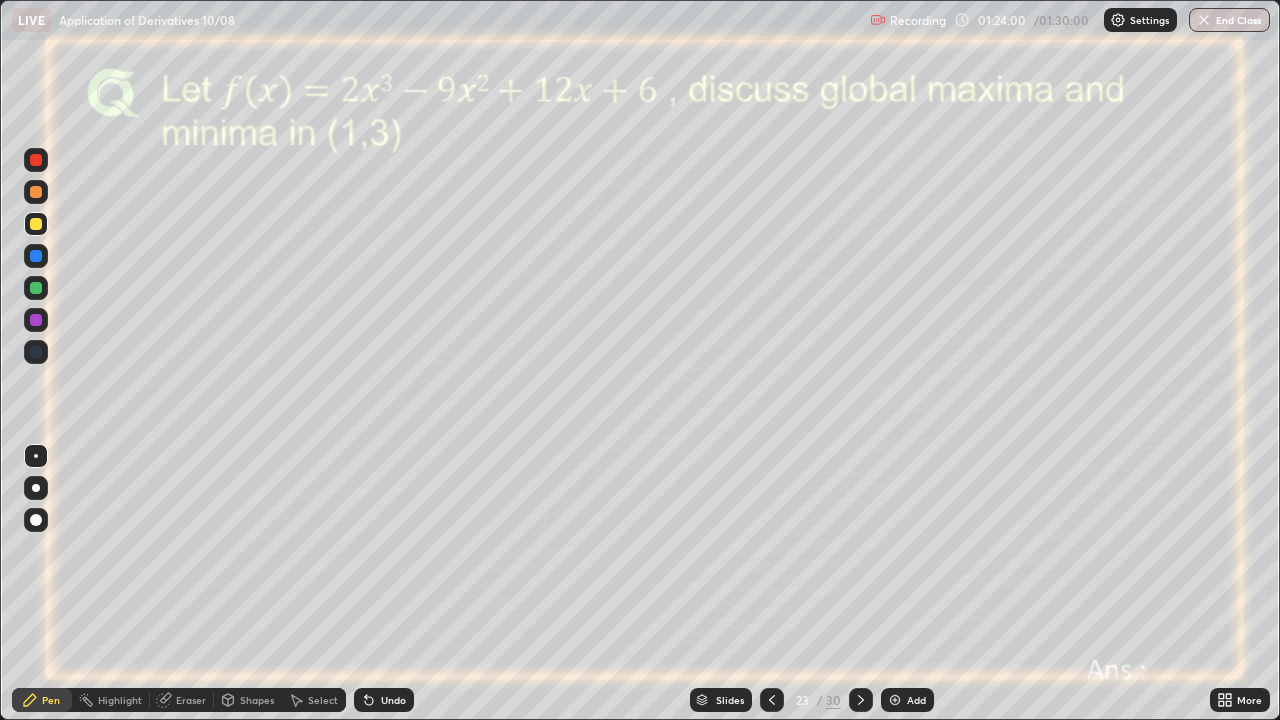 click on "Undo" at bounding box center (384, 700) 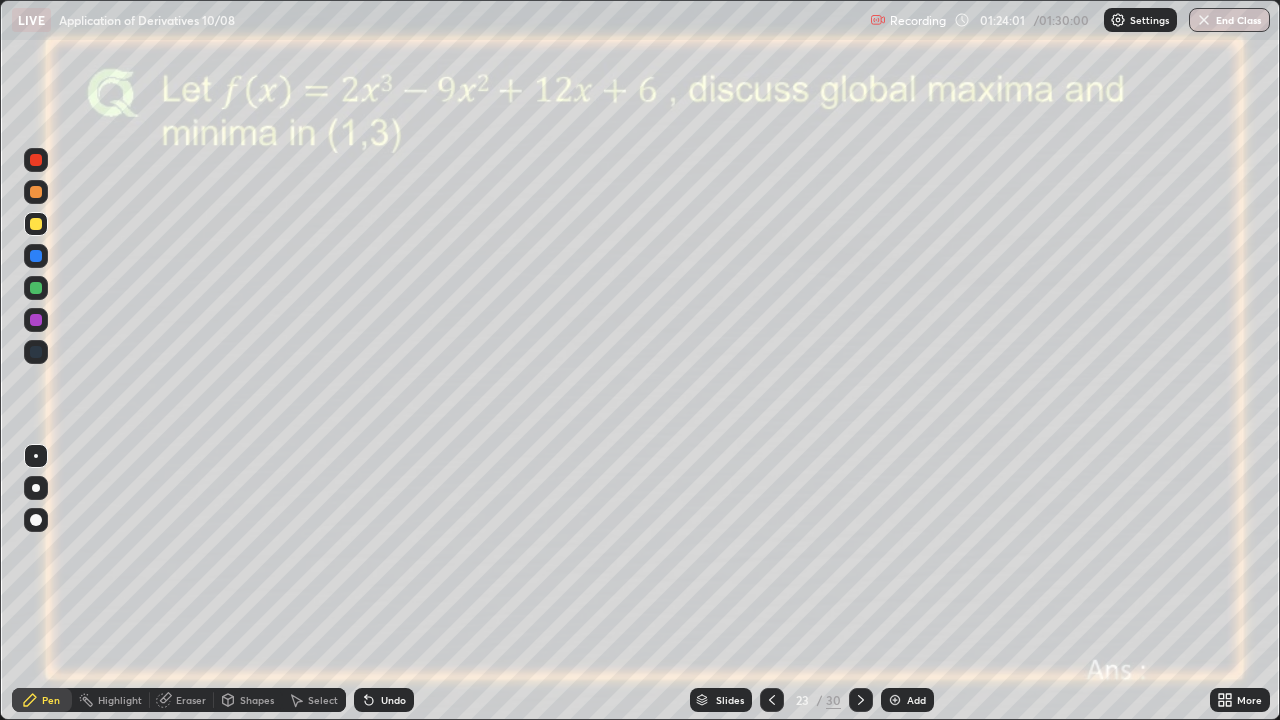 click on "Undo" at bounding box center [393, 700] 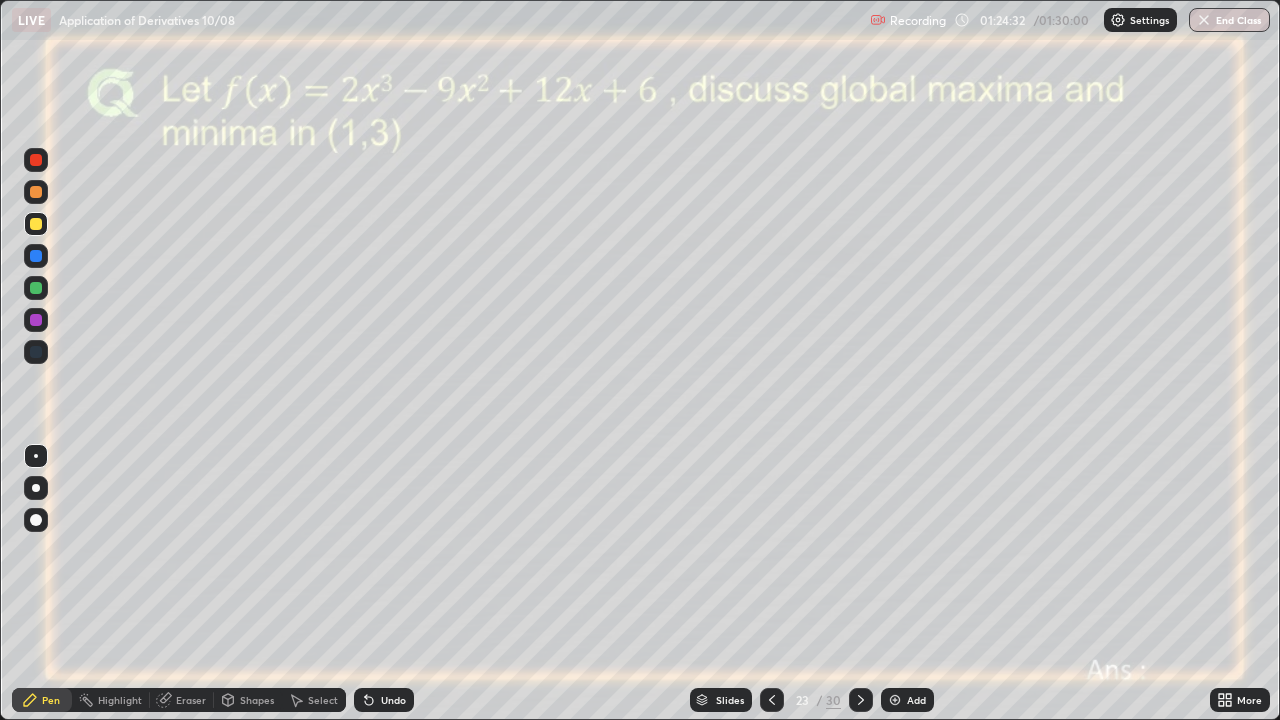 click 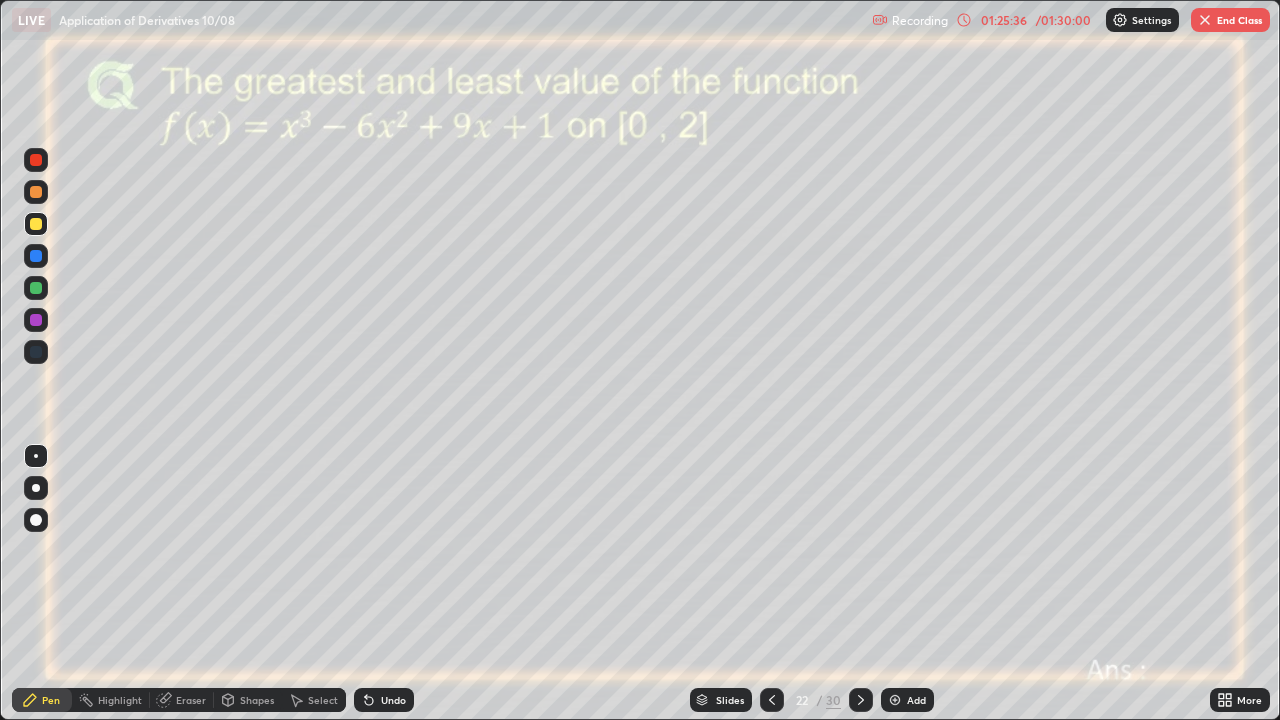click on "End Class" at bounding box center [1230, 20] 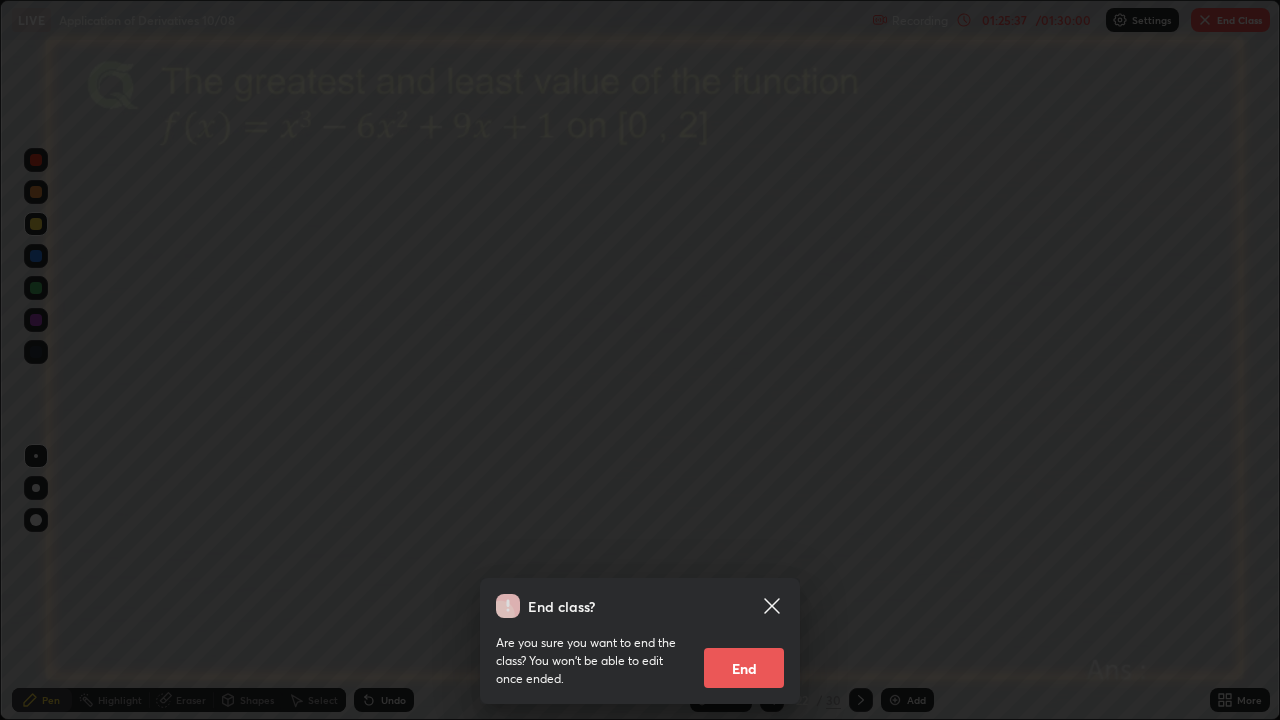 click on "End" at bounding box center (744, 668) 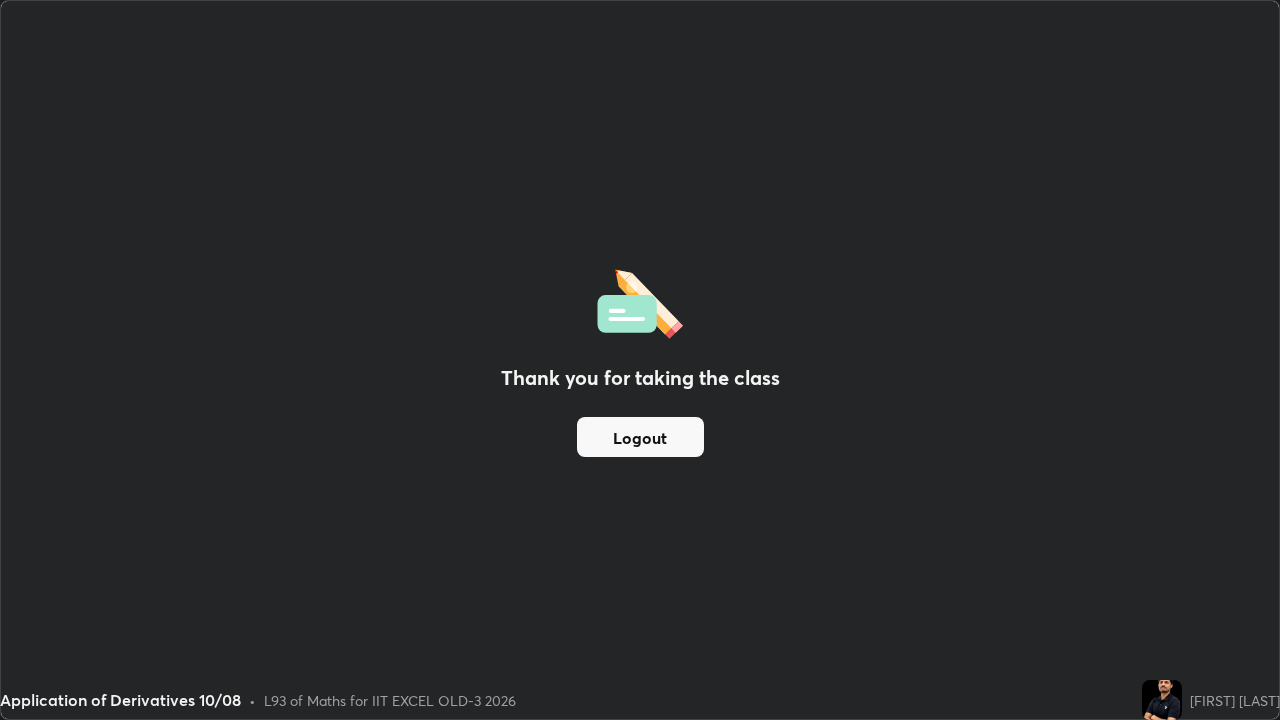 click on "Logout" at bounding box center (640, 437) 